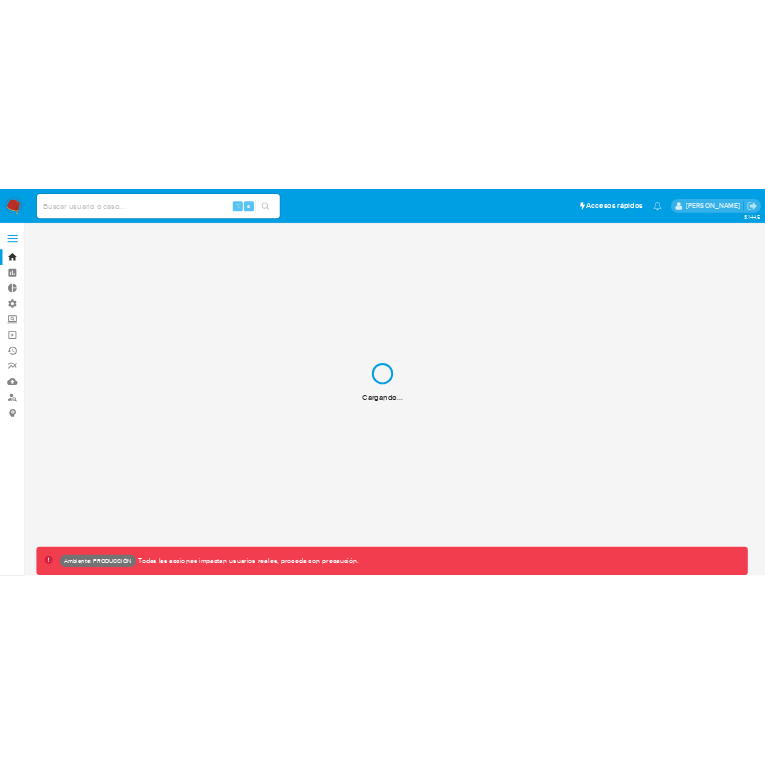 scroll, scrollTop: 0, scrollLeft: 0, axis: both 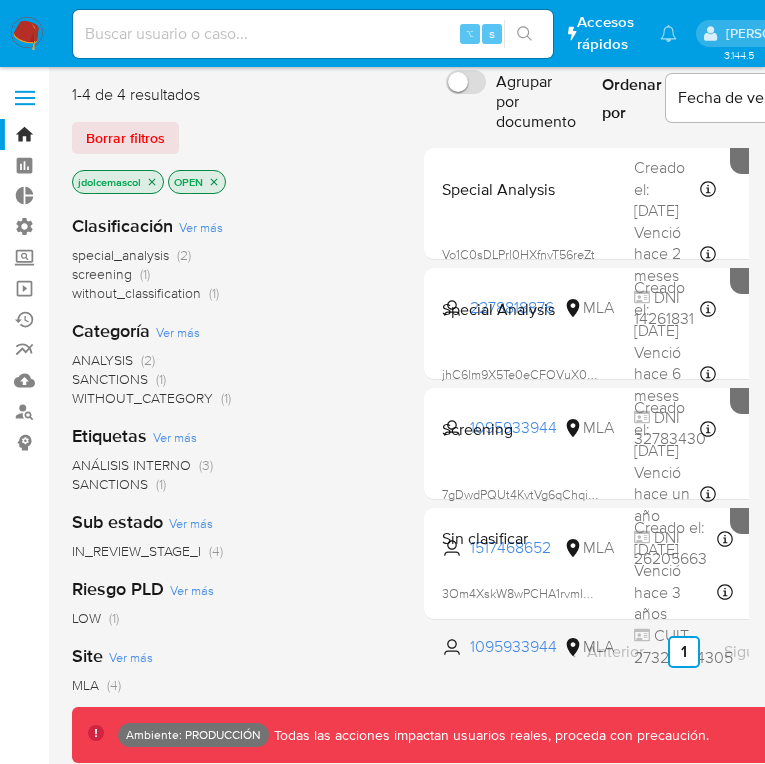 click on "ANÁLISIS INTERNO (3) SANCTIONS (1)" at bounding box center (232, 475) 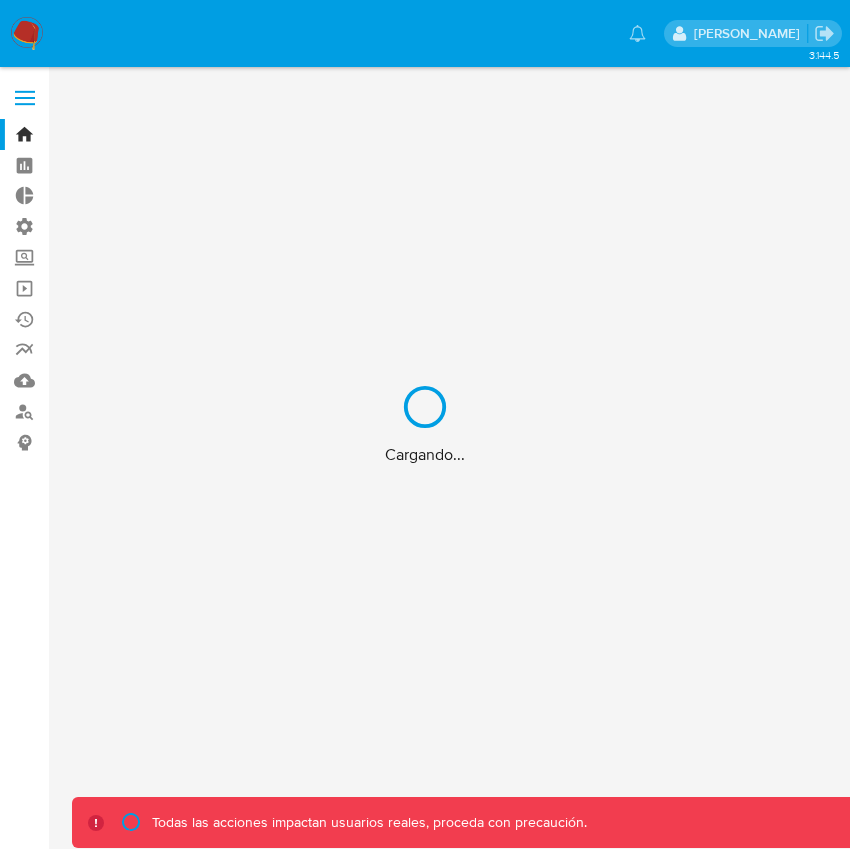 scroll, scrollTop: 0, scrollLeft: 0, axis: both 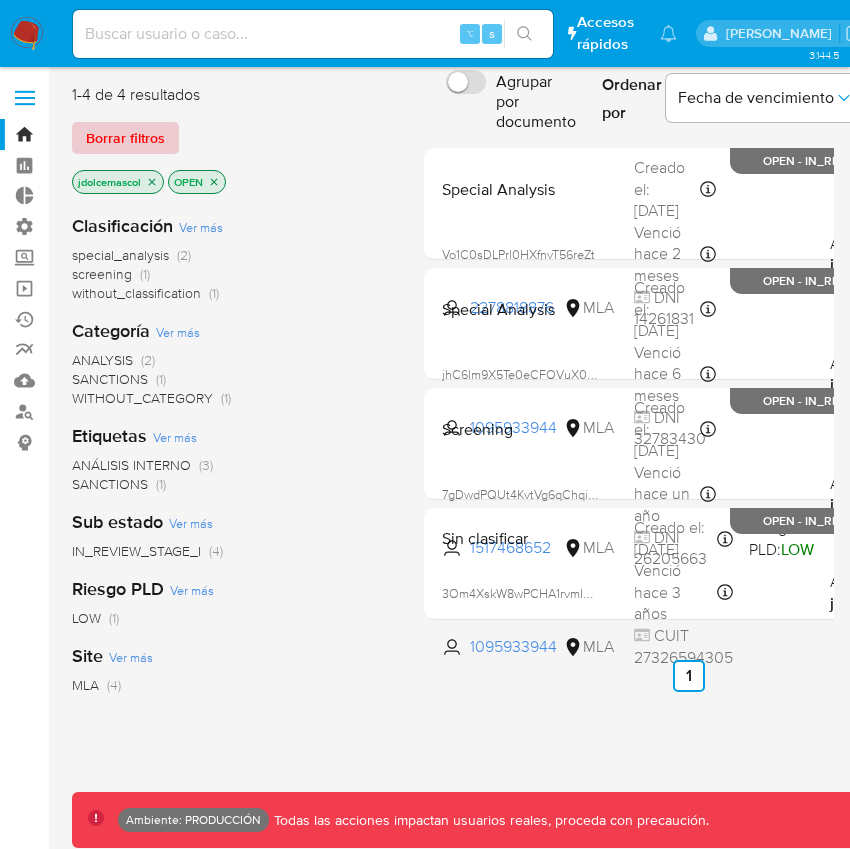 click on "Borrar filtros" at bounding box center (125, 138) 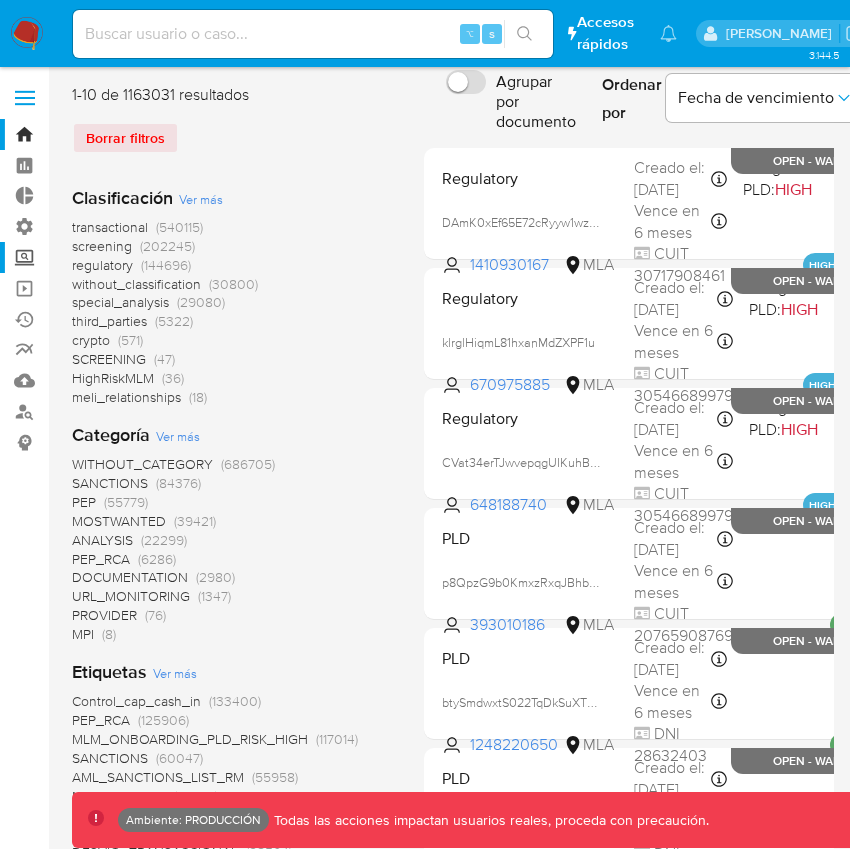 click on "Screening" at bounding box center (119, 257) 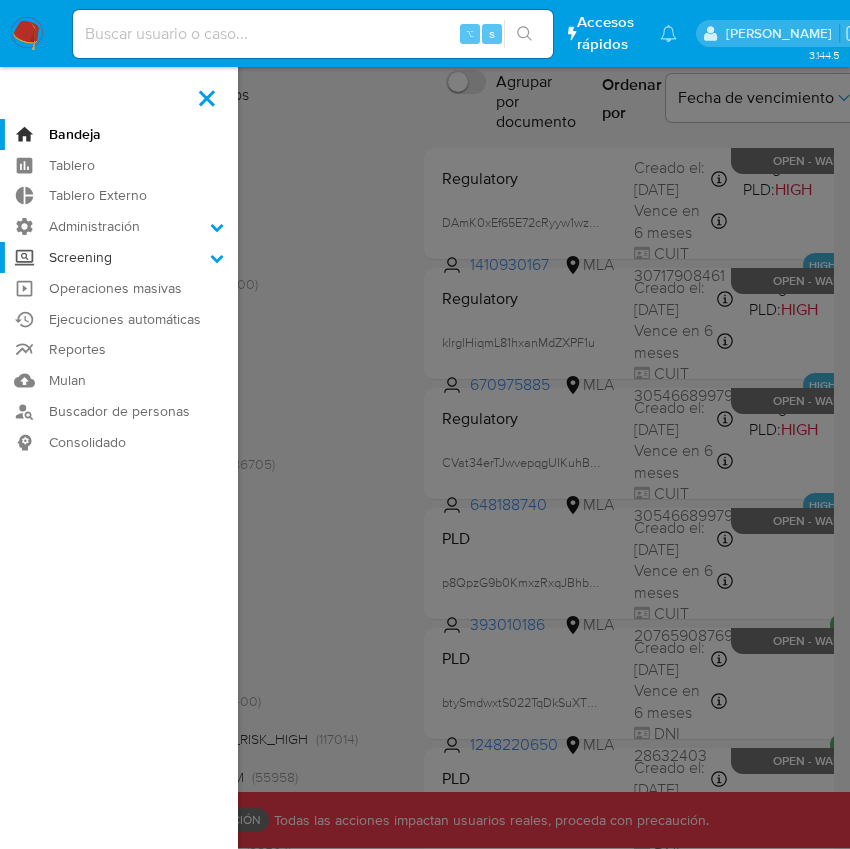 click on "Screening" at bounding box center (0, 0) 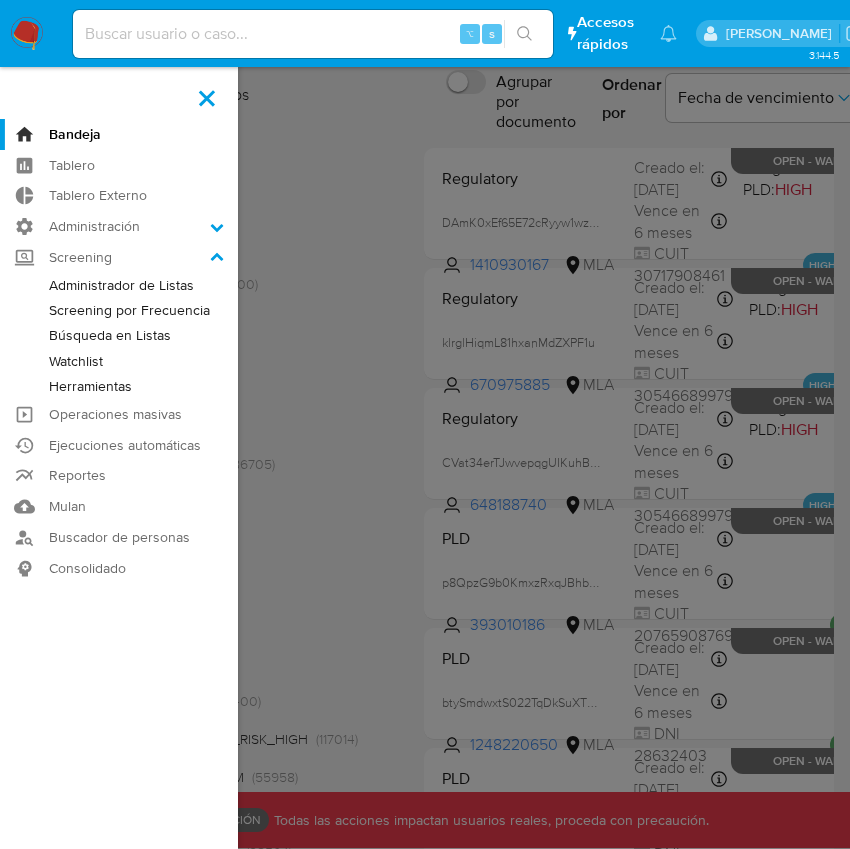 click on "Screening por Frecuencia" at bounding box center (119, 310) 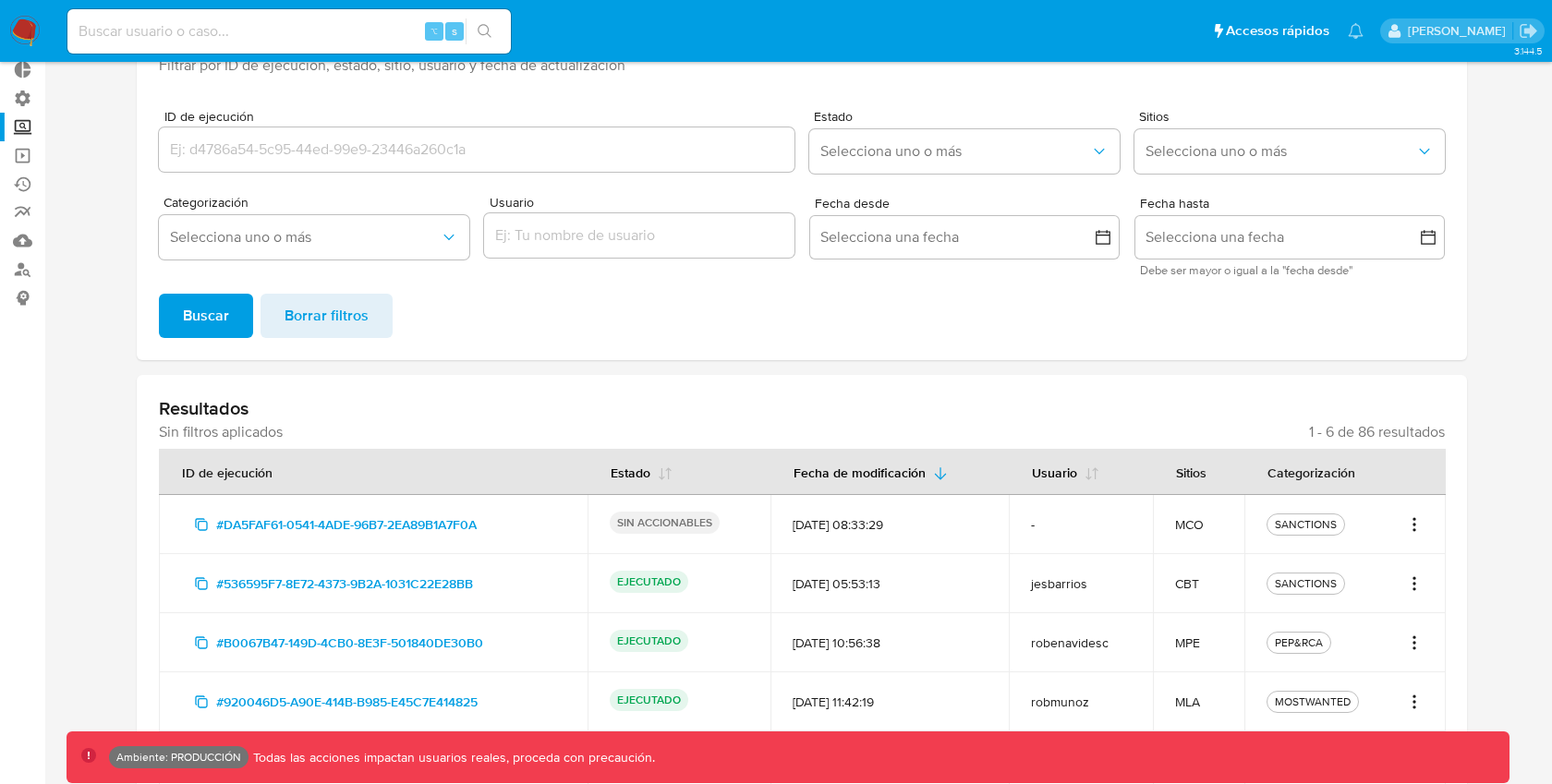 scroll, scrollTop: 0, scrollLeft: 0, axis: both 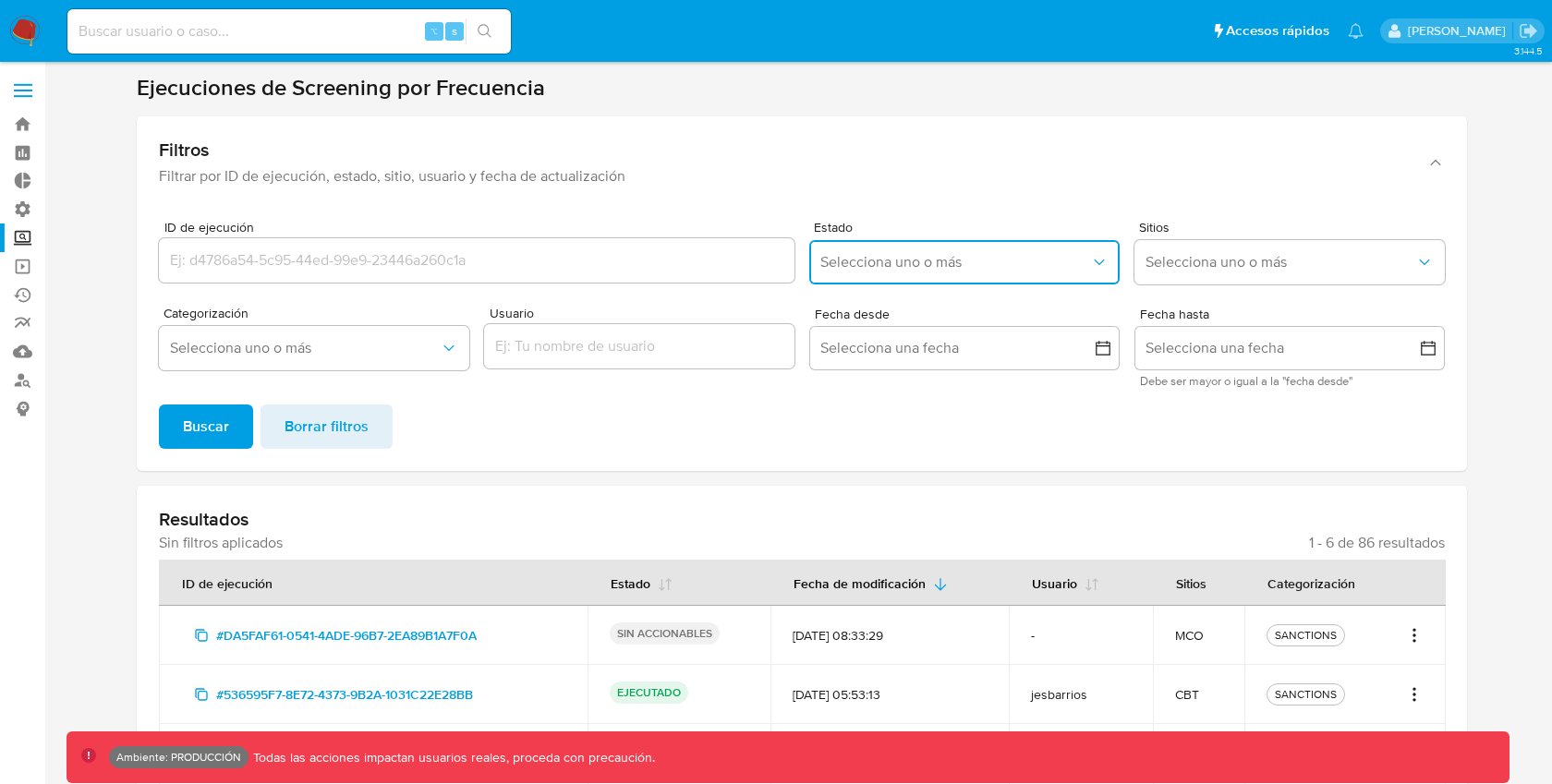 click on "Selecciona uno o más" at bounding box center [955, 262] 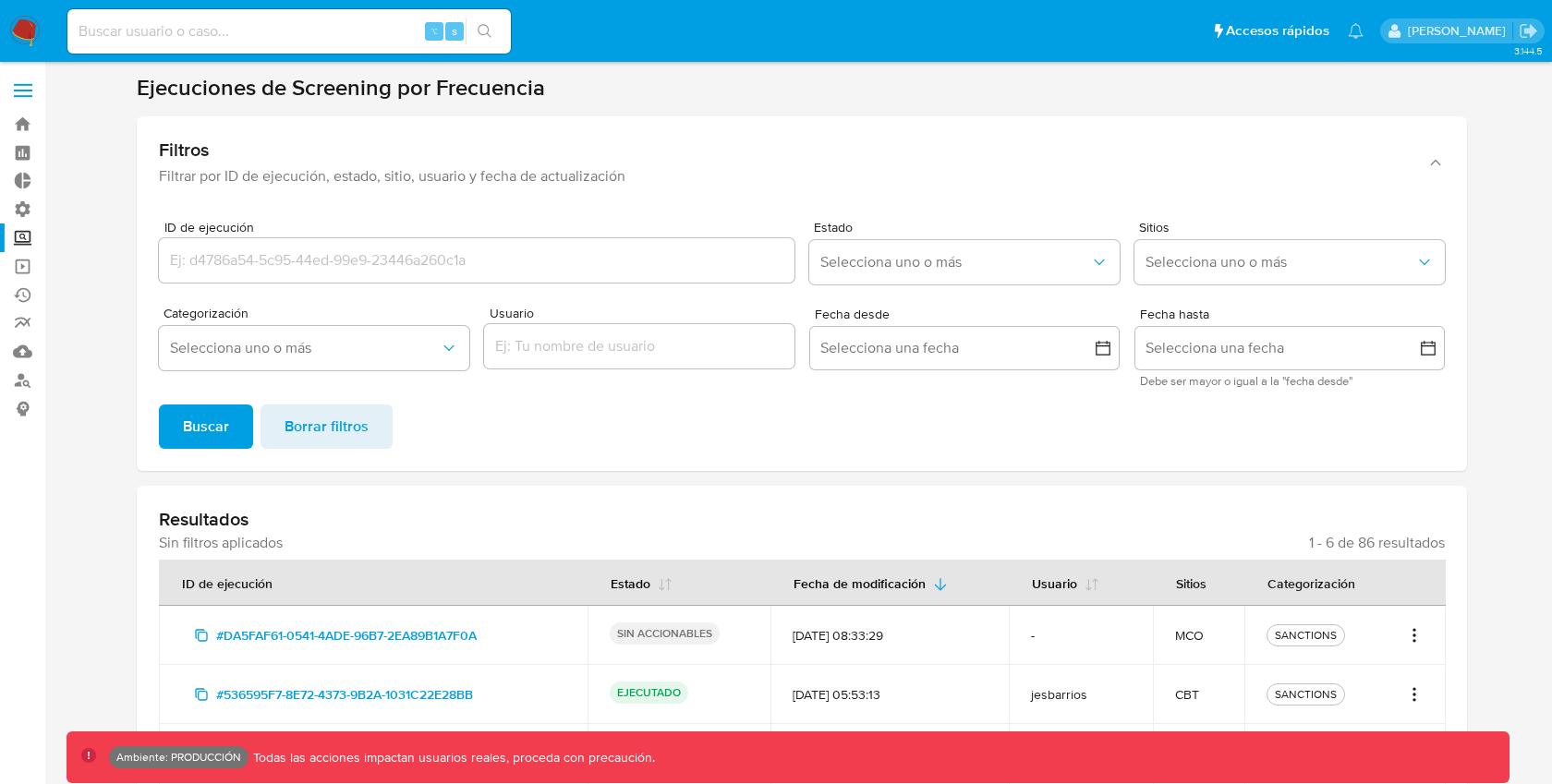 click 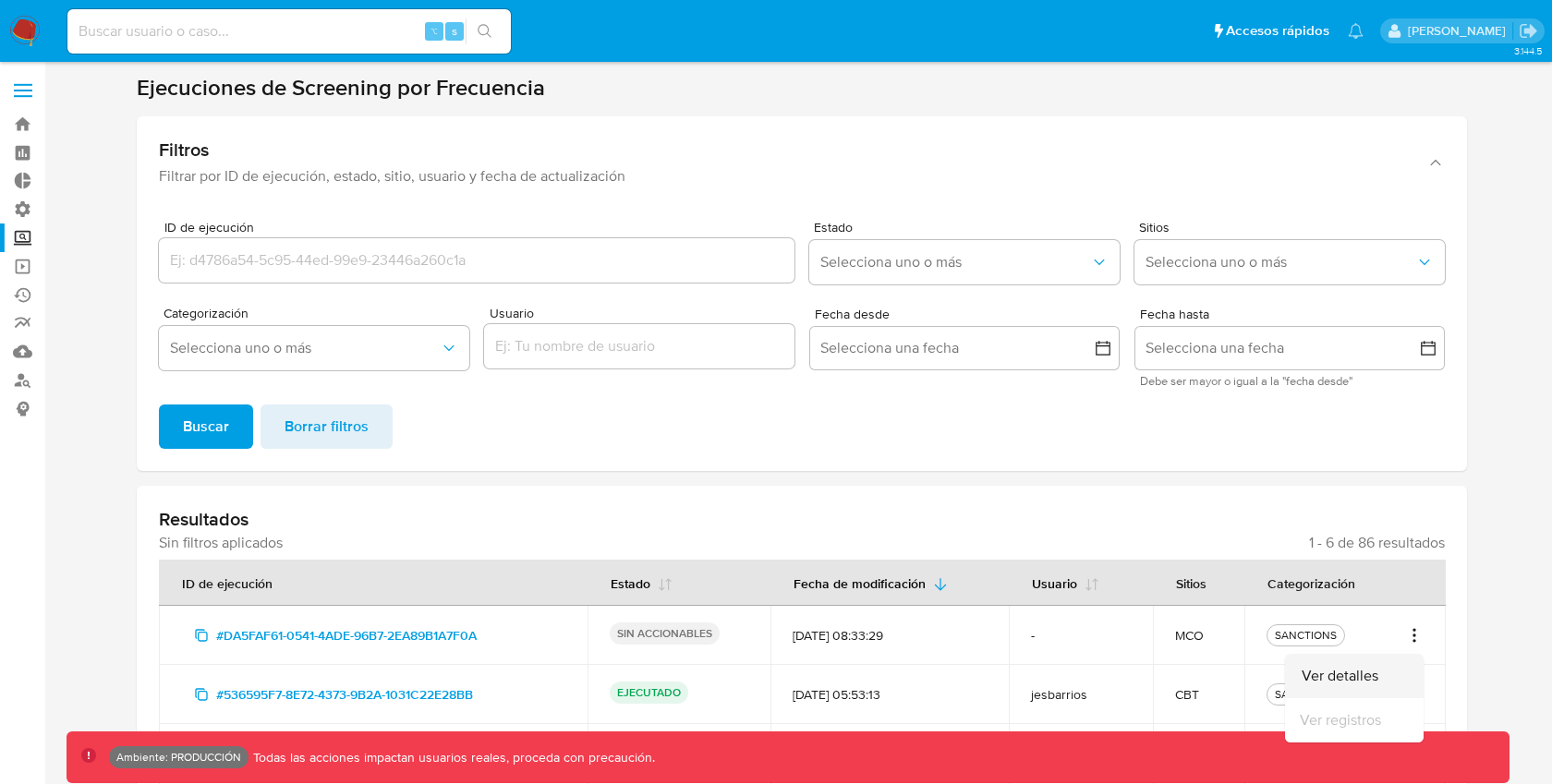 click on "Ver detalles" at bounding box center [1354, 676] 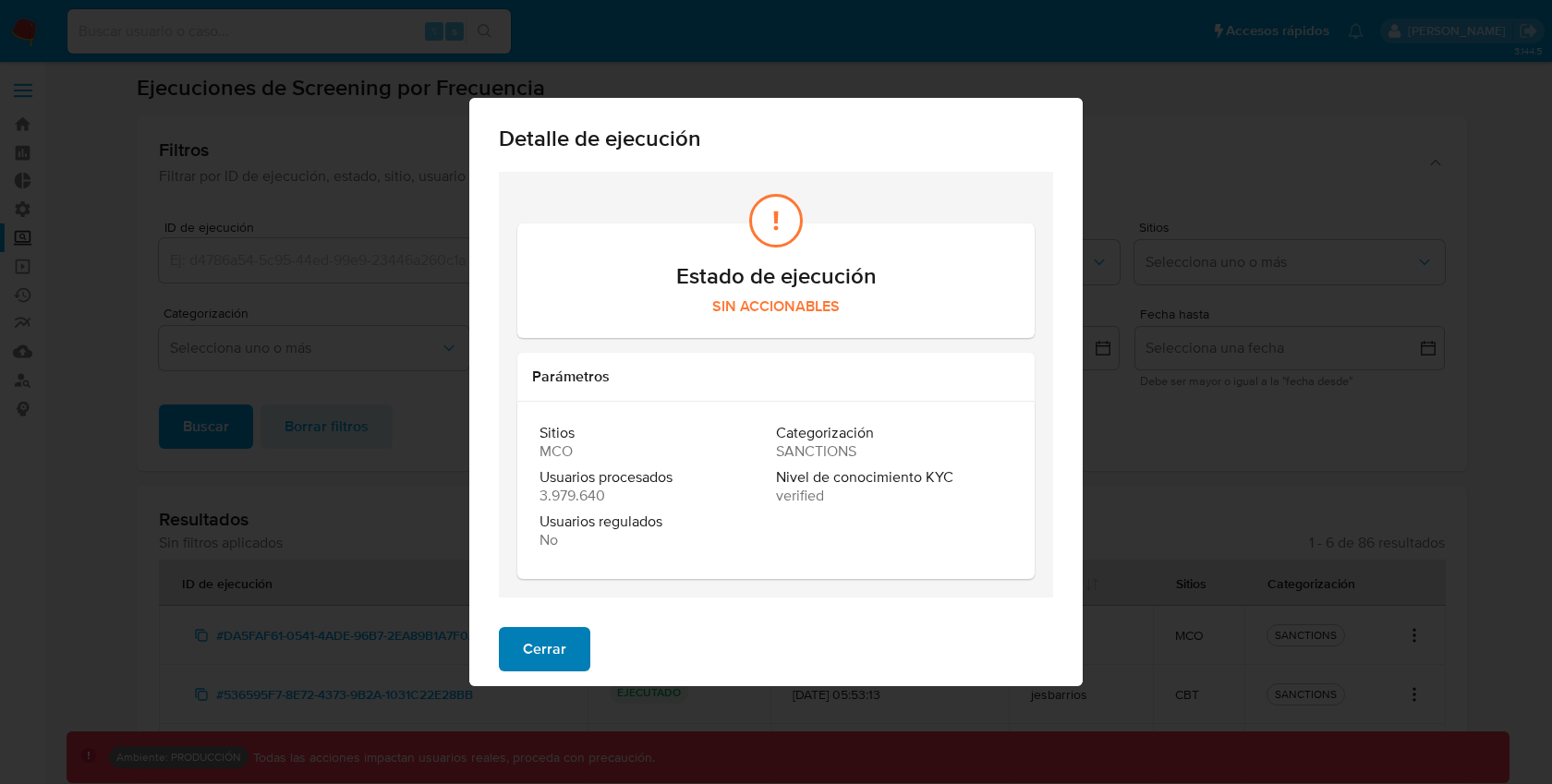click on "Cerrar" at bounding box center (544, 649) 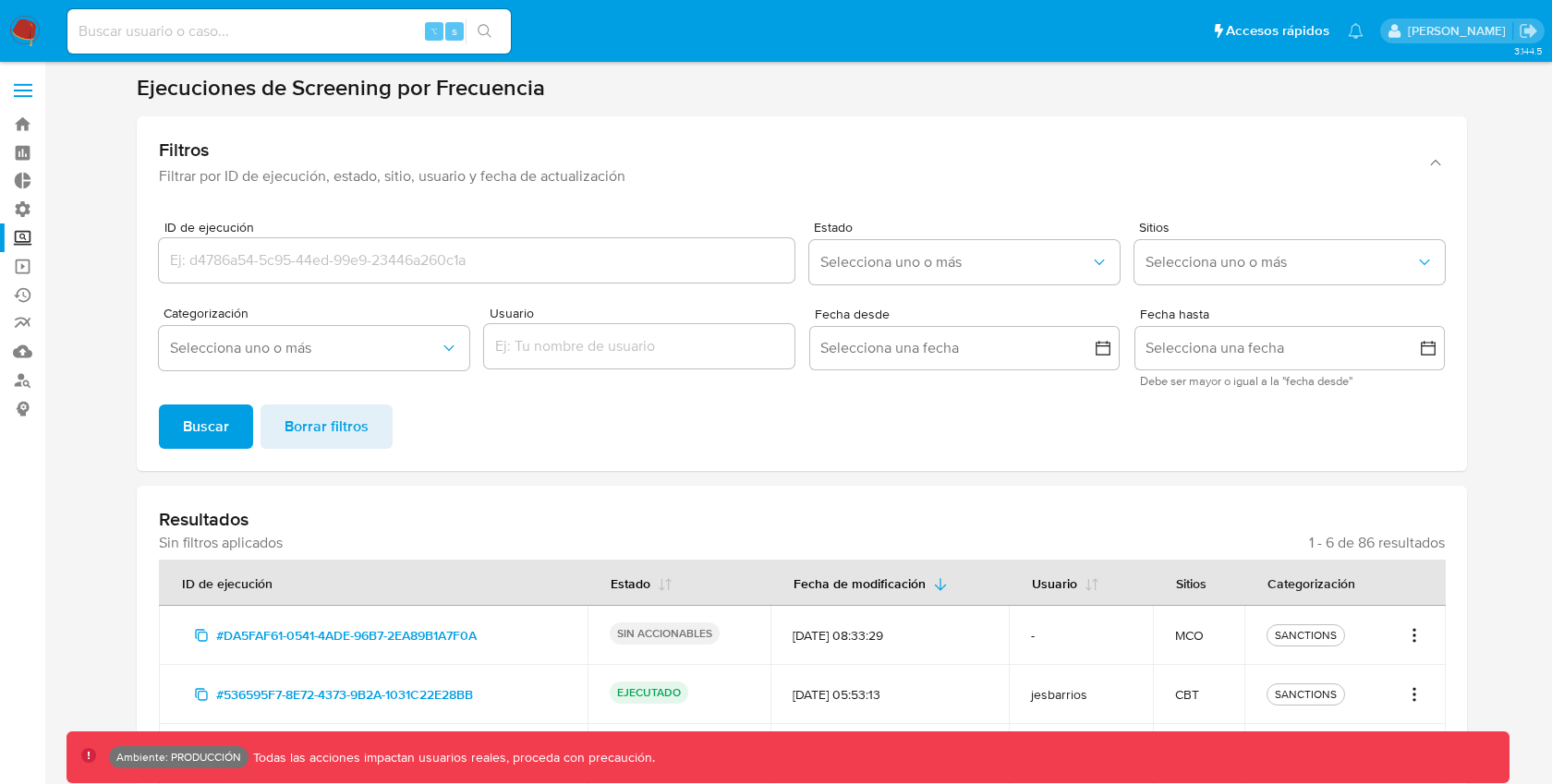 click 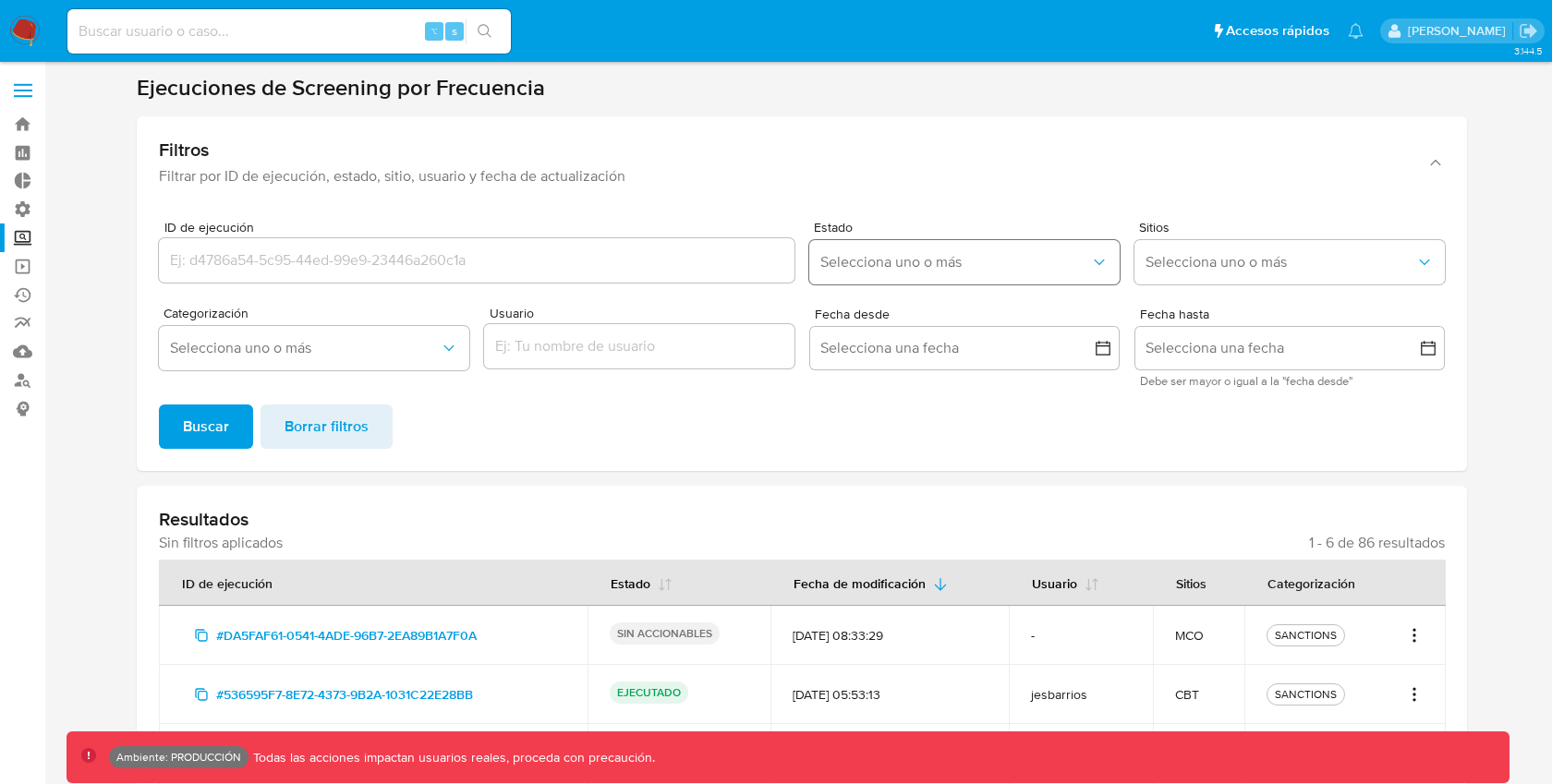 click on "Selecciona uno o más" at bounding box center [964, 262] 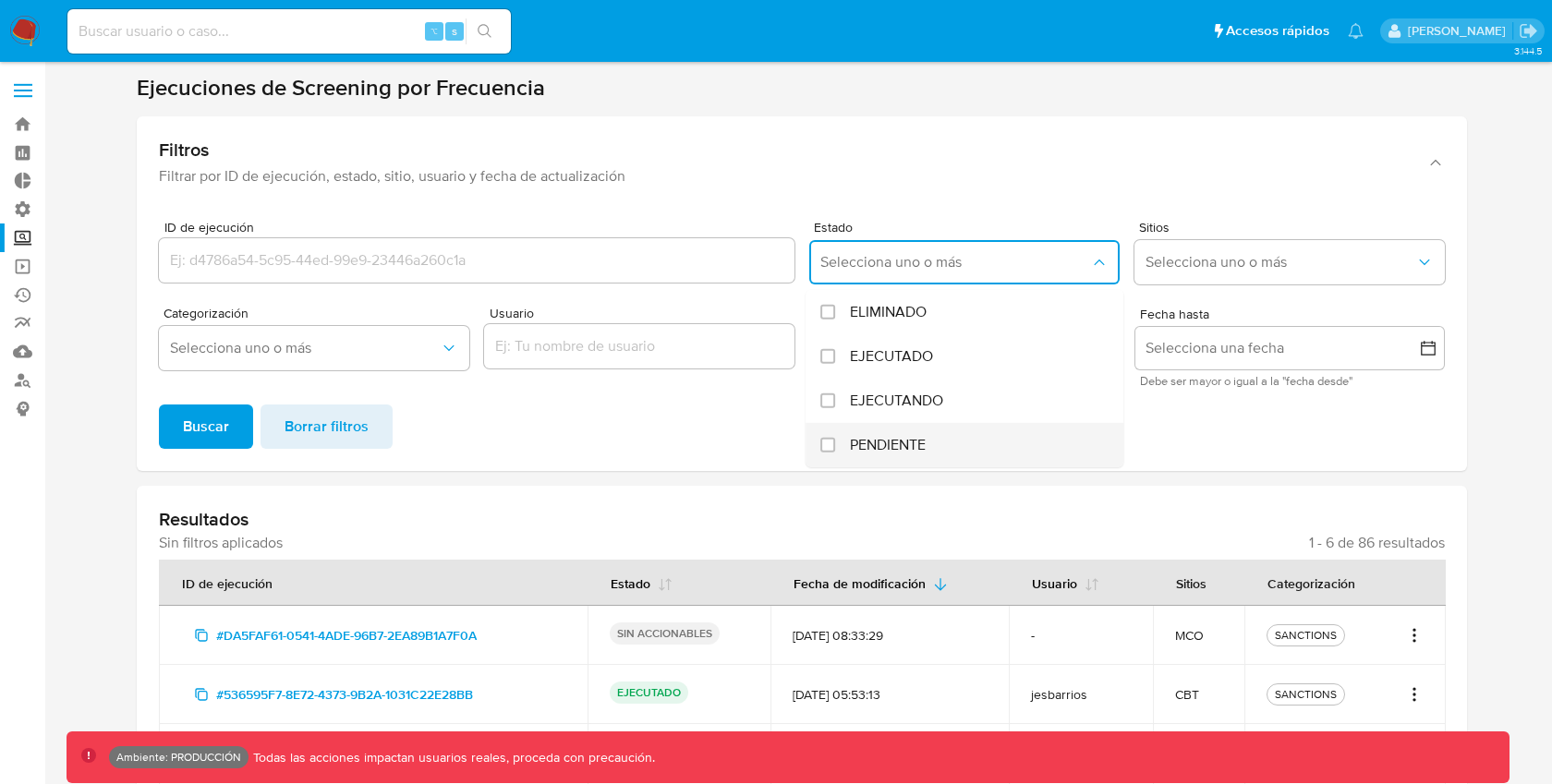 click on "PENDIENTE" at bounding box center (974, 445) 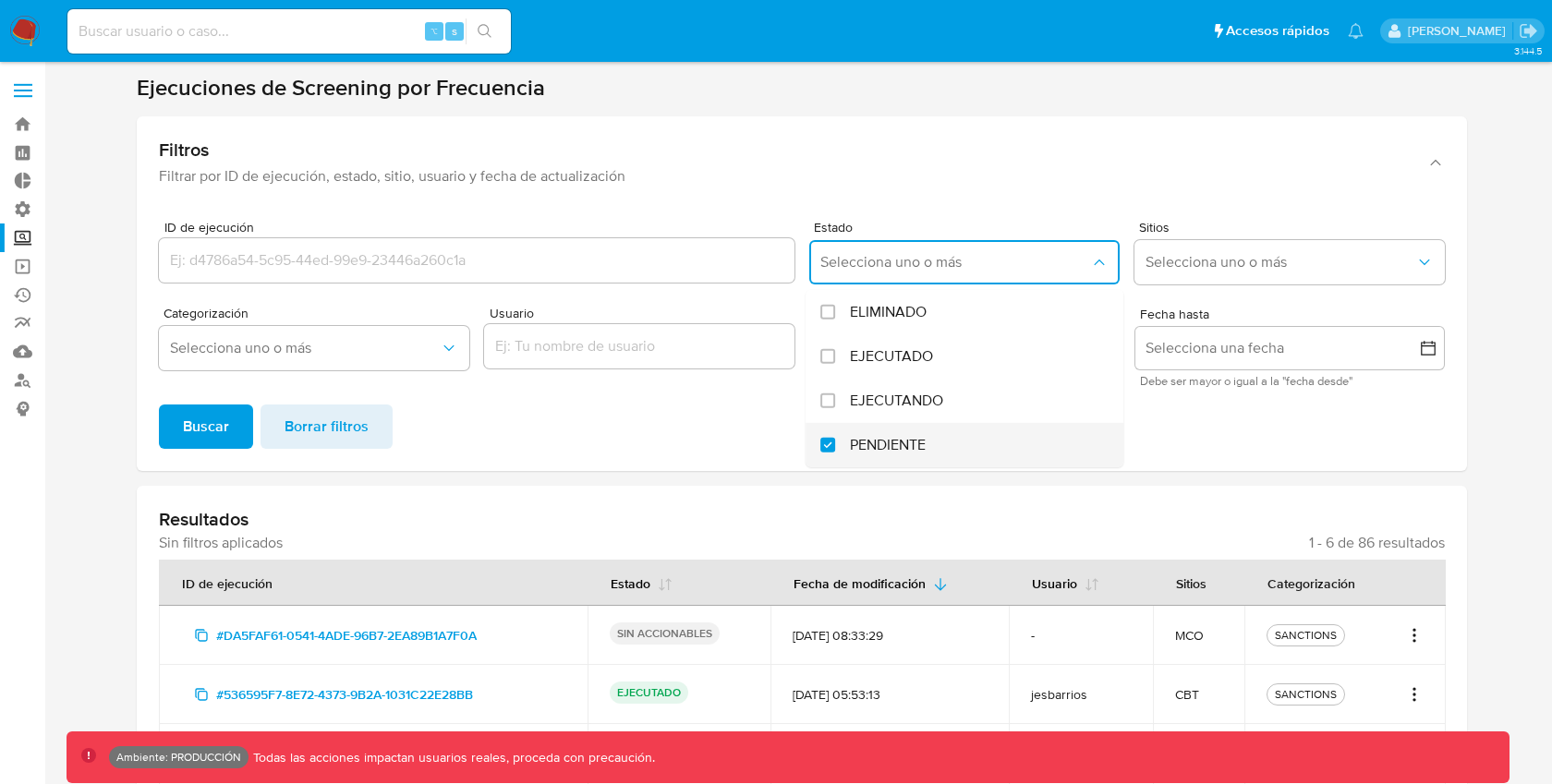checkbox on "true" 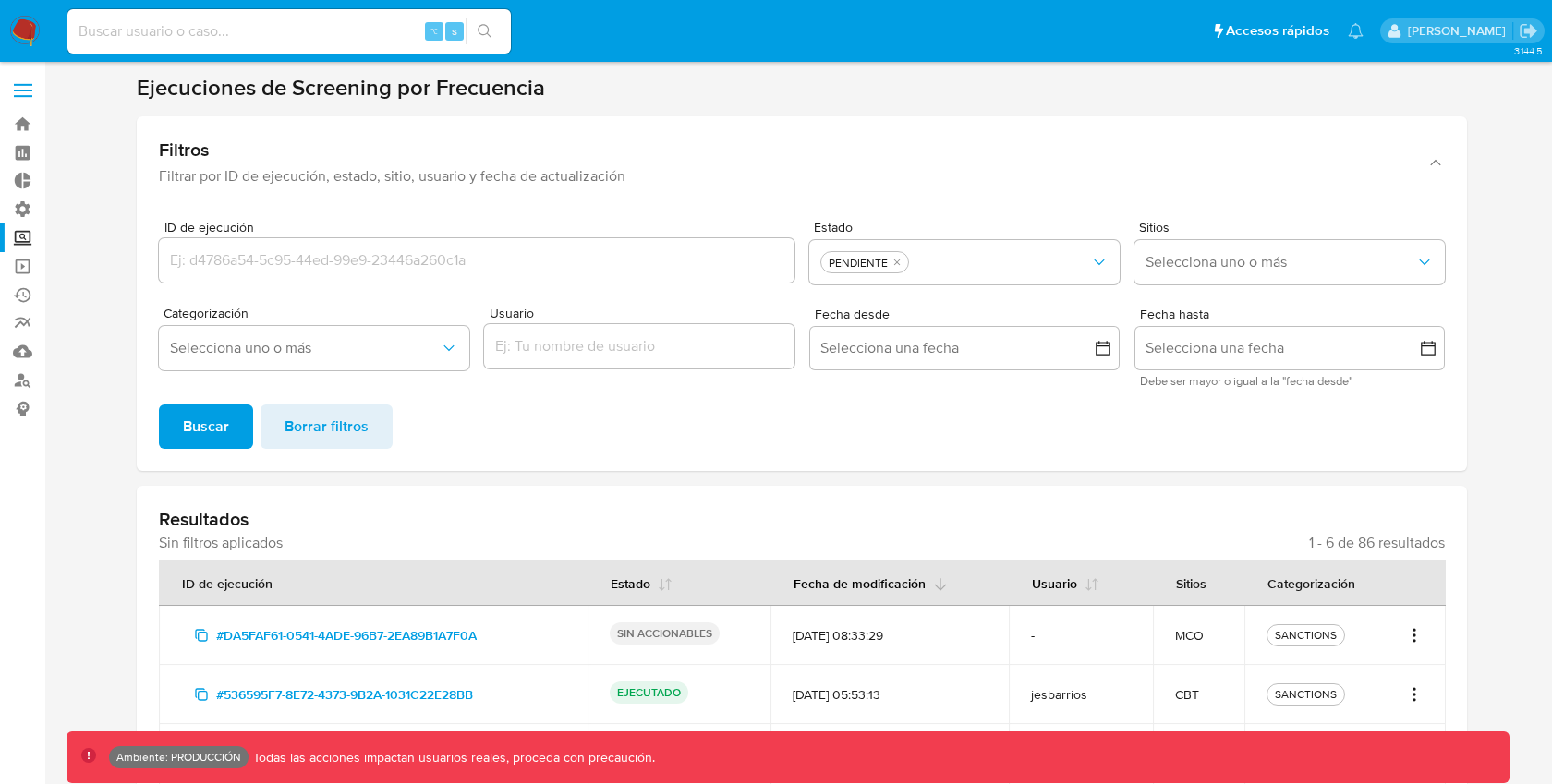 click on "Fecha de modificación" at bounding box center (870, 583) 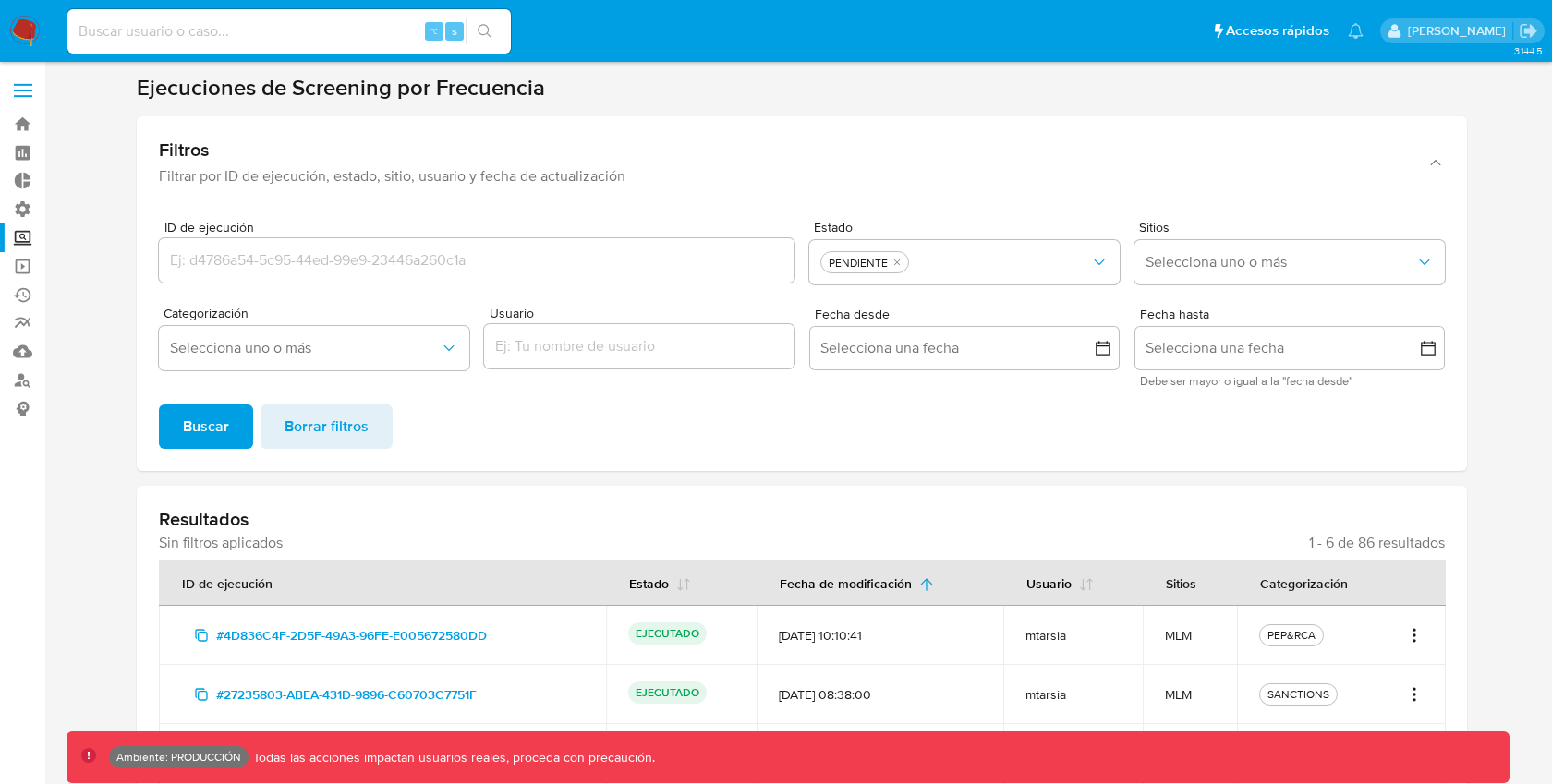scroll, scrollTop: 254, scrollLeft: 0, axis: vertical 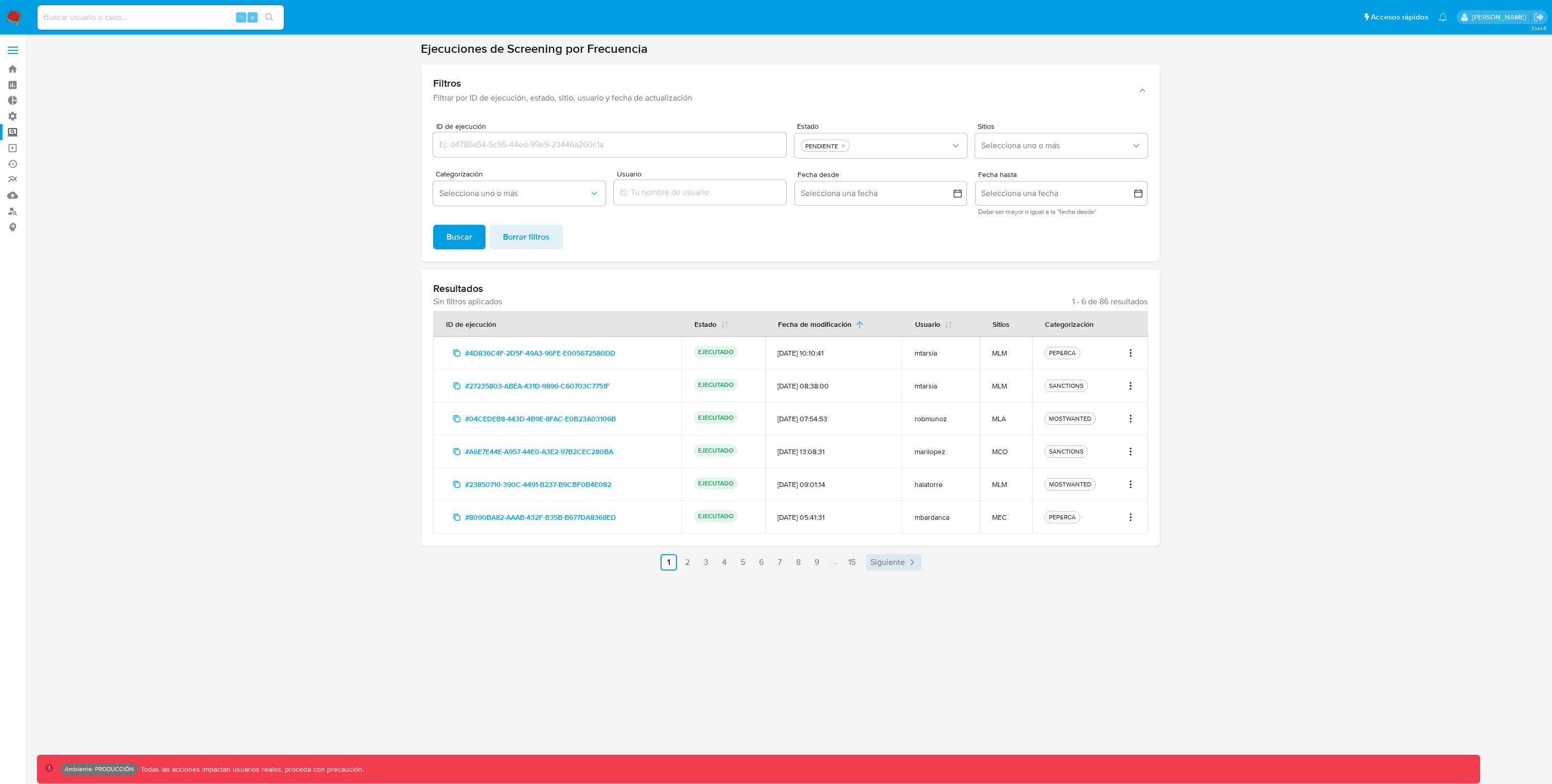click on "Siguiente" at bounding box center (887, 562) 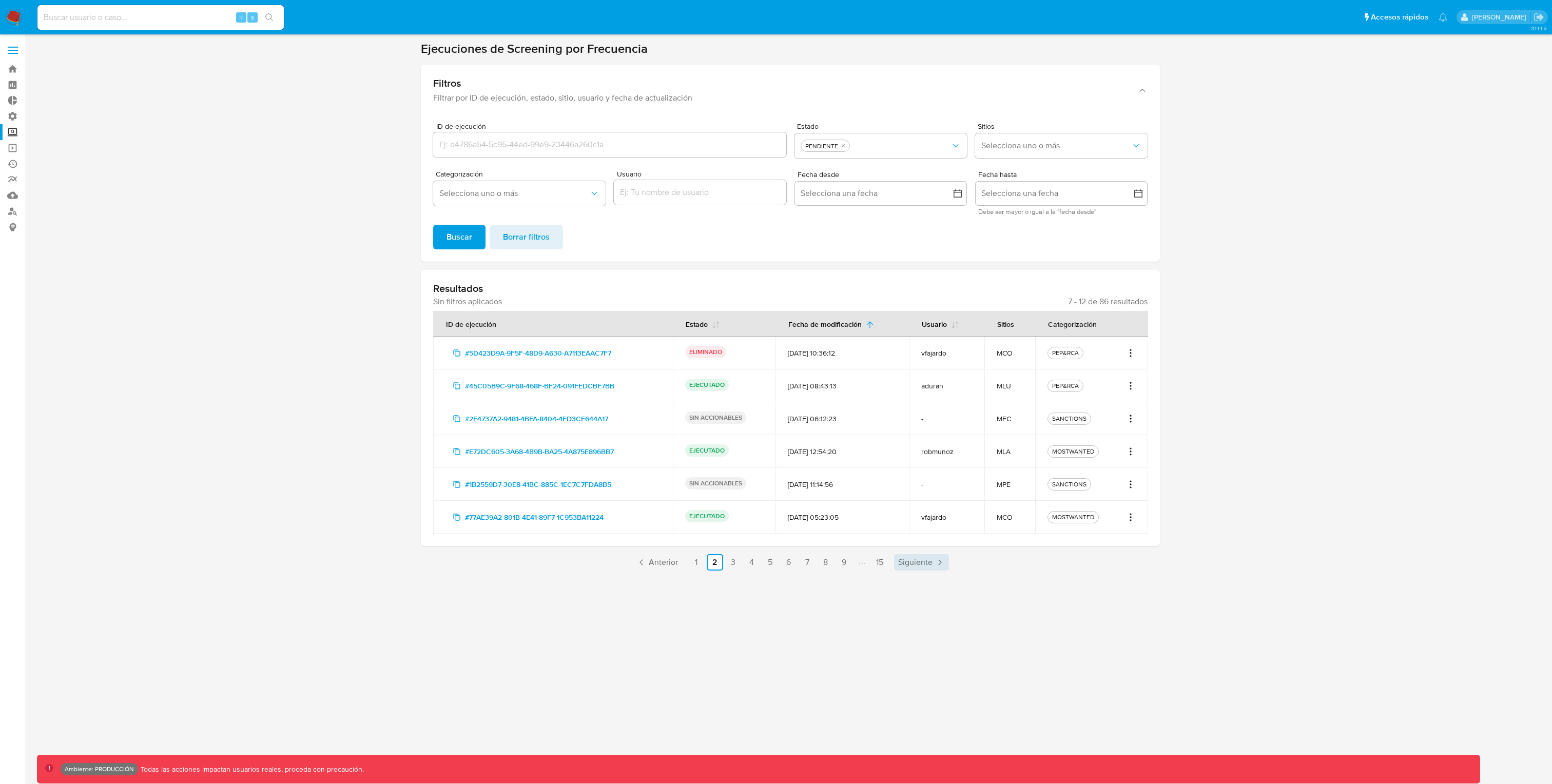 click on "Siguiente" at bounding box center [921, 562] 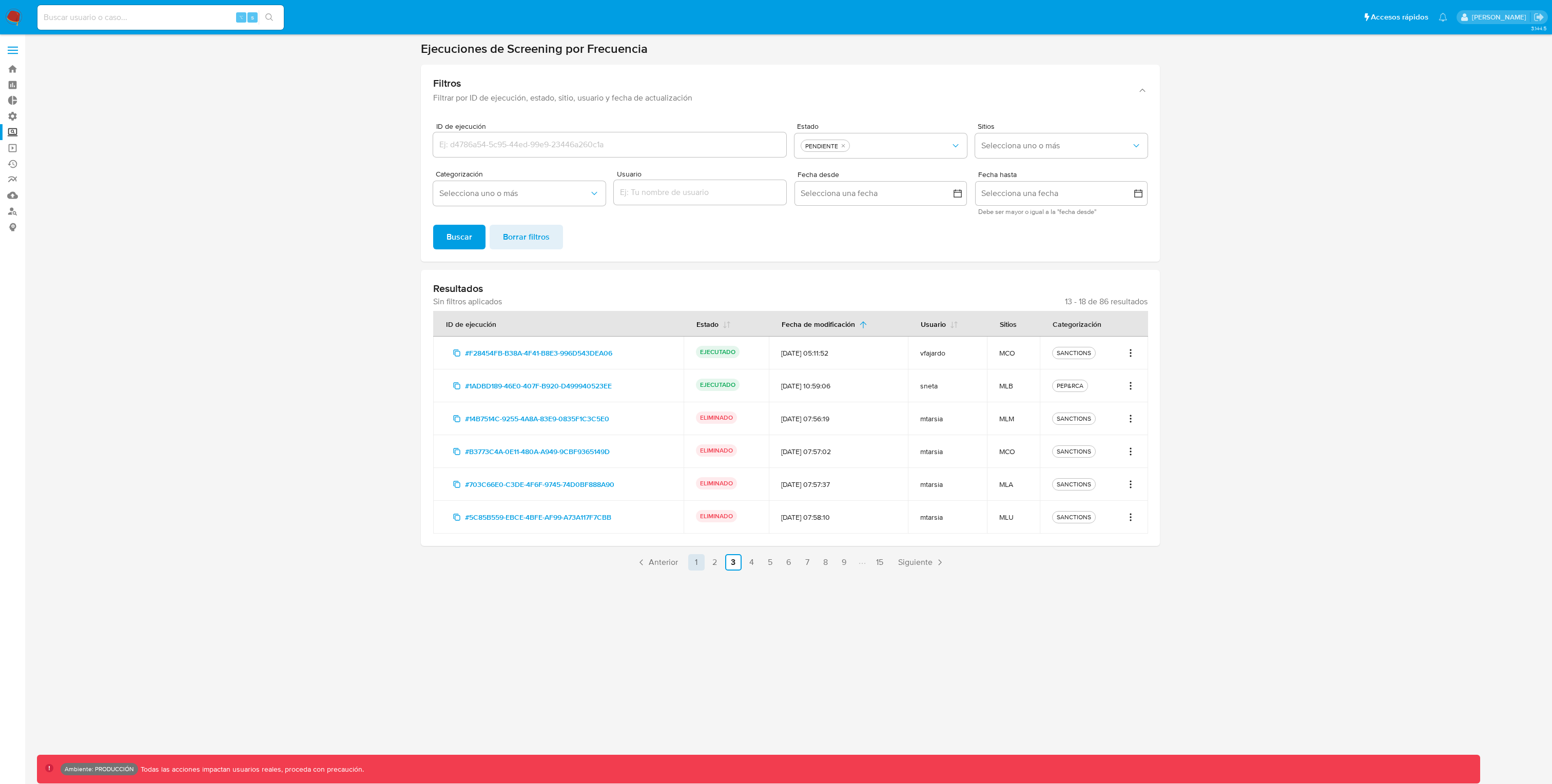 click on "1" at bounding box center (696, 562) 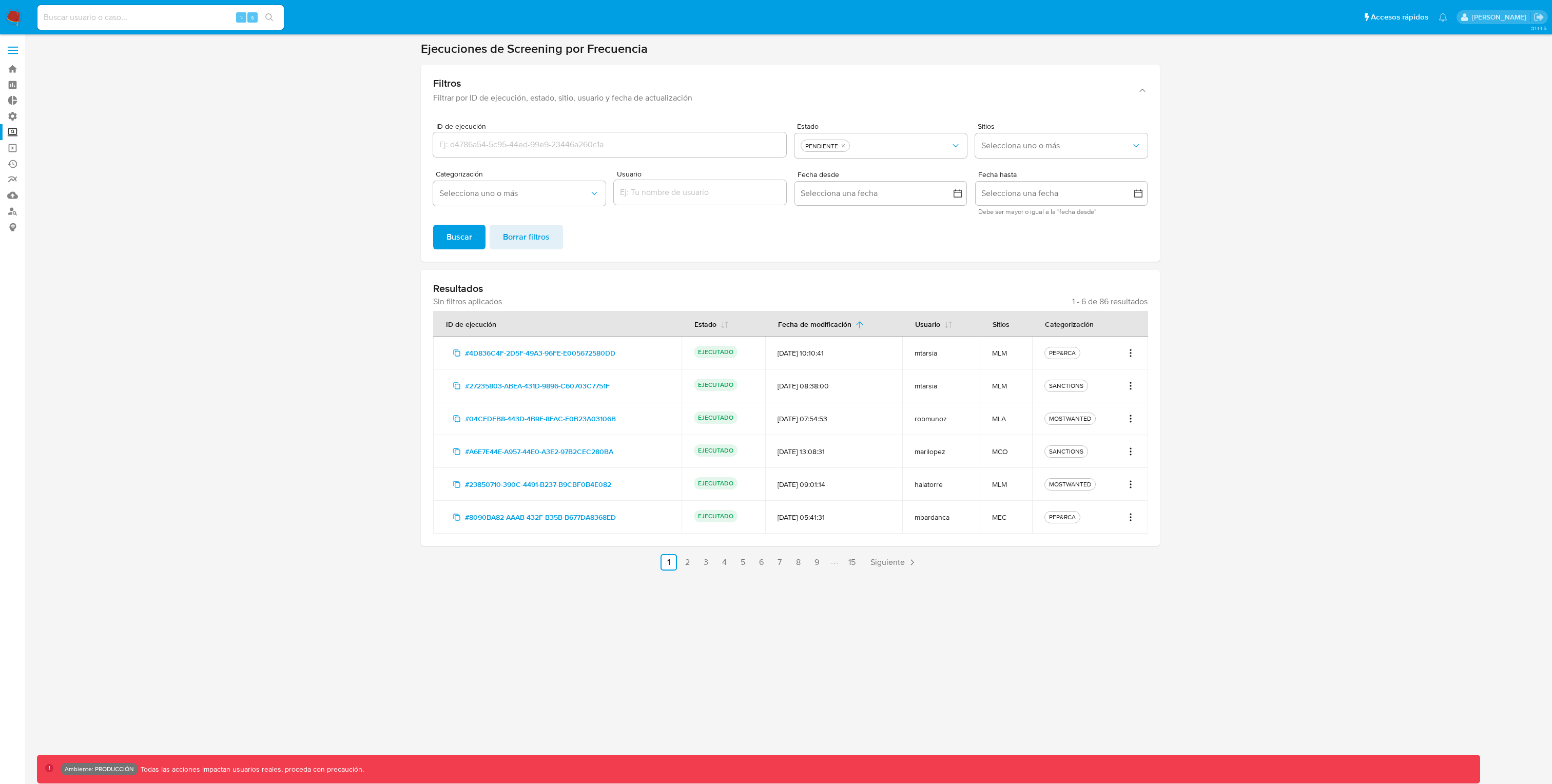 click on "Buscar" at bounding box center (459, 237) 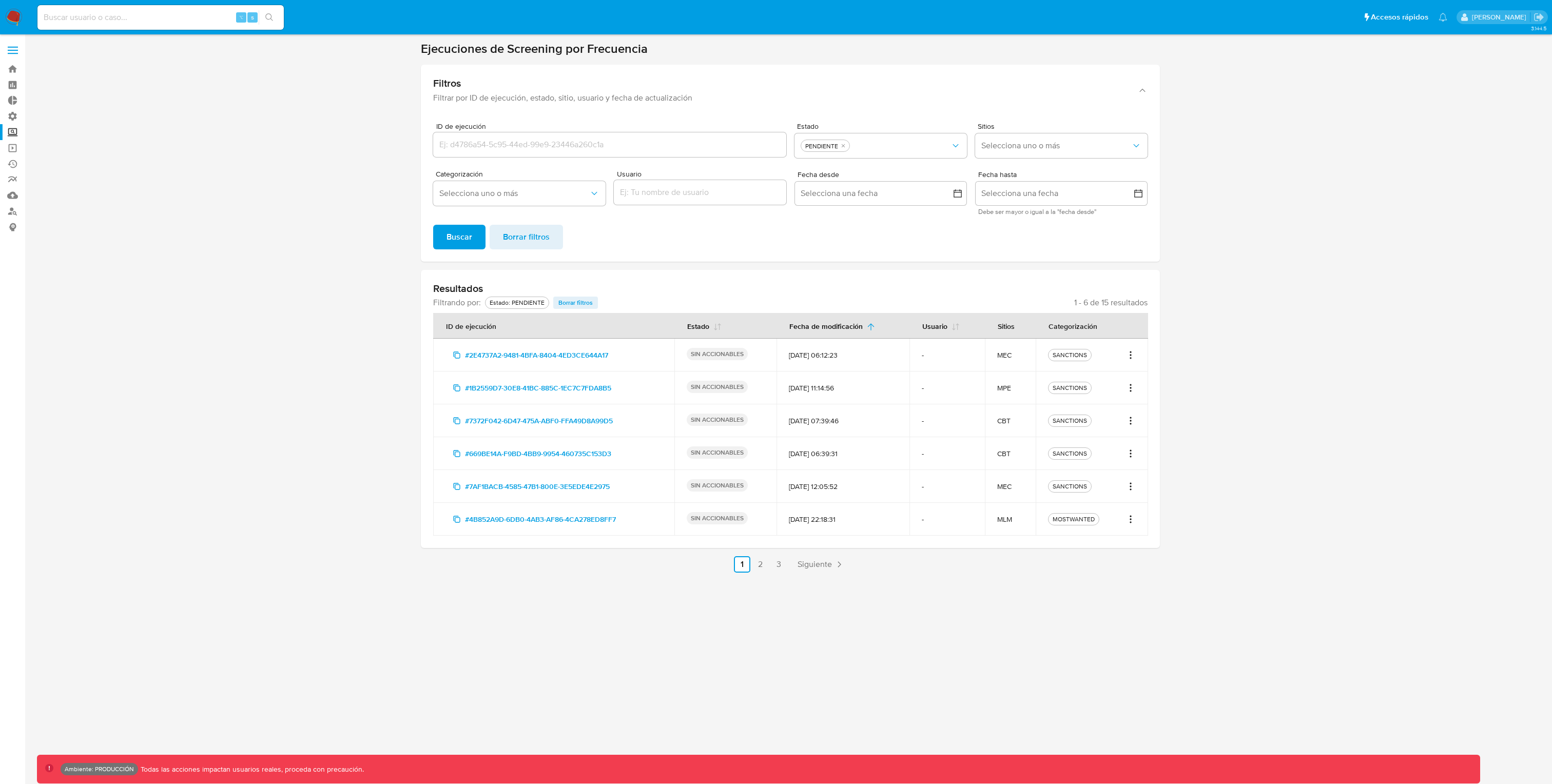 click on "3.144.5 Ambiente: PRODUCCIÓN  Todas las acciones impactan usuarios reales, proceda con precaución." at bounding box center (790, 409) 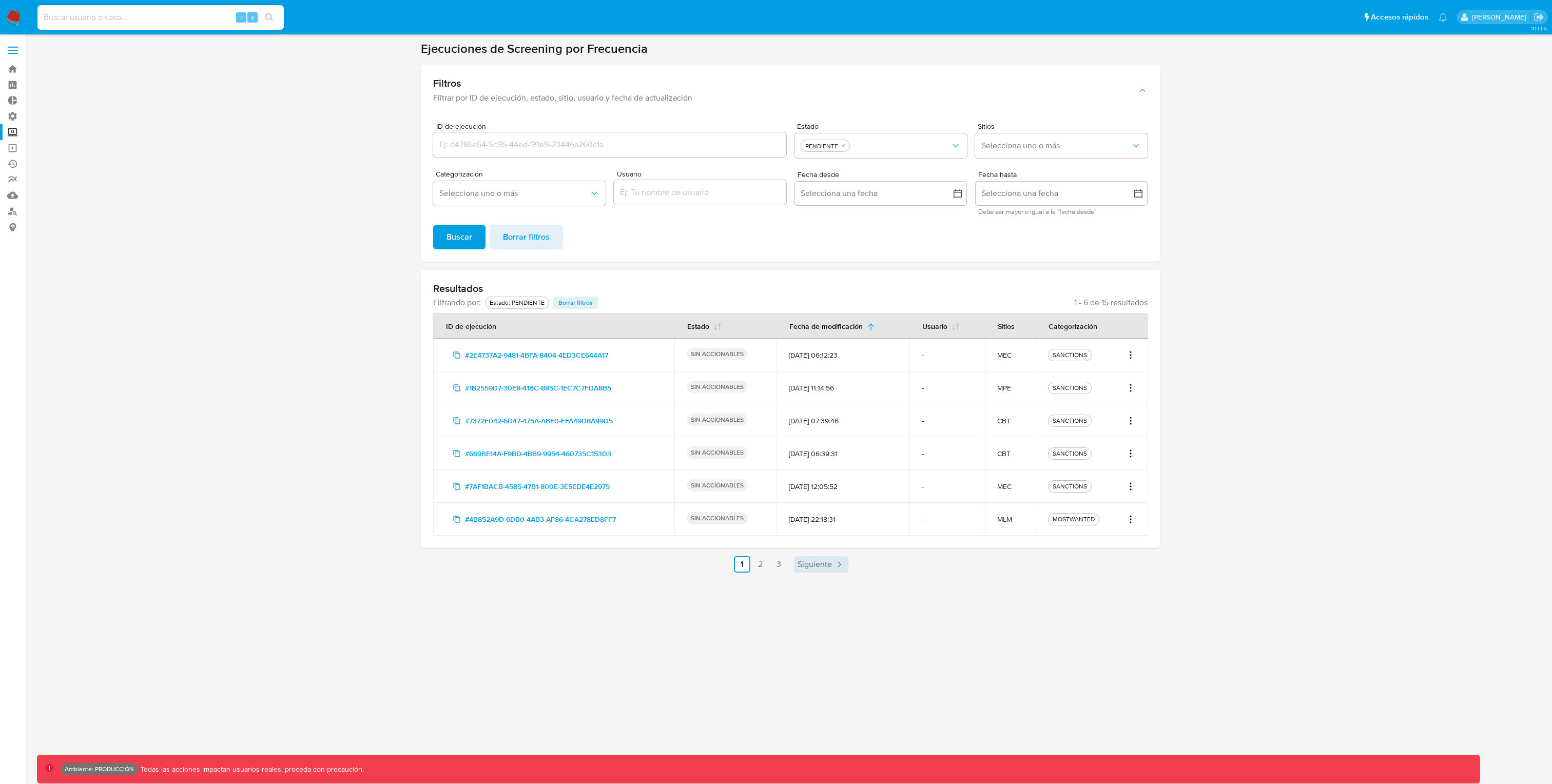 click on "Siguiente" at bounding box center [821, 564] 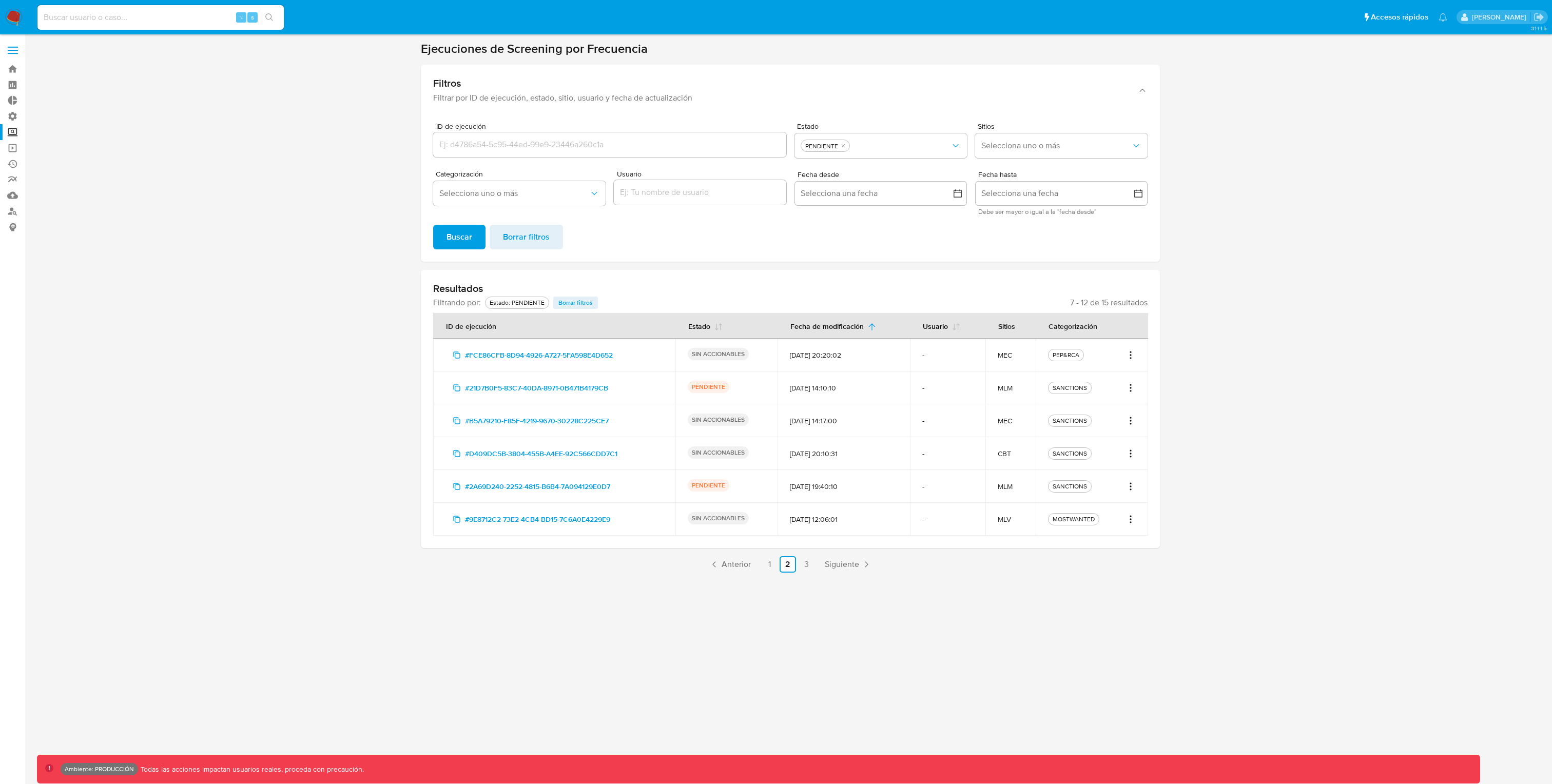 click 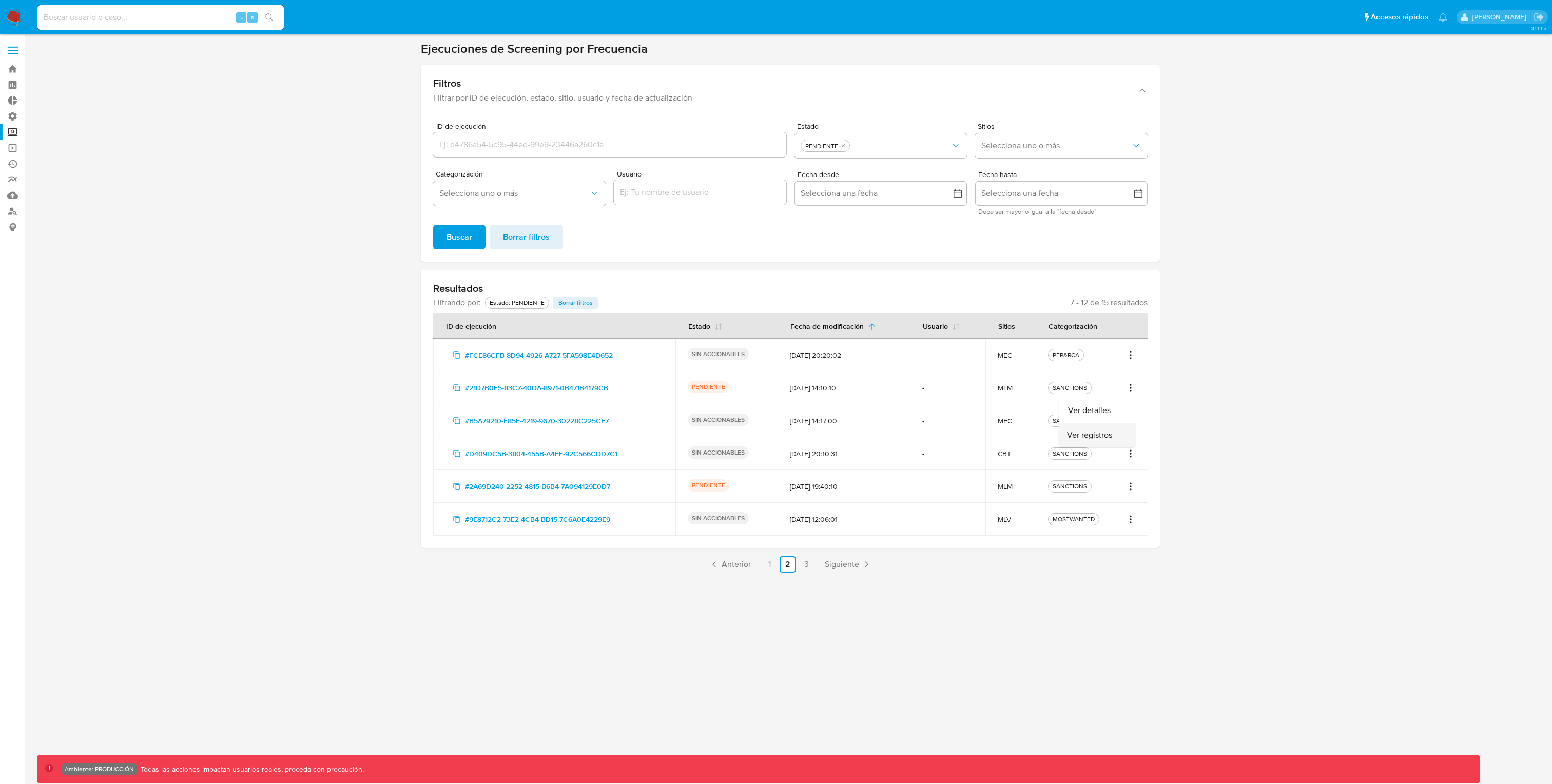 click on "Ver registros" at bounding box center (1097, 435) 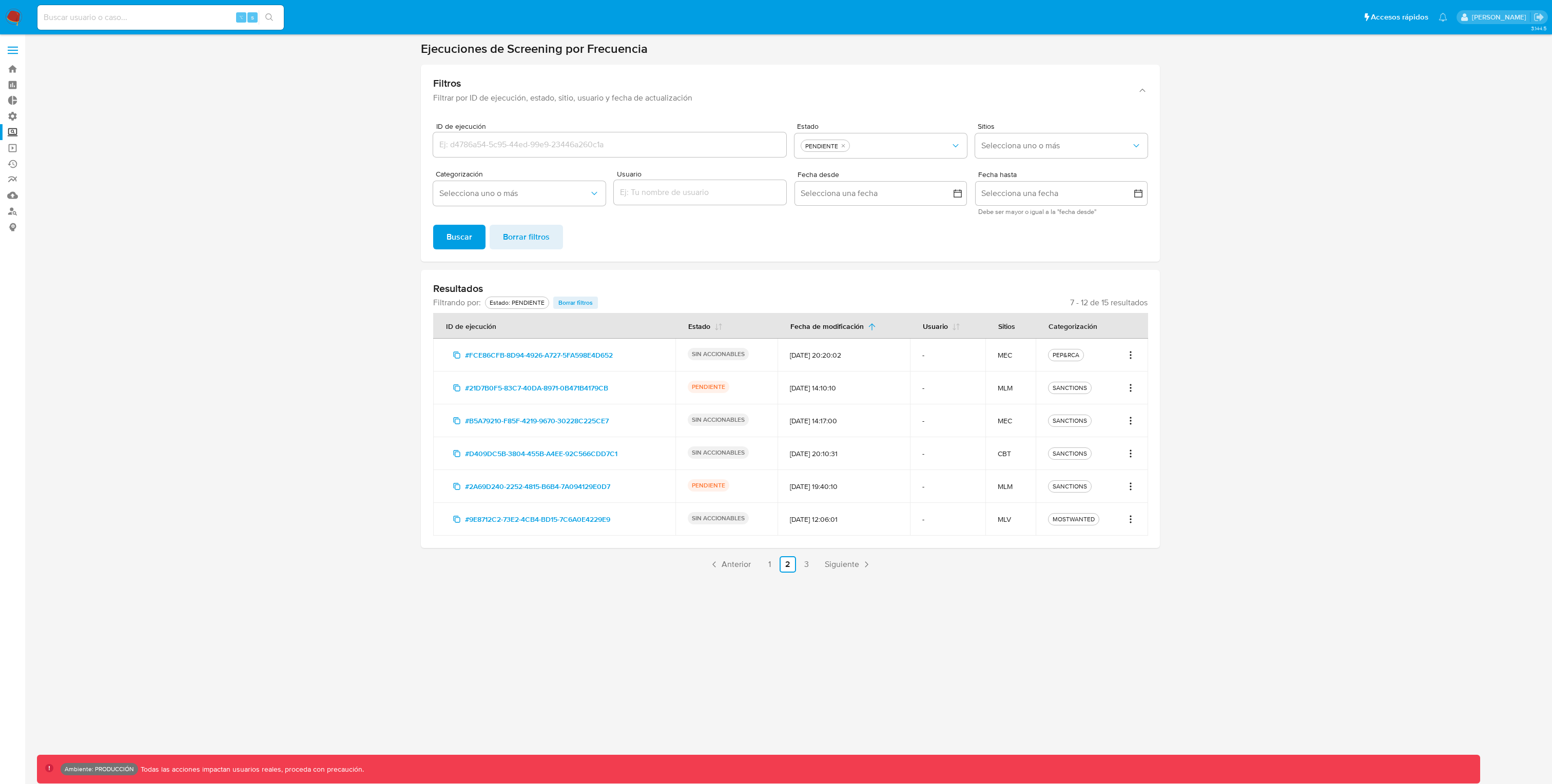 click on "SANCTIONS" at bounding box center [1092, 486] 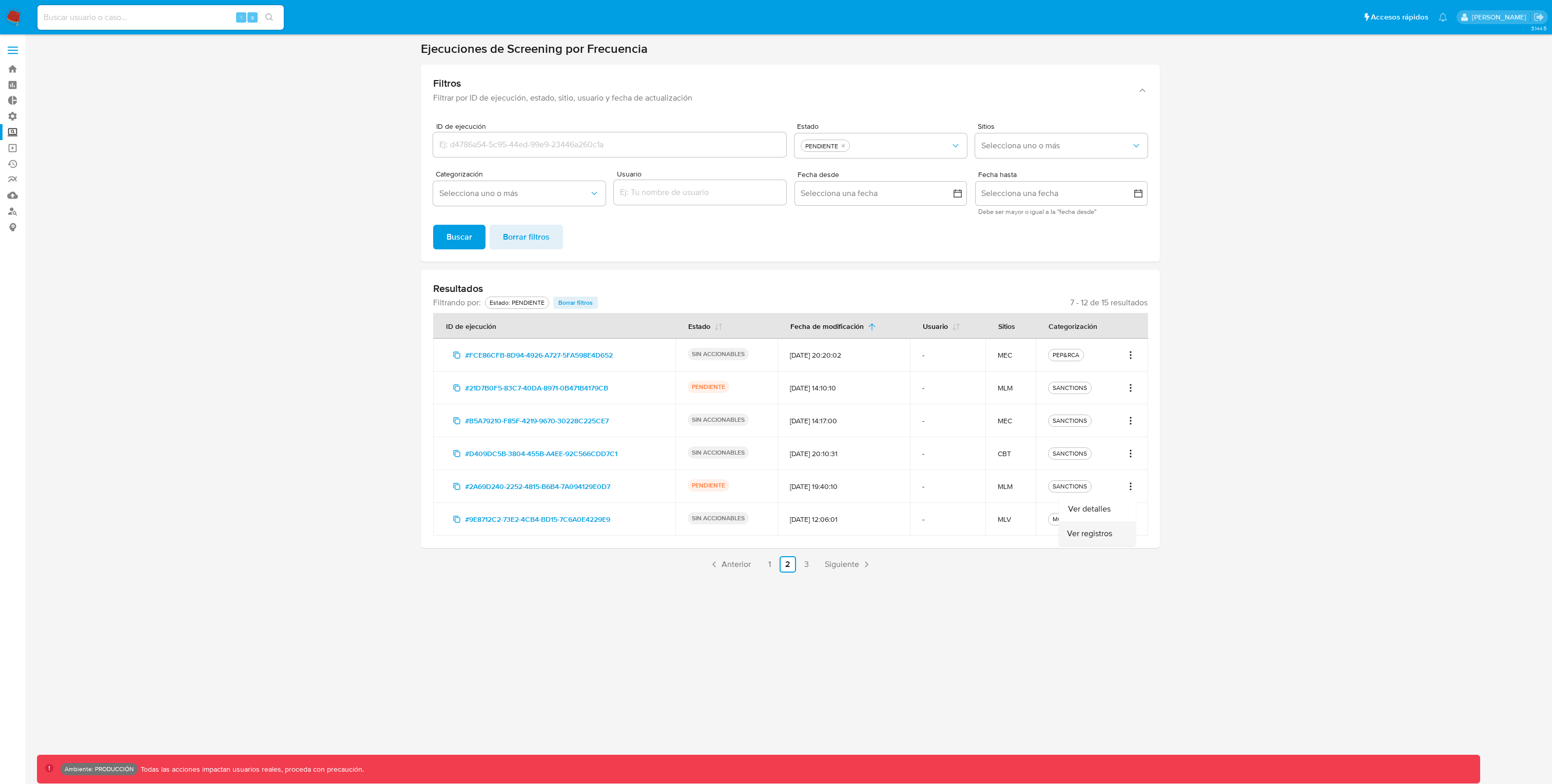 click on "Ver registros" at bounding box center (1097, 534) 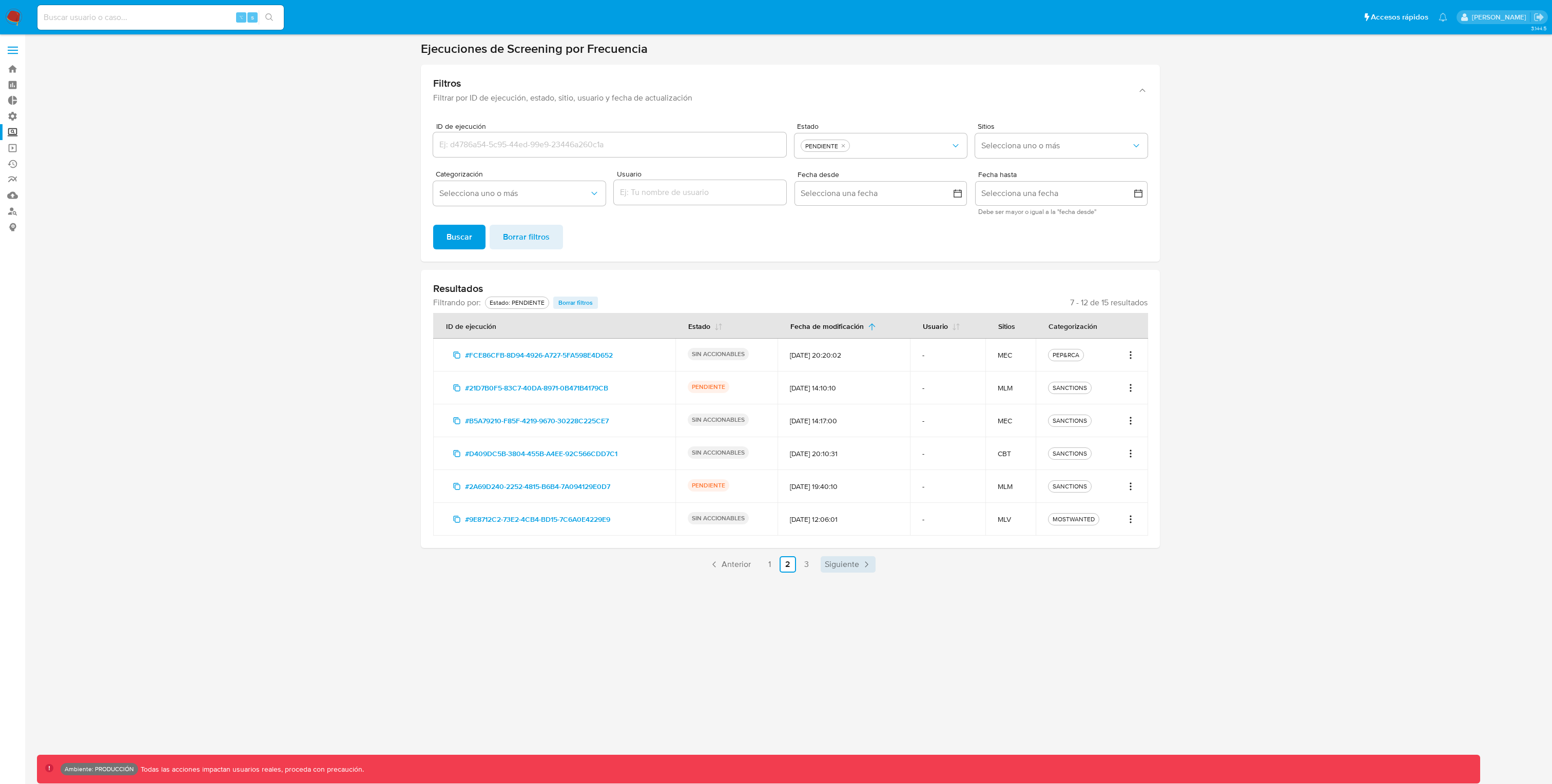 click on "Siguiente" at bounding box center [842, 564] 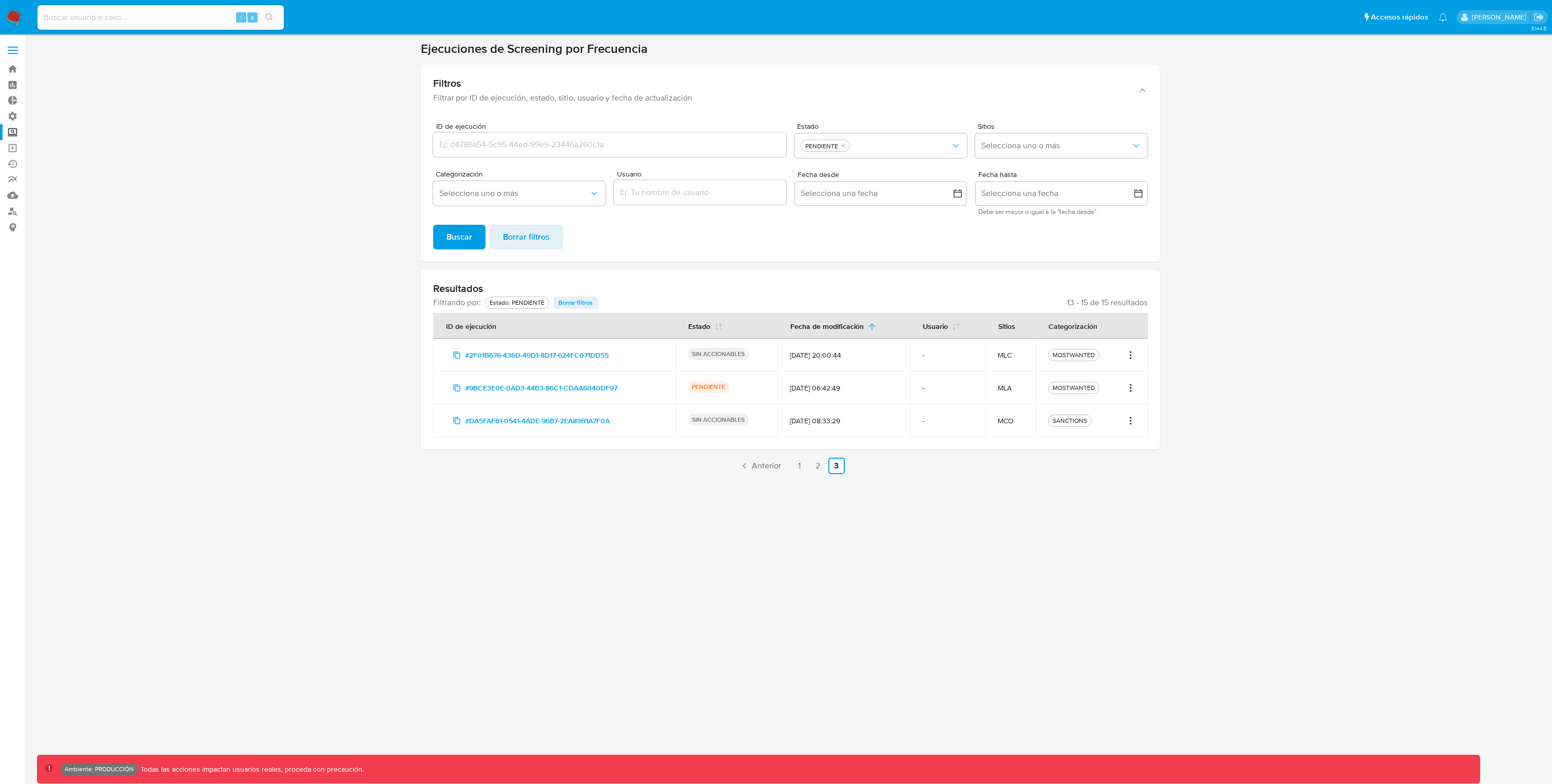 click 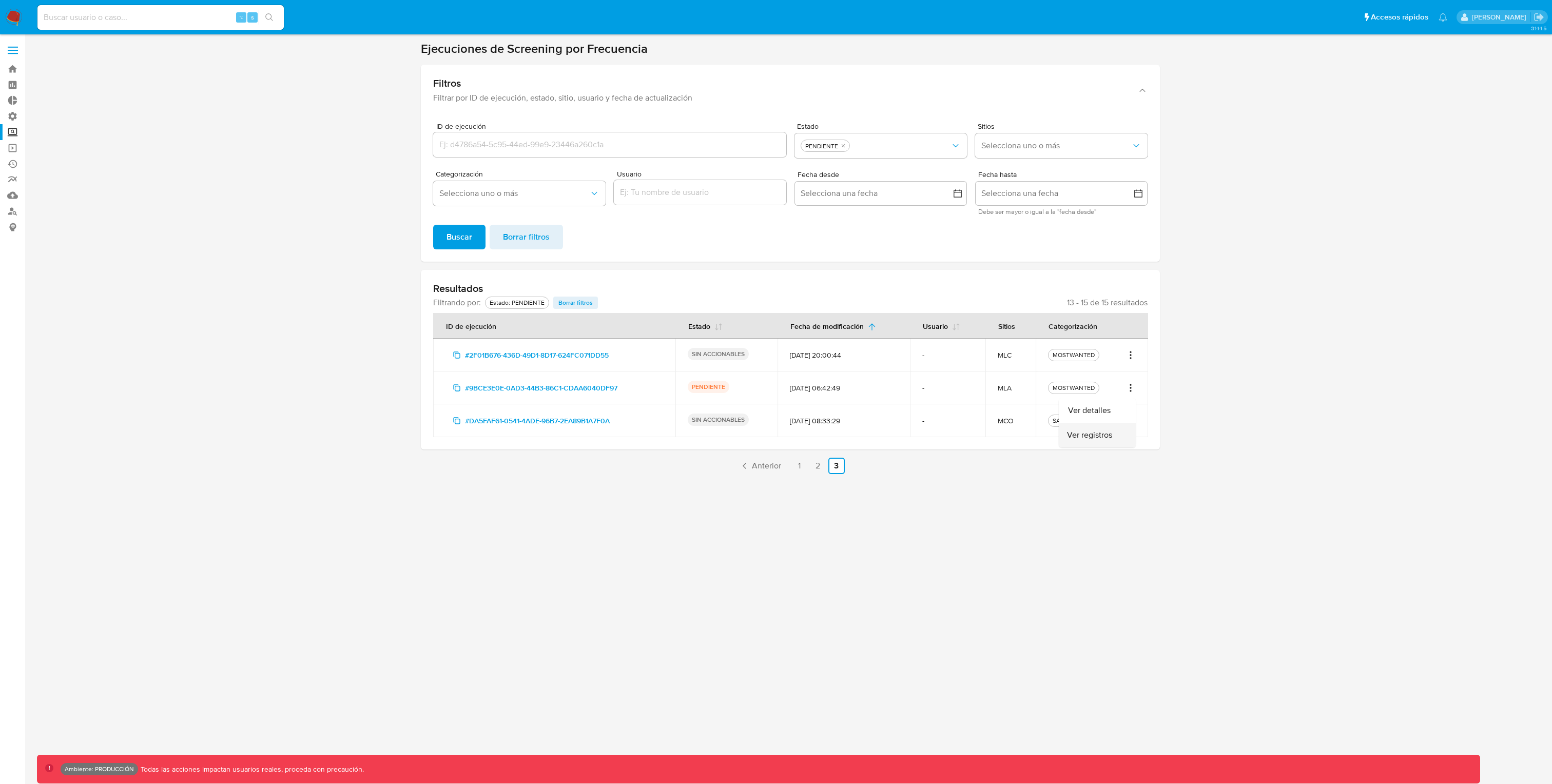 click on "Ver registros" at bounding box center (1097, 435) 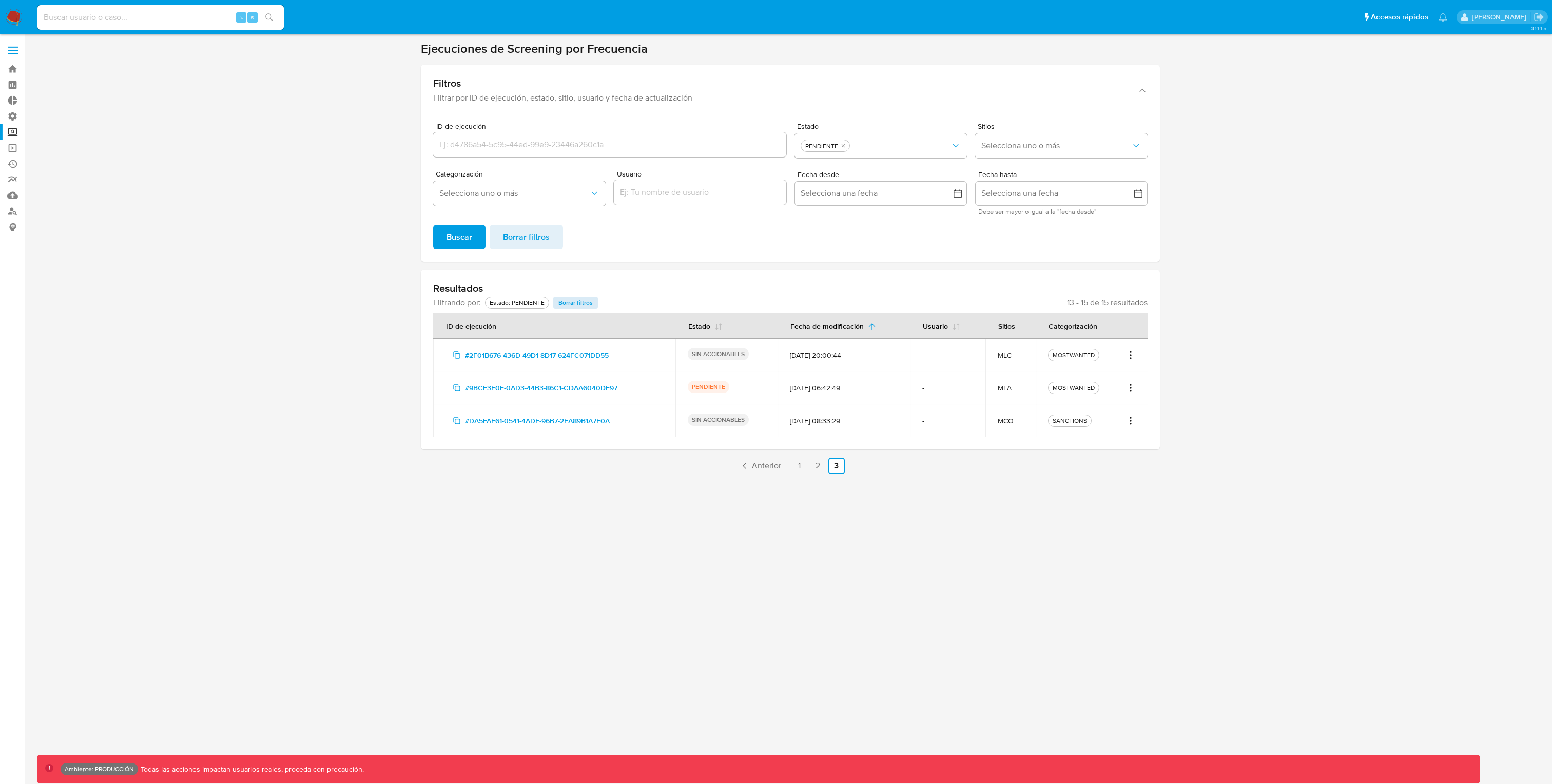 click on "Borrar filtros" at bounding box center [575, 303] 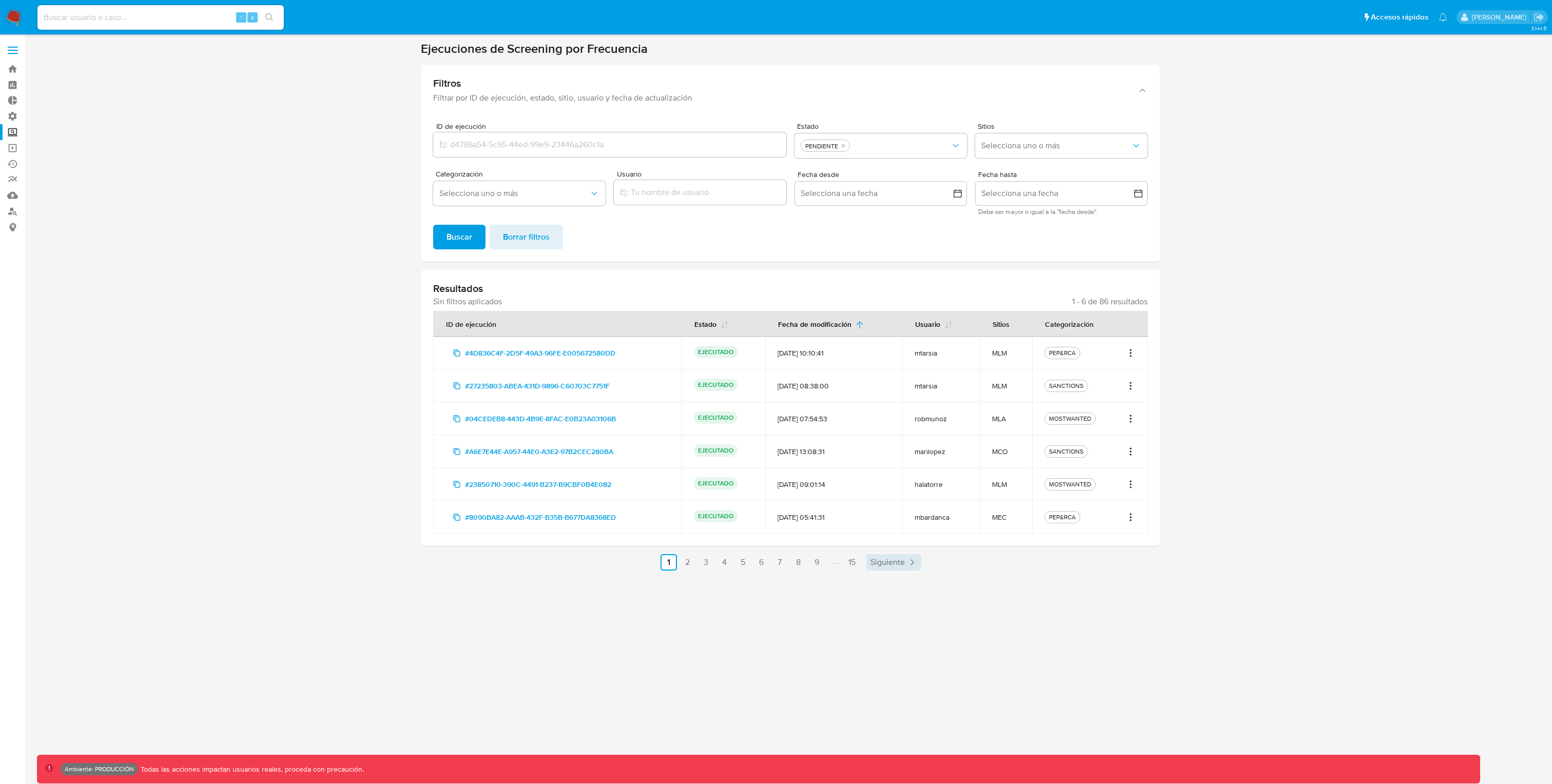 click on "Siguiente" at bounding box center [887, 562] 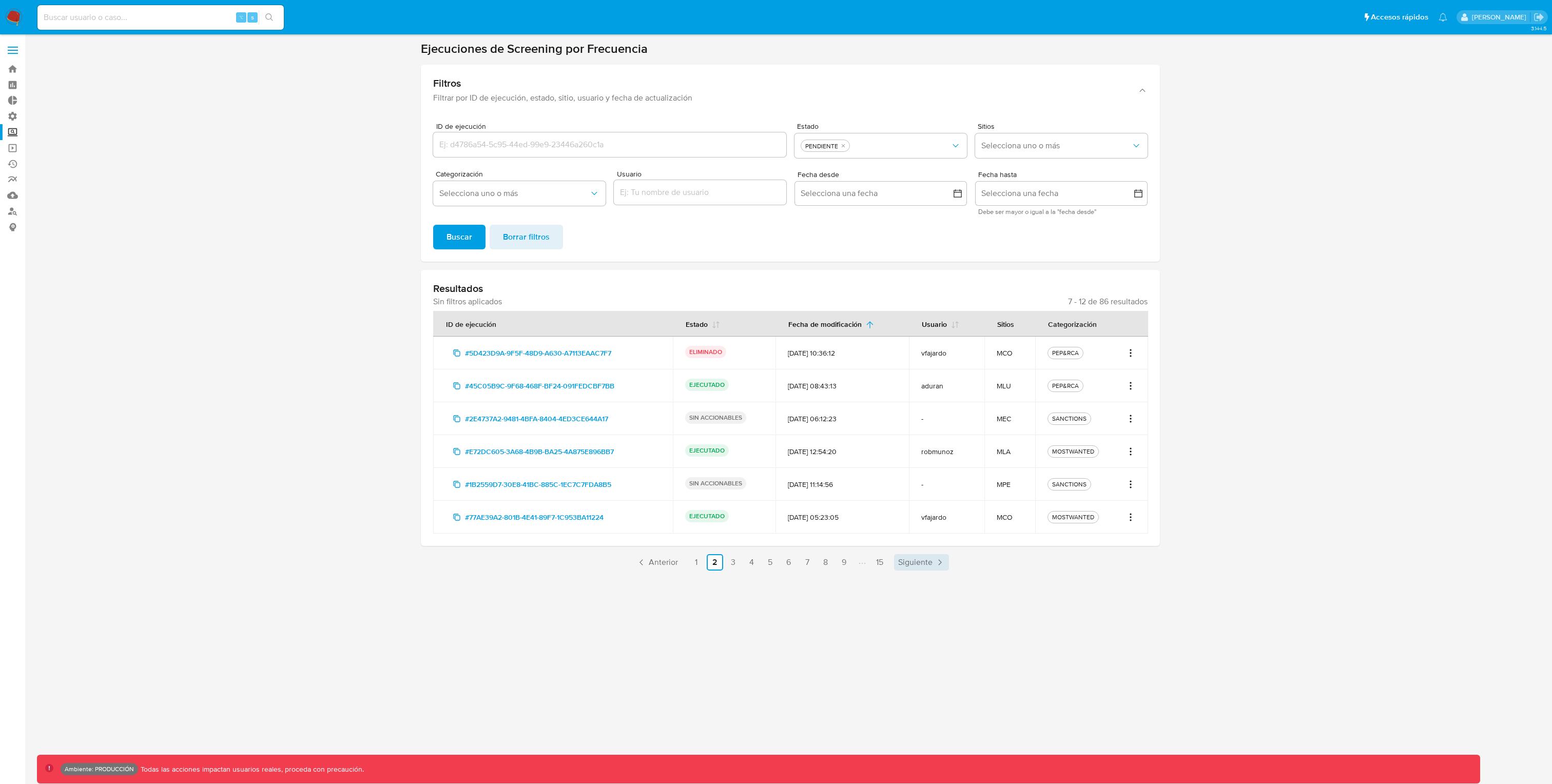 click on "Siguiente" at bounding box center (915, 562) 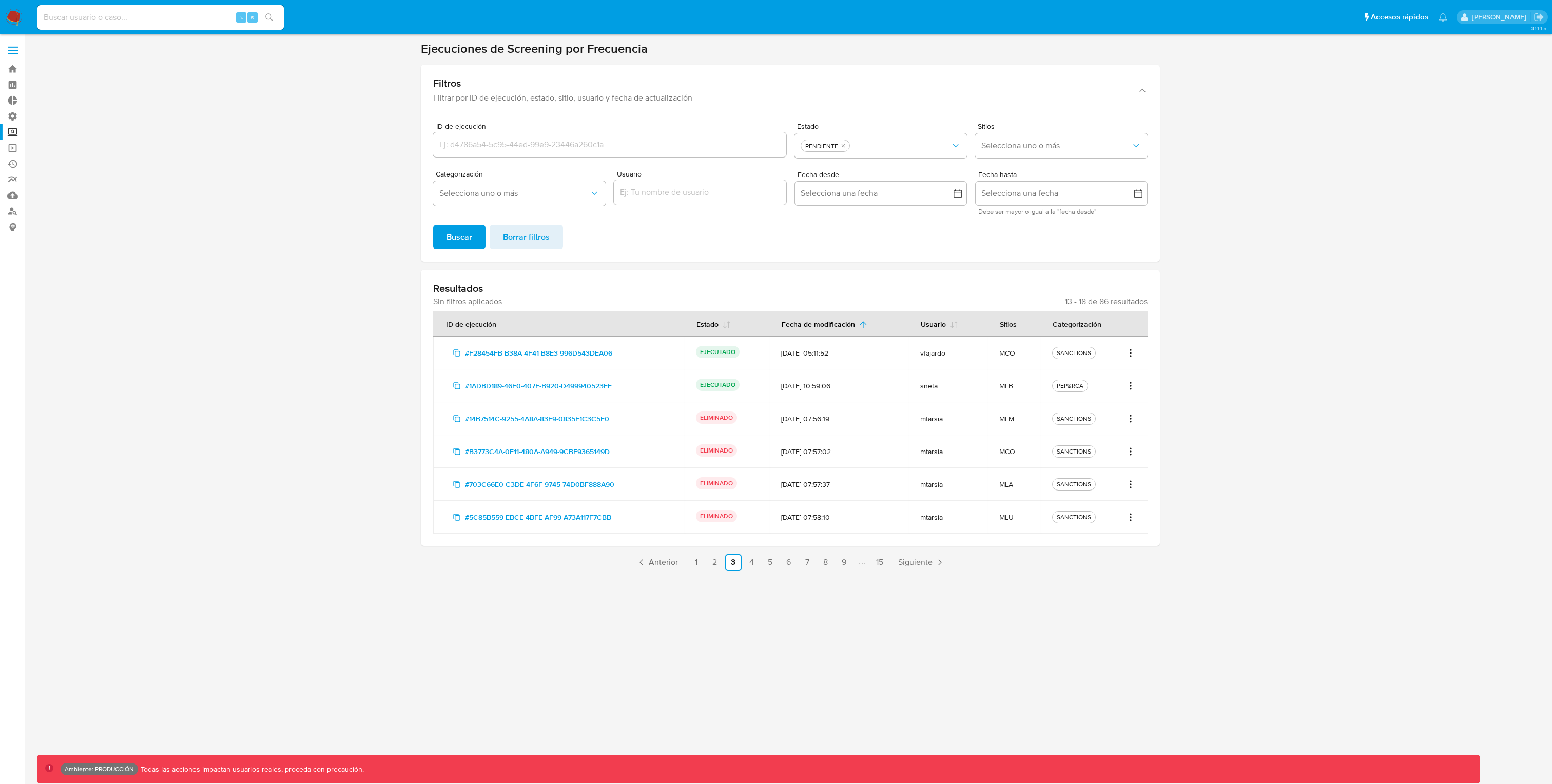 click on "Buscar" at bounding box center (459, 237) 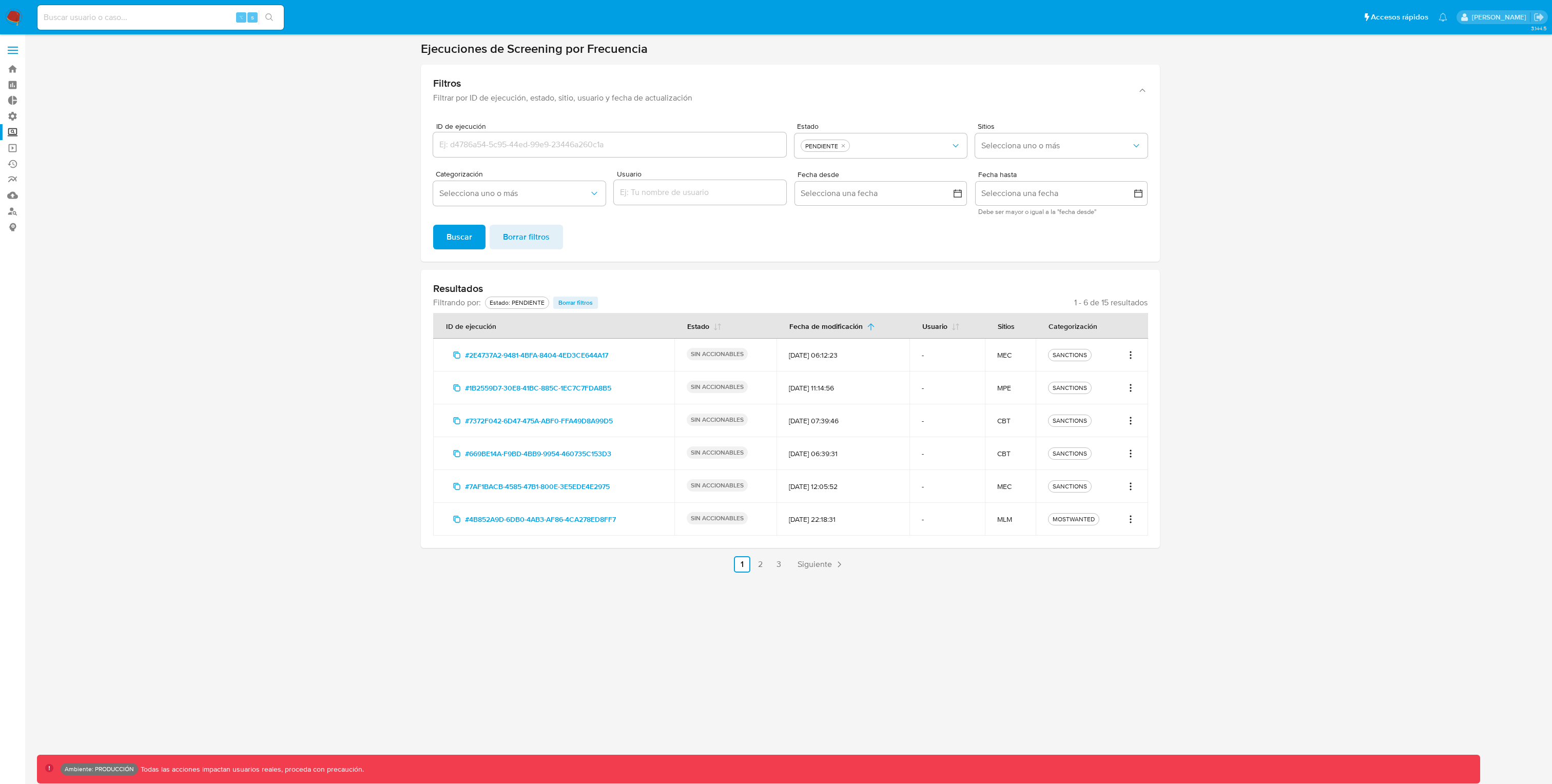 click on "SANCTIONS" at bounding box center [1092, 355] 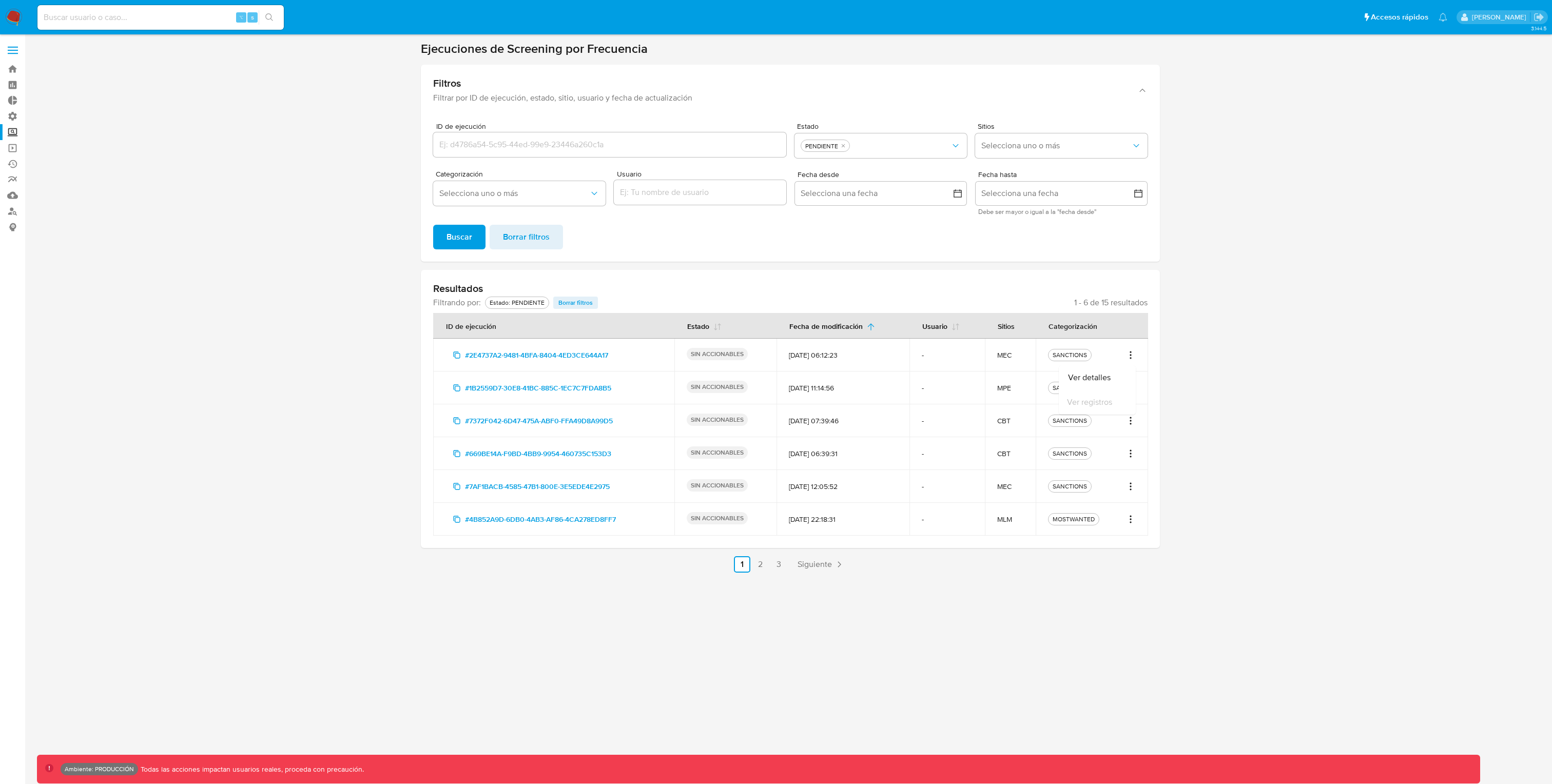 click on "Ver registros" at bounding box center [1097, 402] 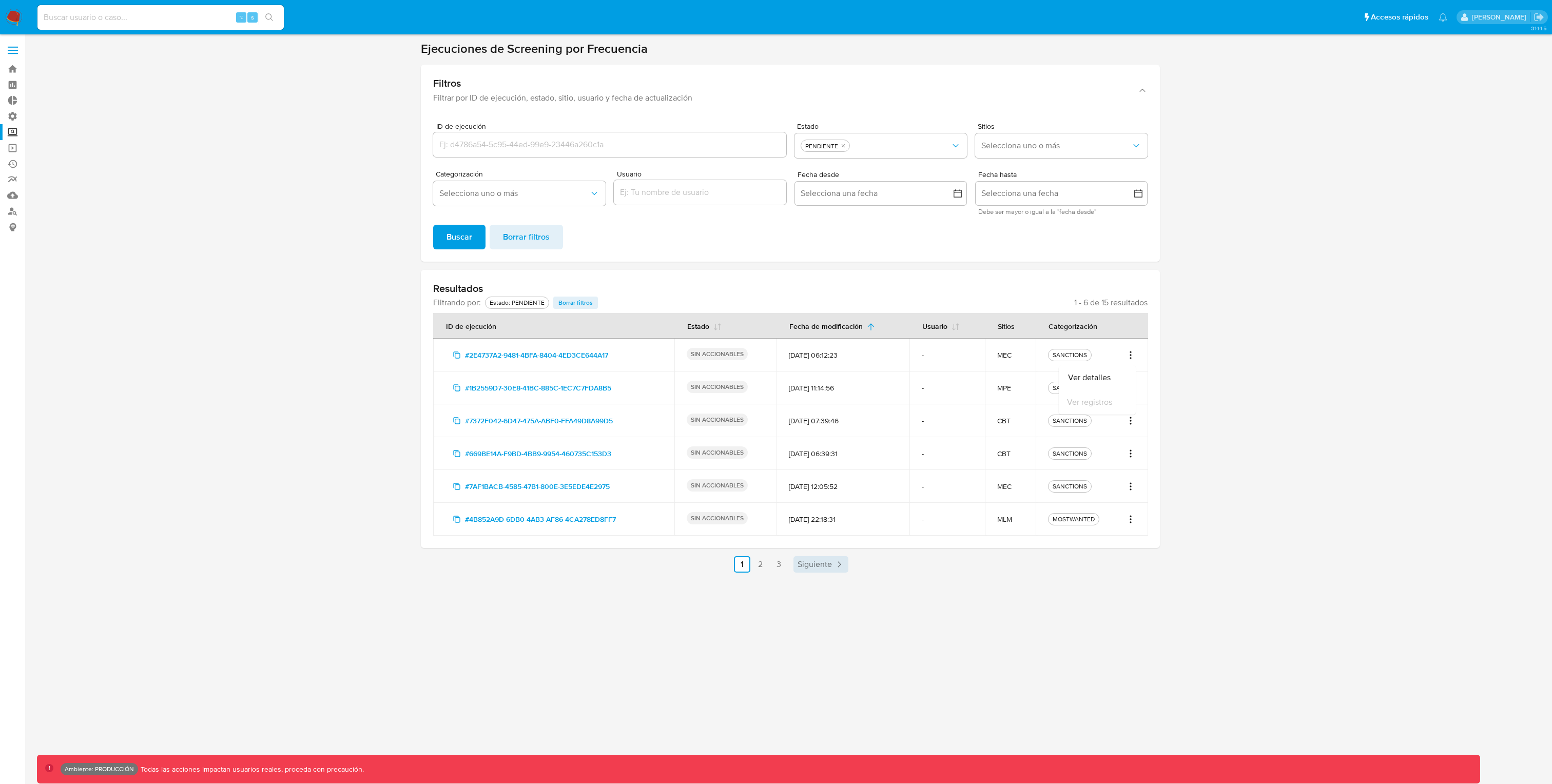 click on "Siguiente" at bounding box center [821, 564] 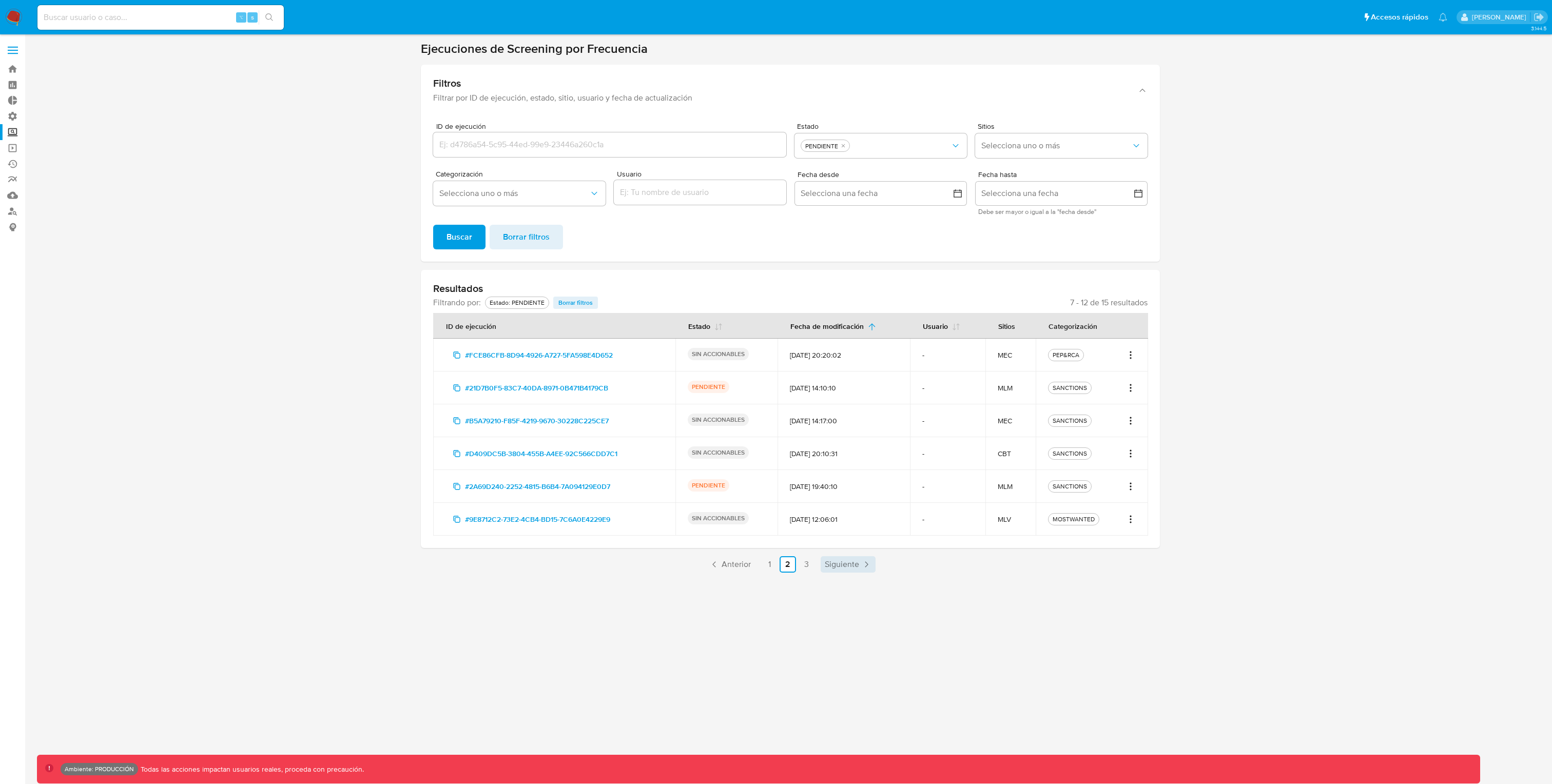 click on "Siguiente" at bounding box center [842, 564] 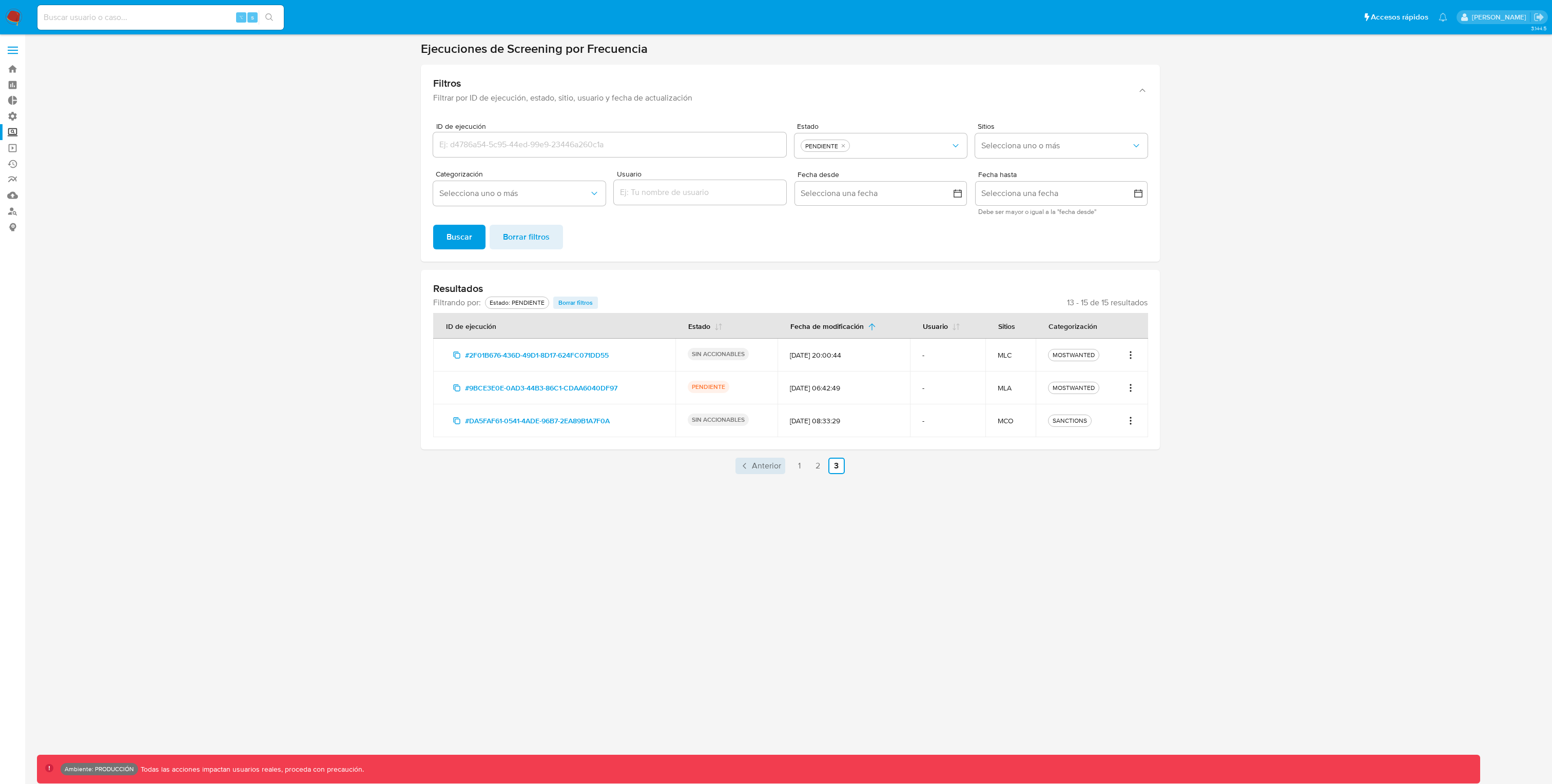 click on "Anterior" at bounding box center (766, 466) 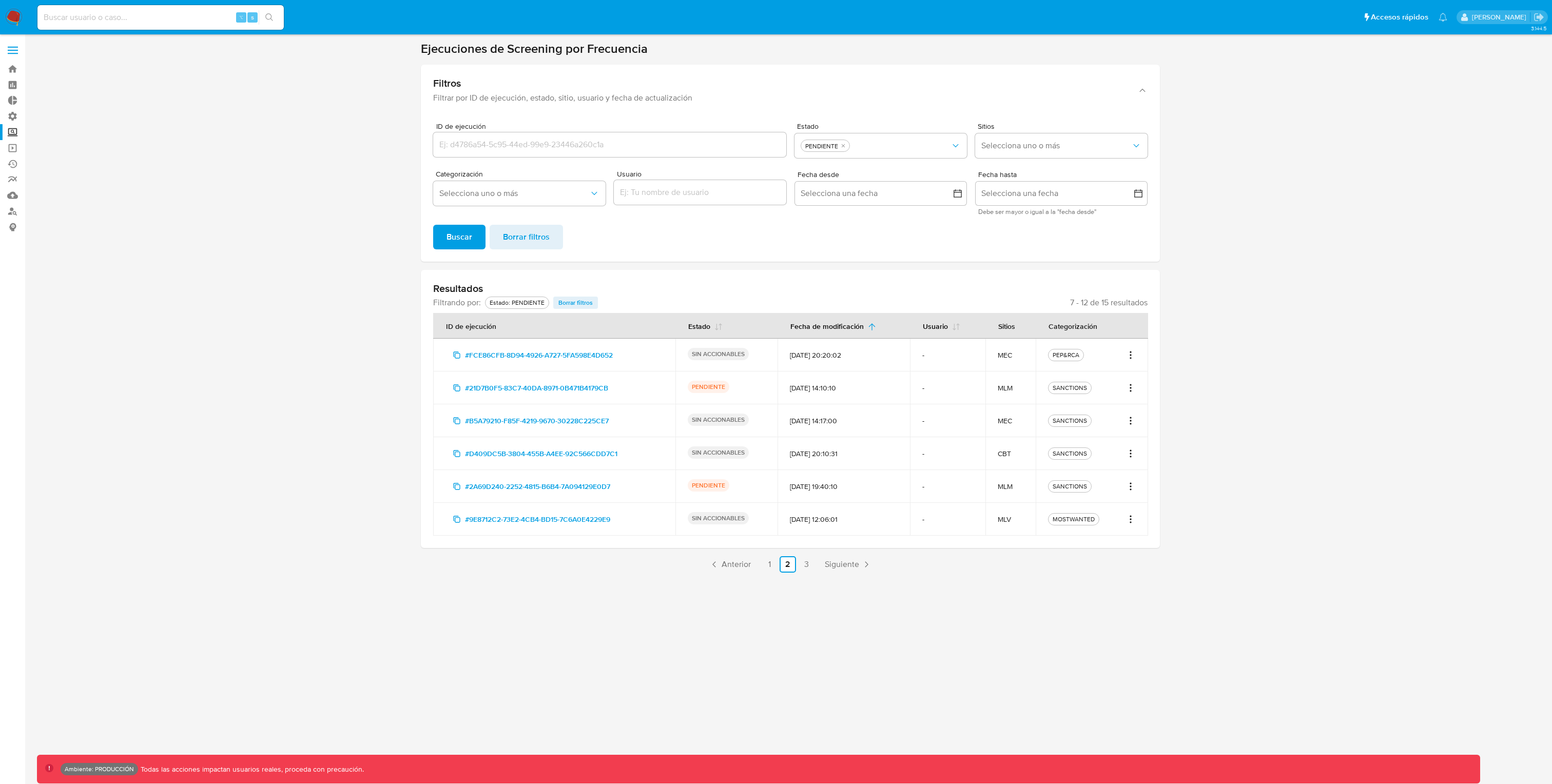click 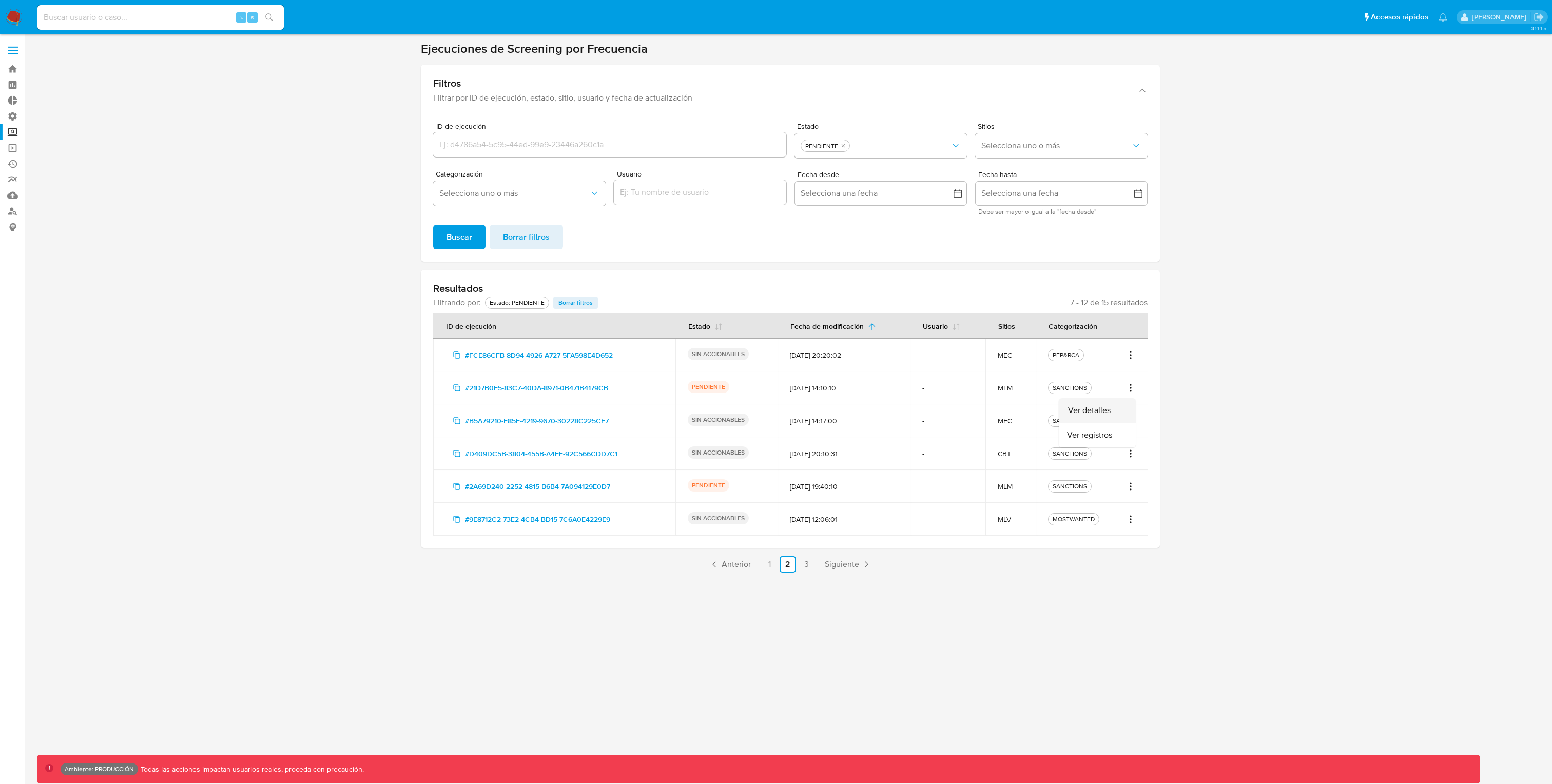 click on "Ver detalles" at bounding box center [1097, 410] 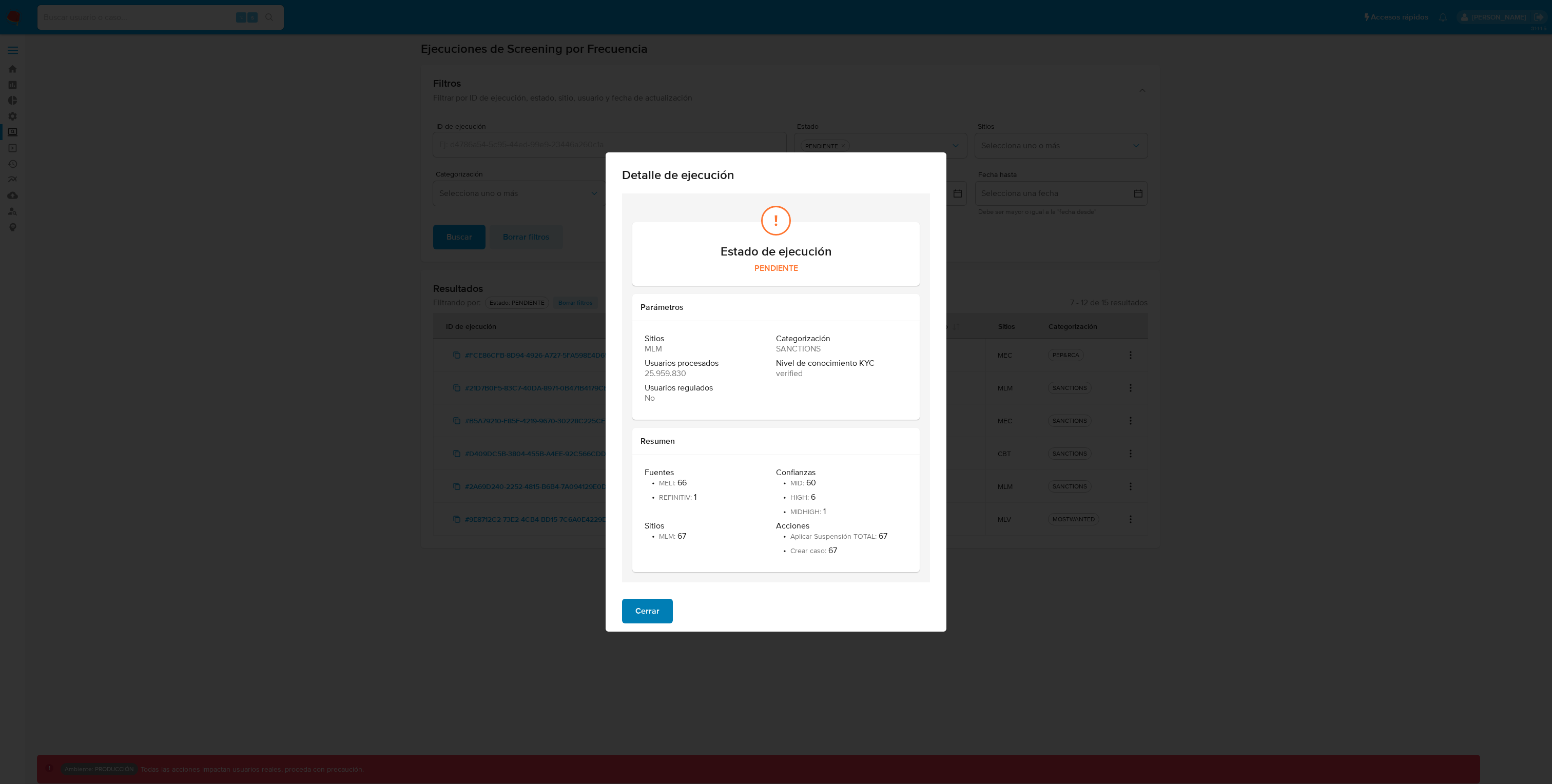 click on "Cerrar" at bounding box center [647, 611] 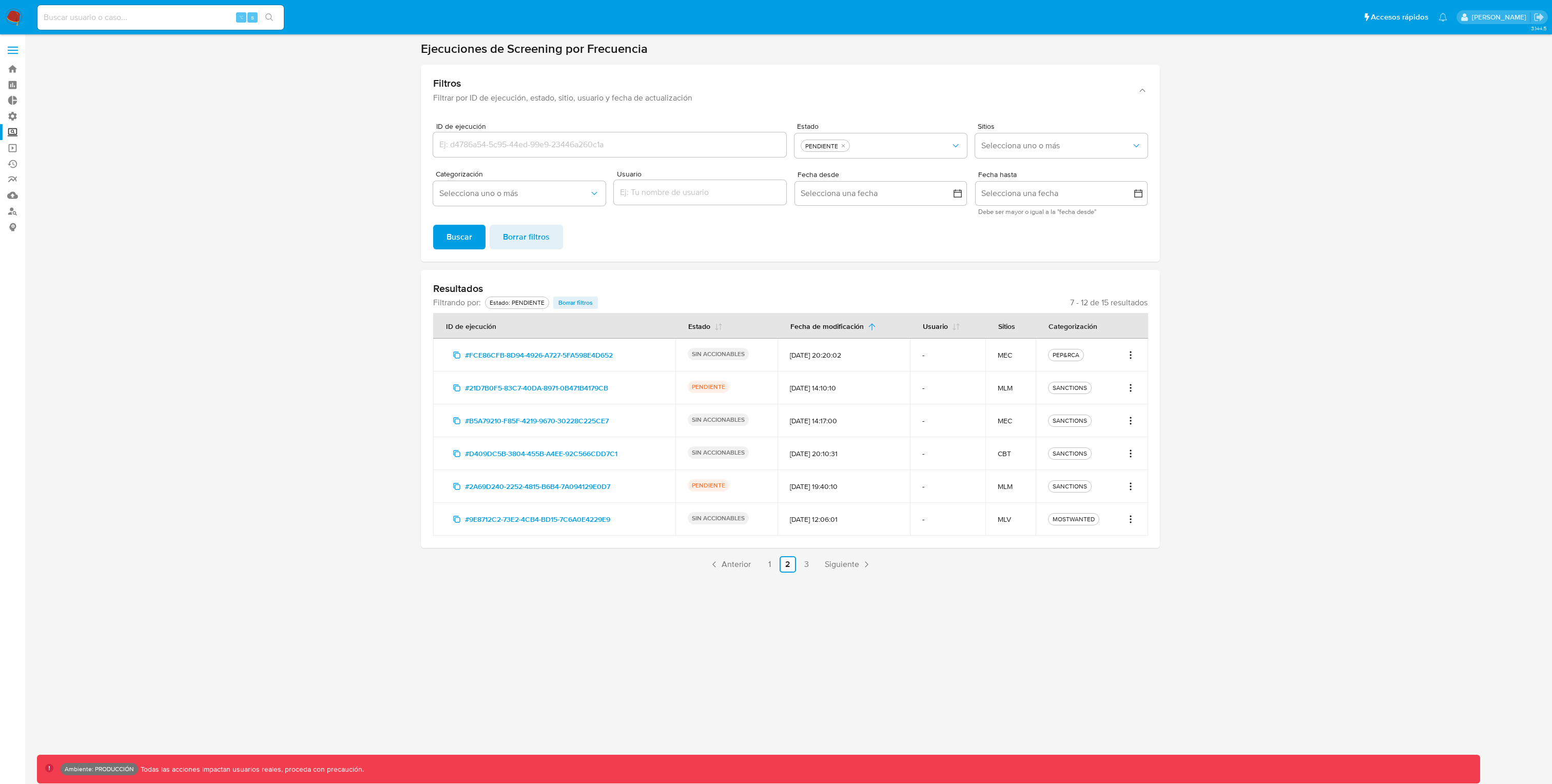 click 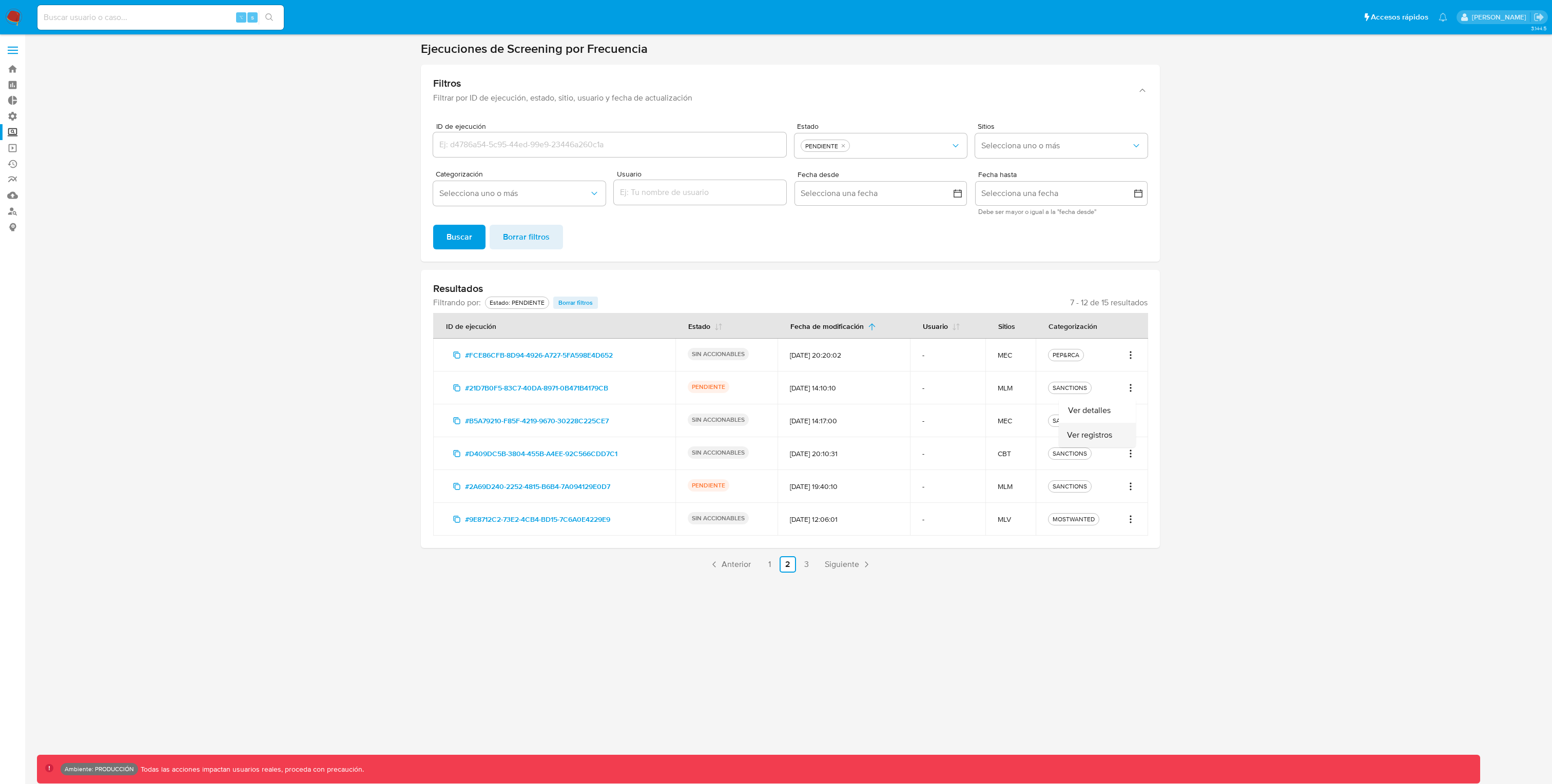click on "Ver registros" at bounding box center (1097, 435) 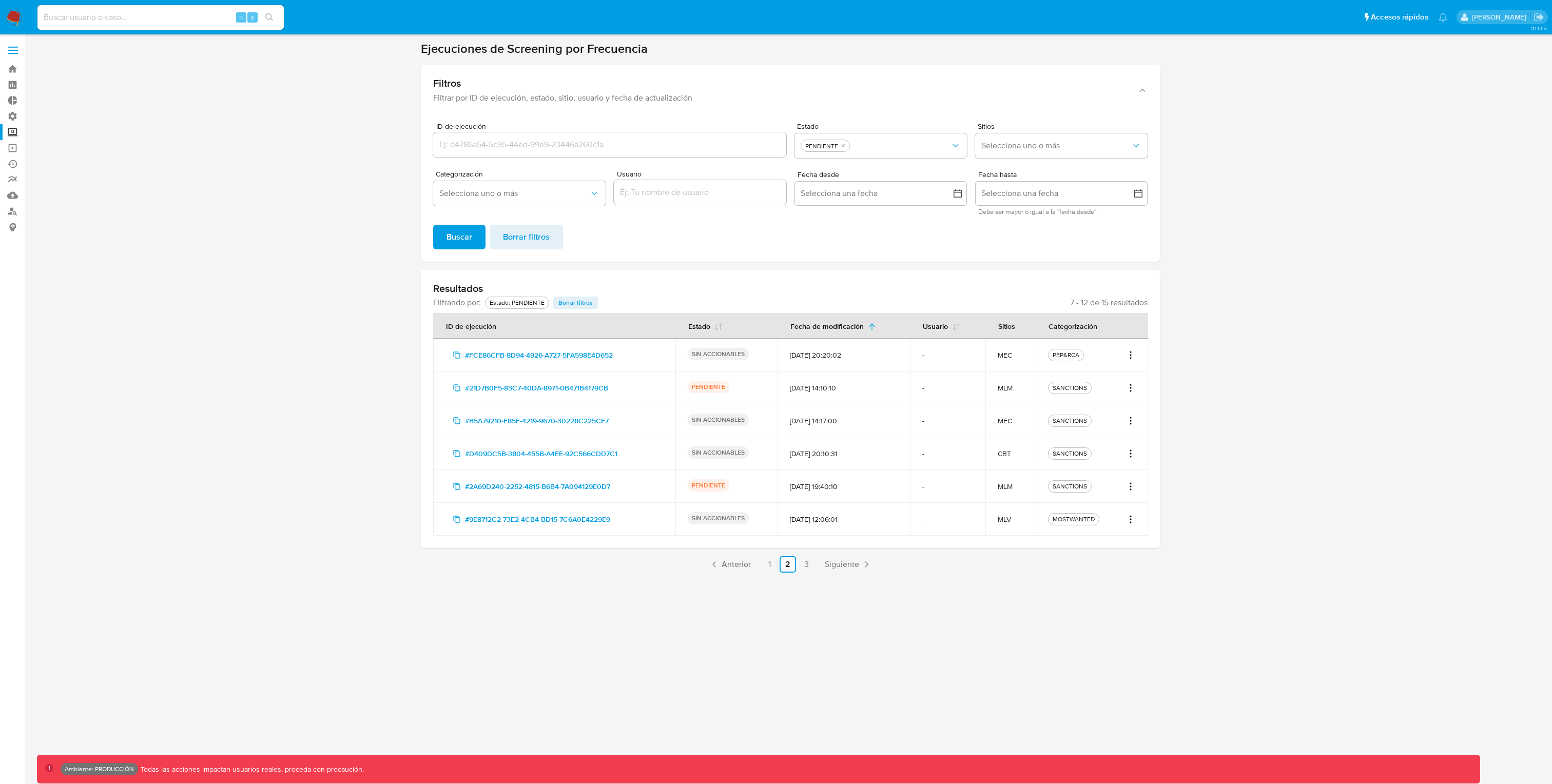 click on "Screening" at bounding box center [61, 132] 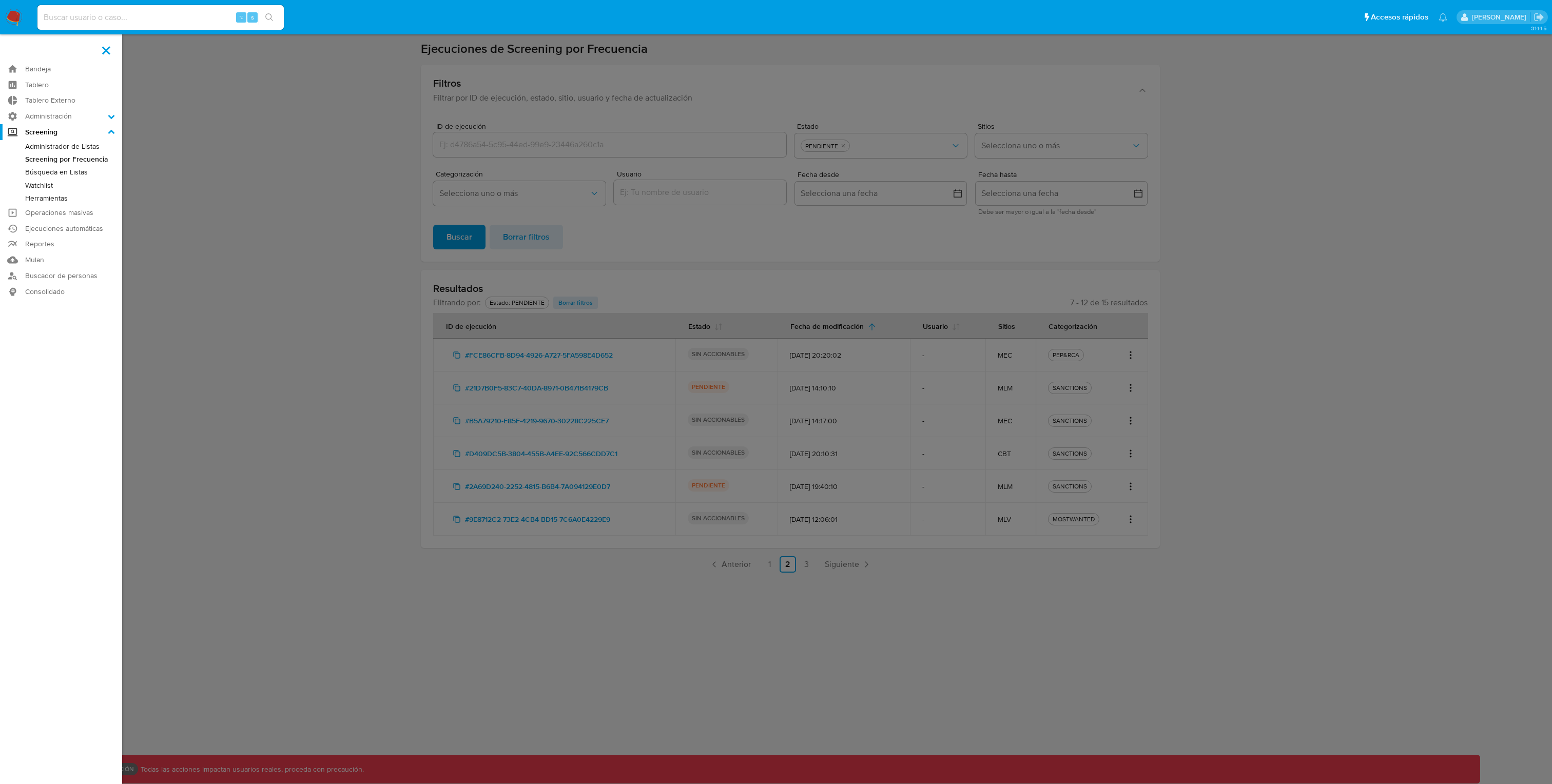 click on "Screening" at bounding box center [0, 0] 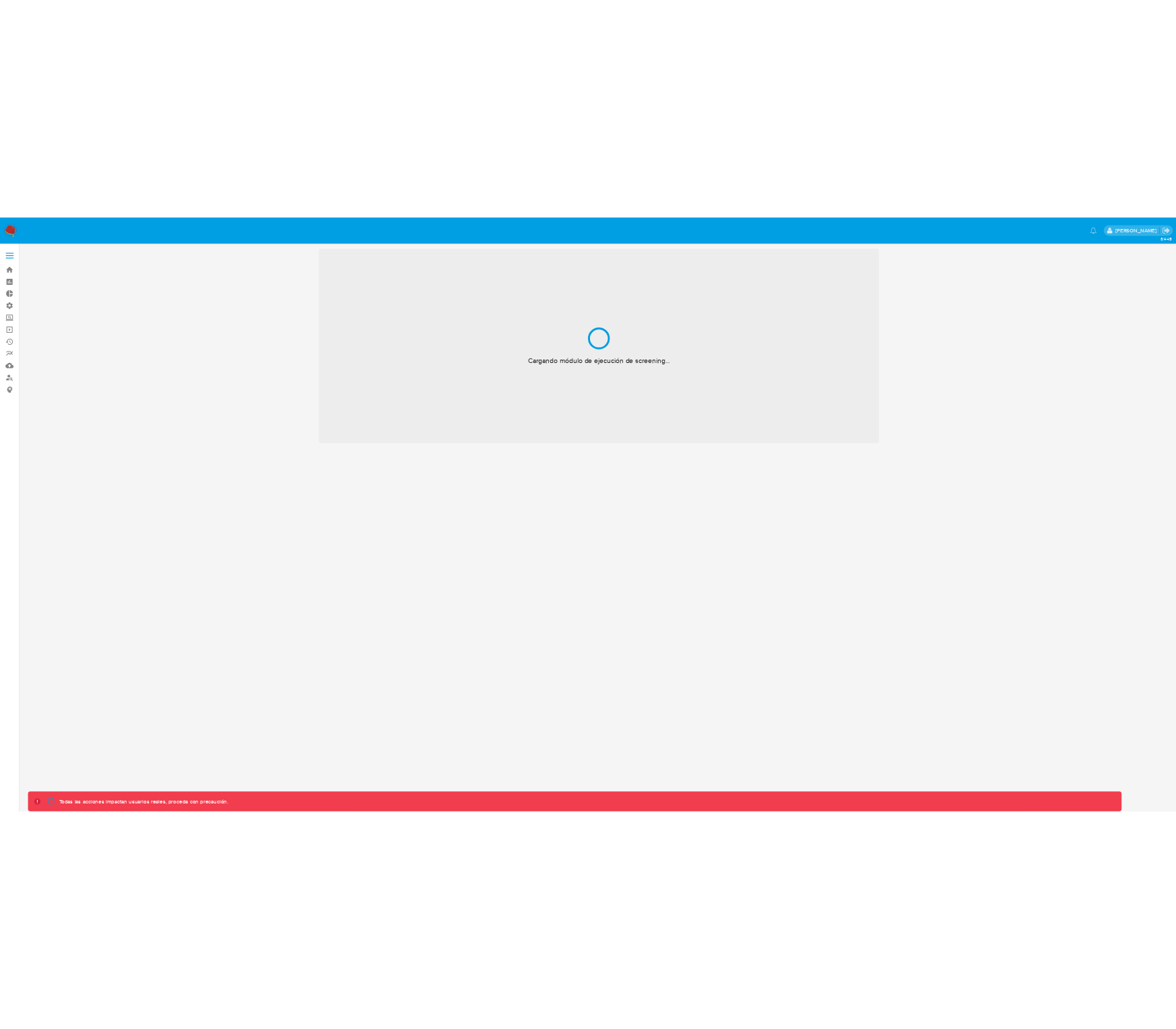 scroll, scrollTop: 0, scrollLeft: 0, axis: both 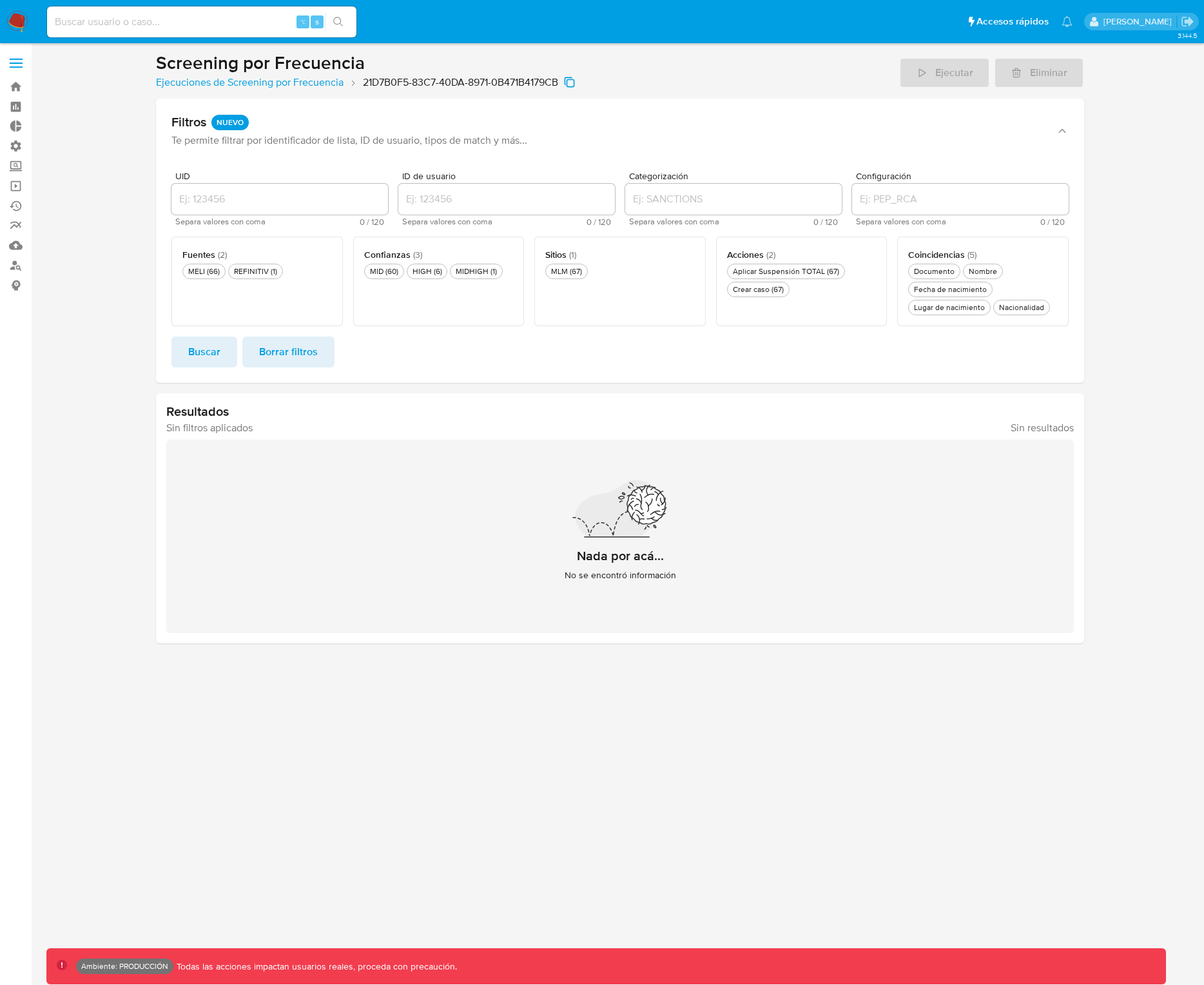 click on "Buscar" at bounding box center [204, 352] 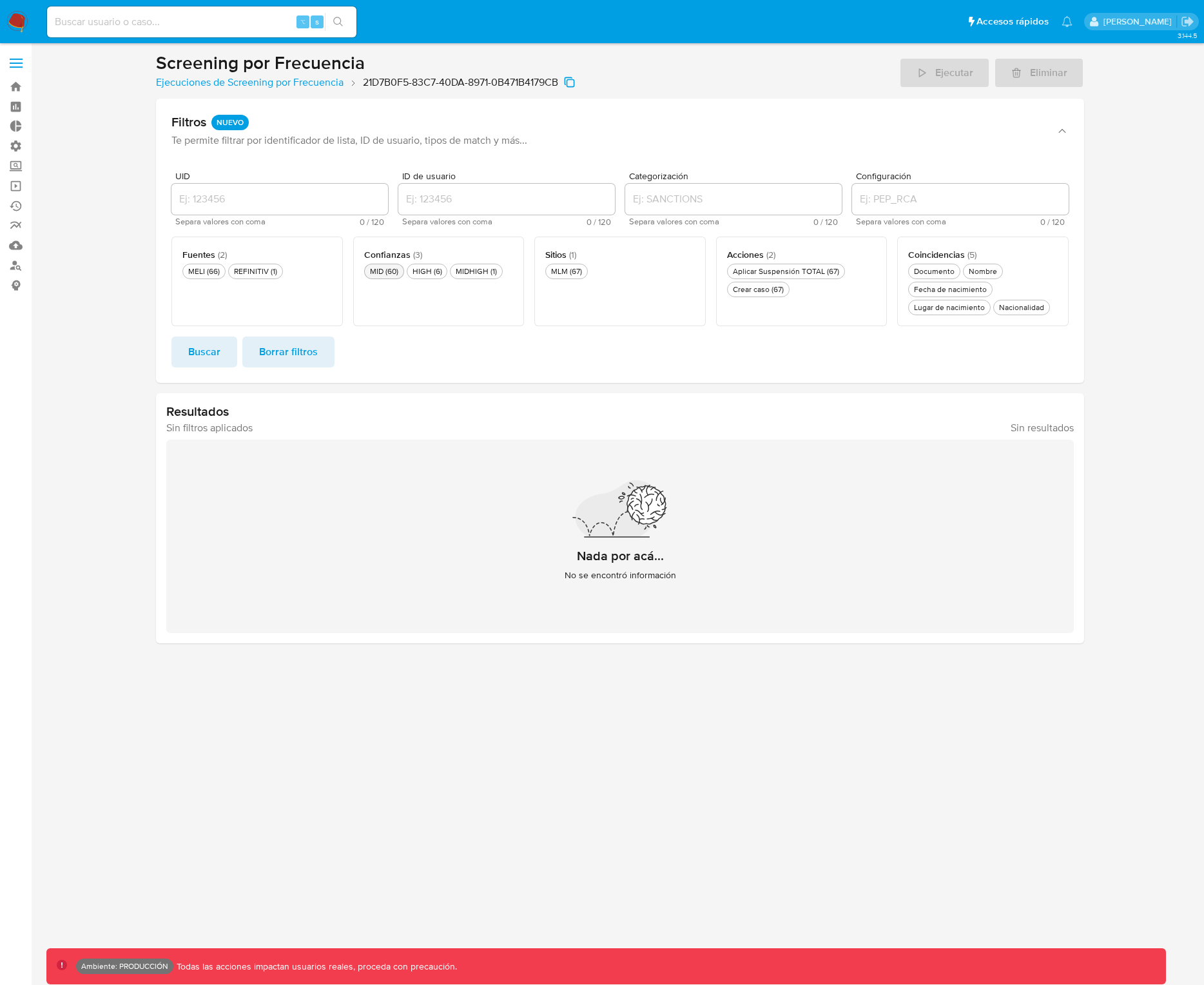 click on "MID (60)" at bounding box center (384, 271) 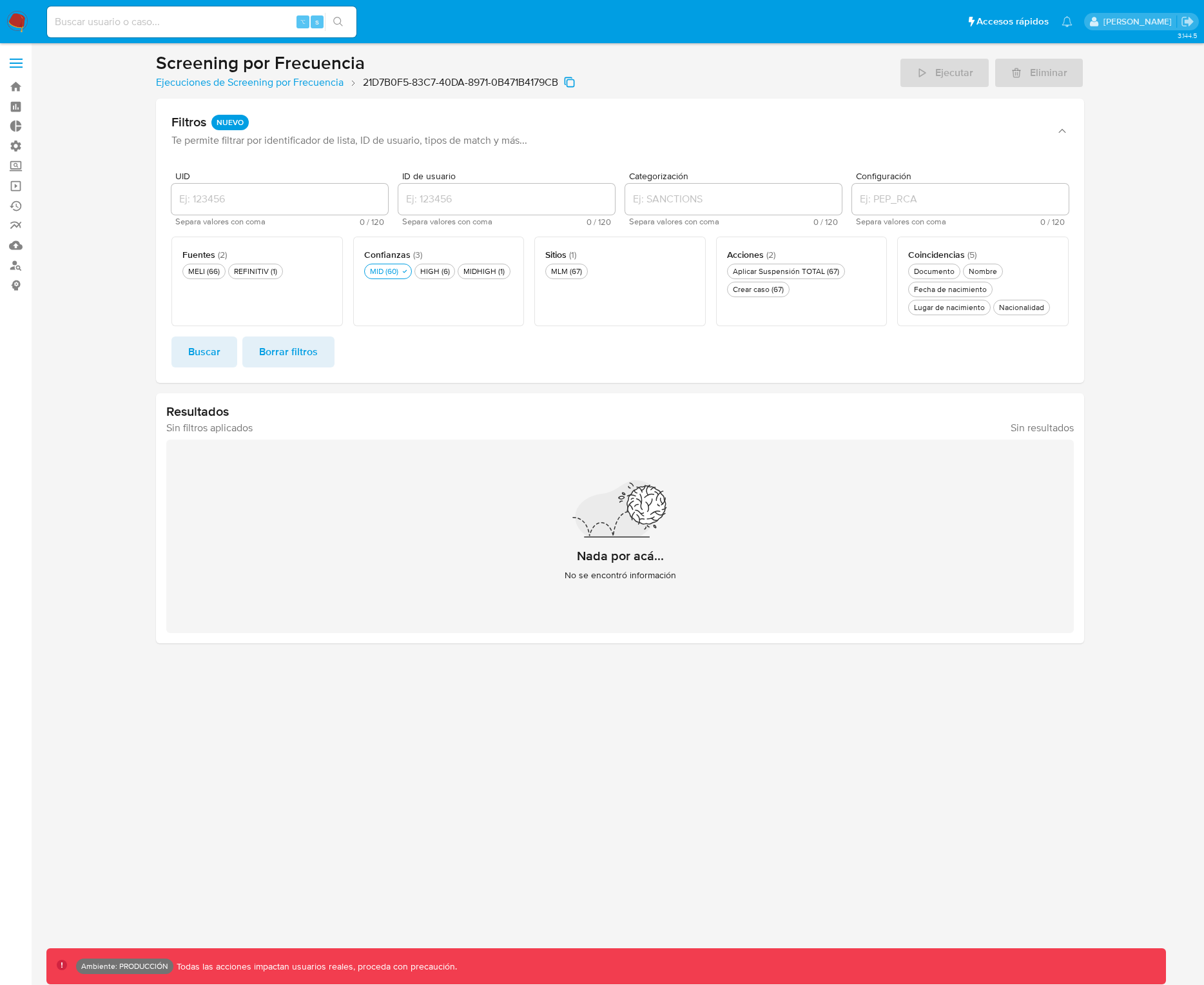 click on "Buscar" at bounding box center [204, 352] 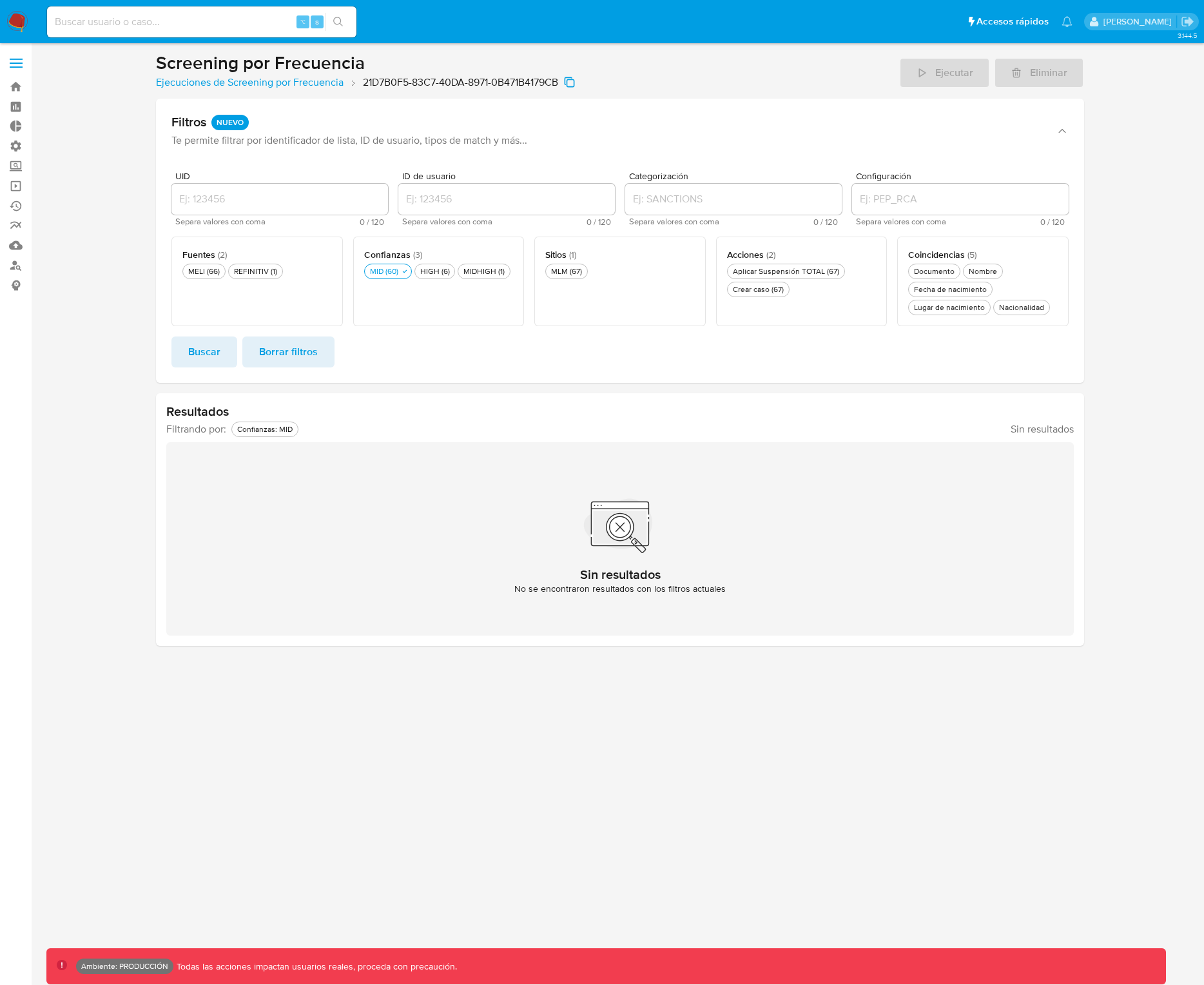 click on "Borrar filtros" at bounding box center (288, 352) 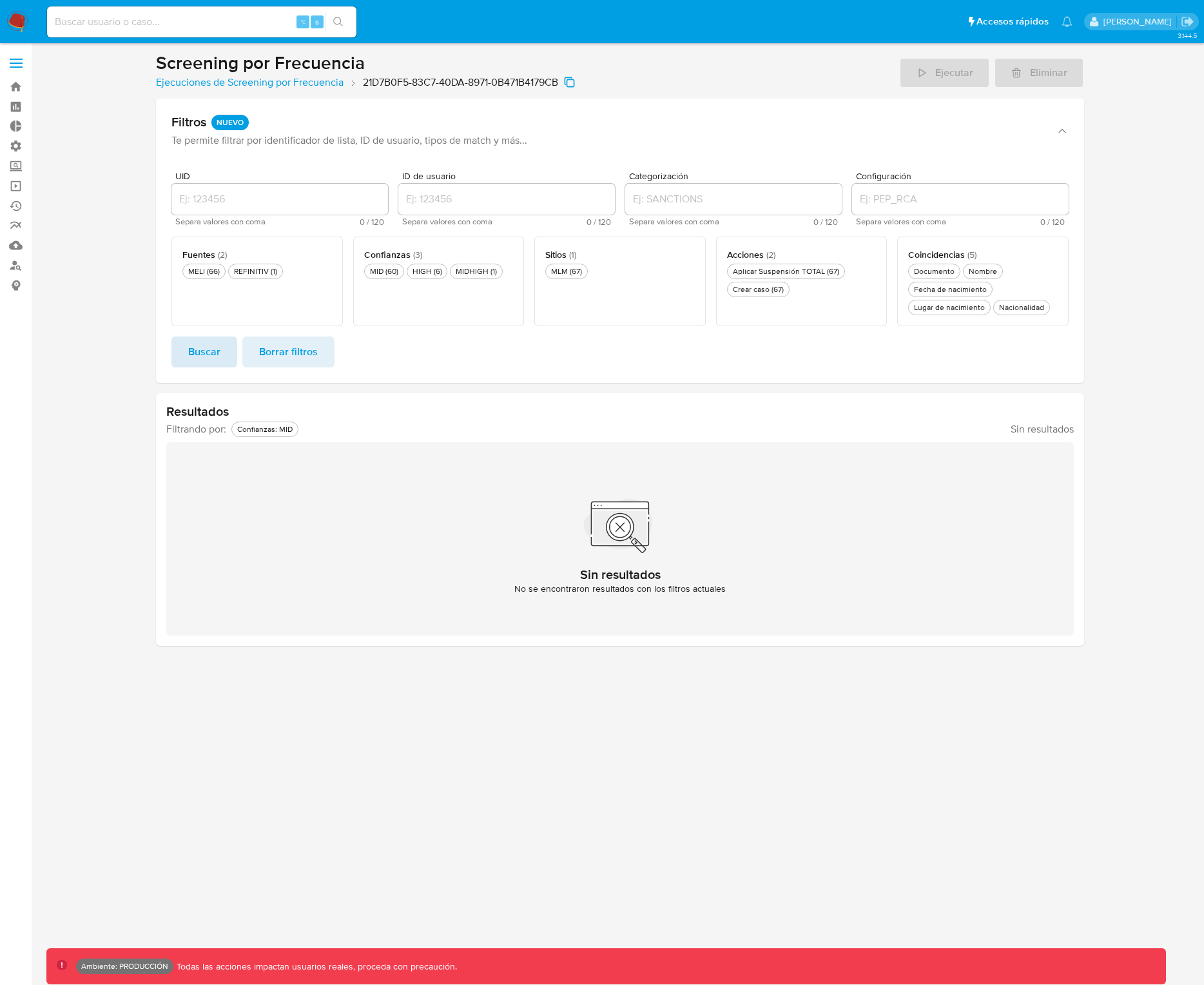 click on "Buscar" at bounding box center [204, 352] 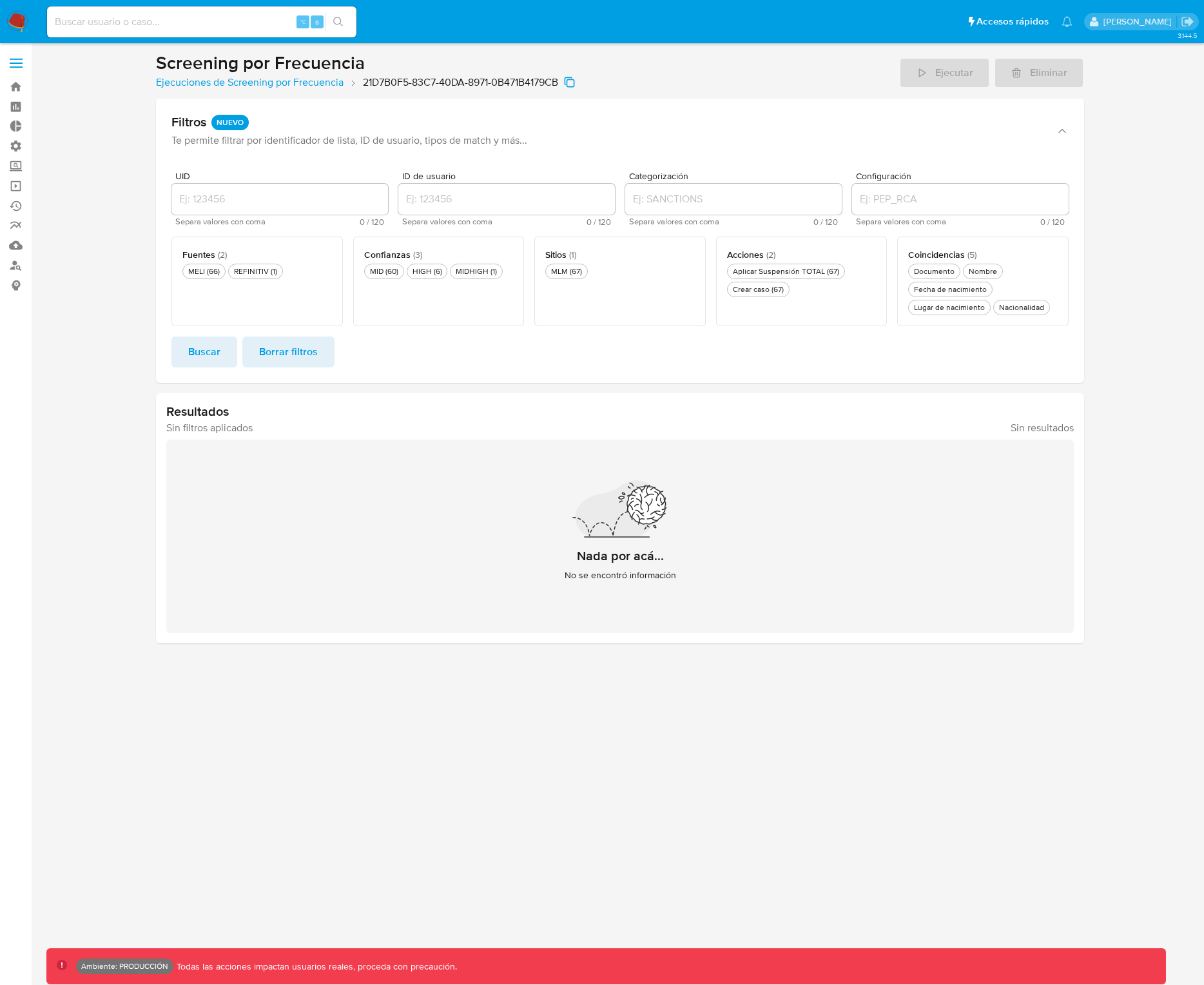 click 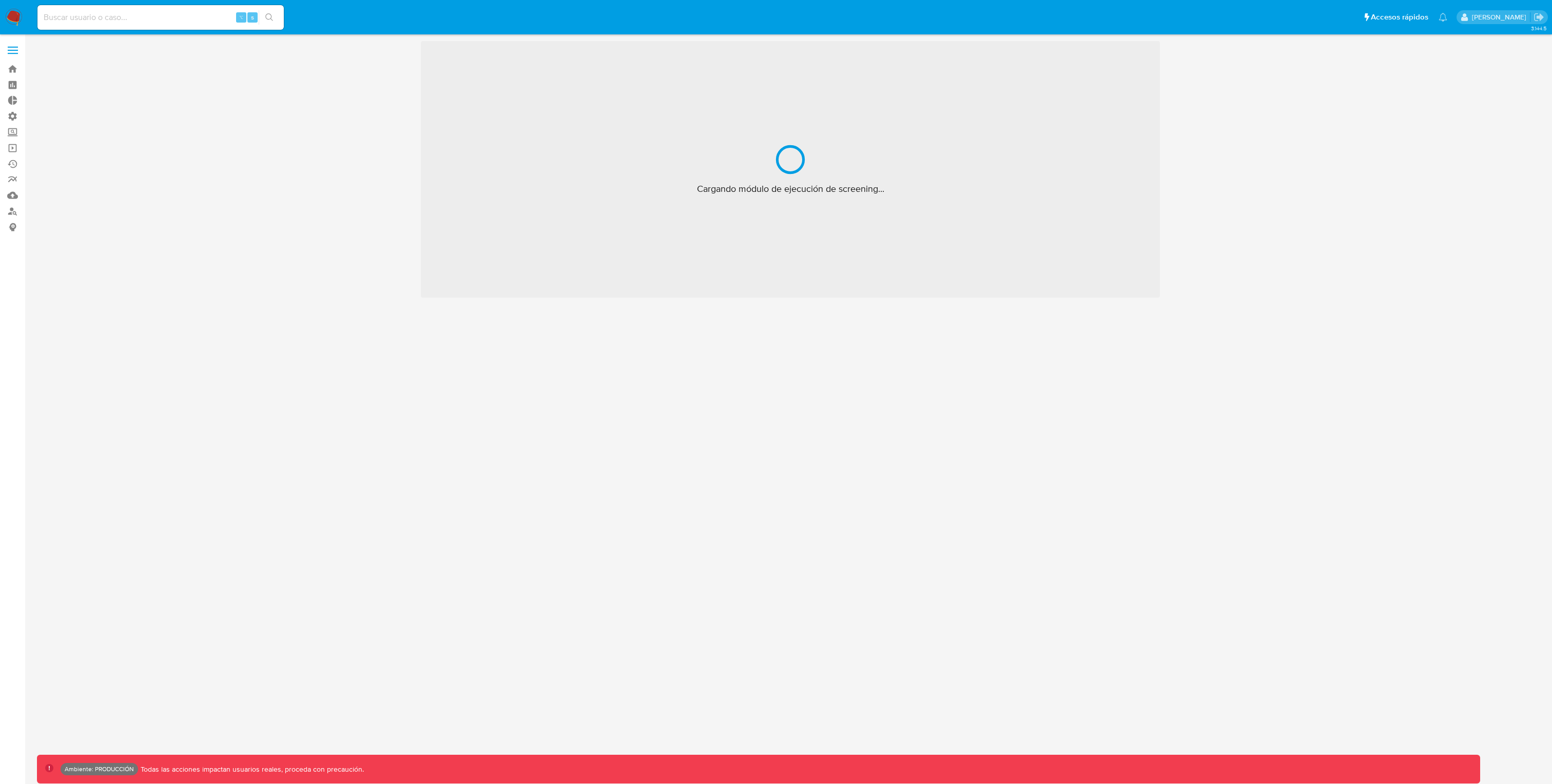 scroll, scrollTop: 0, scrollLeft: 0, axis: both 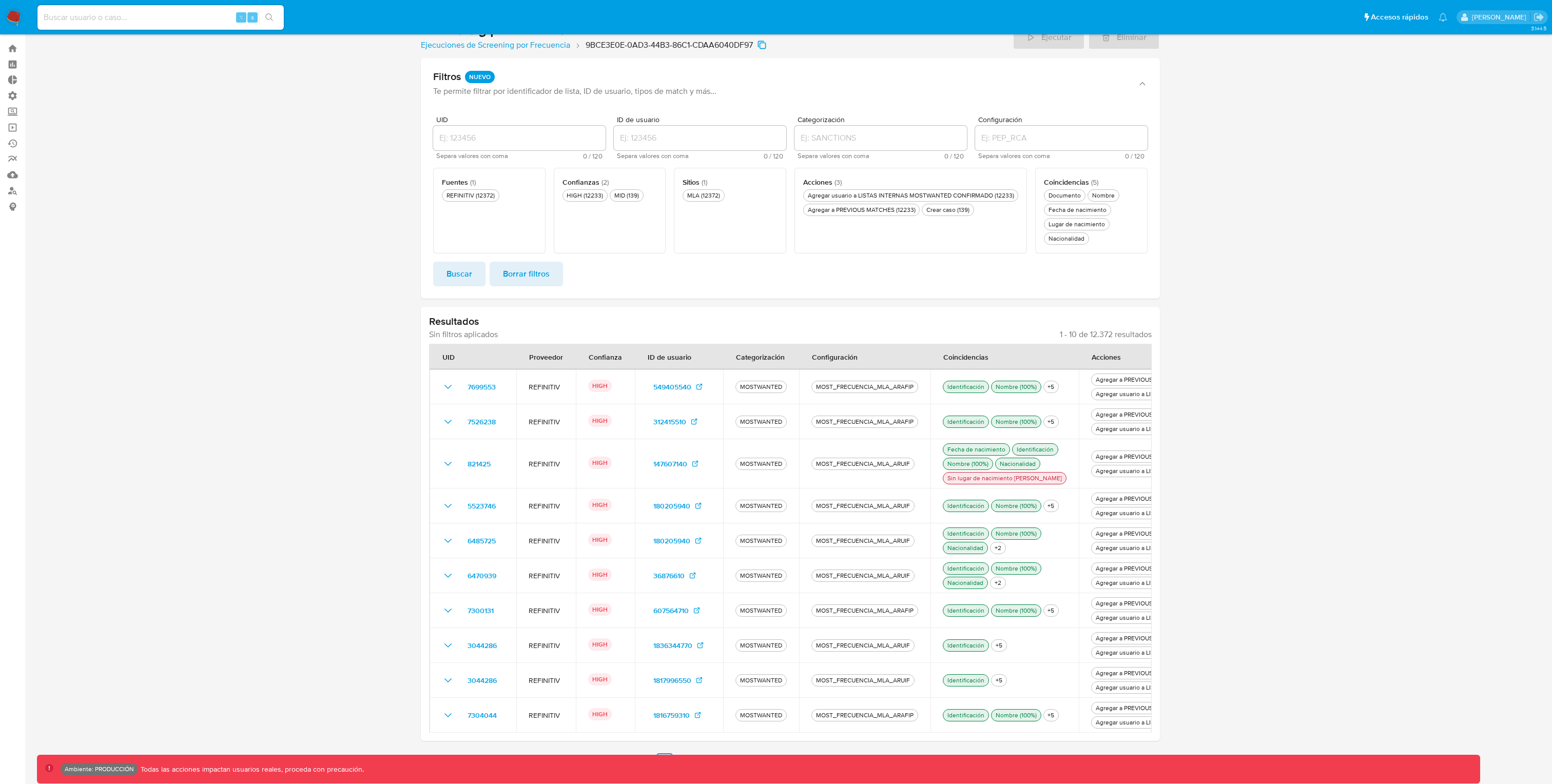 click at bounding box center [790, 395] 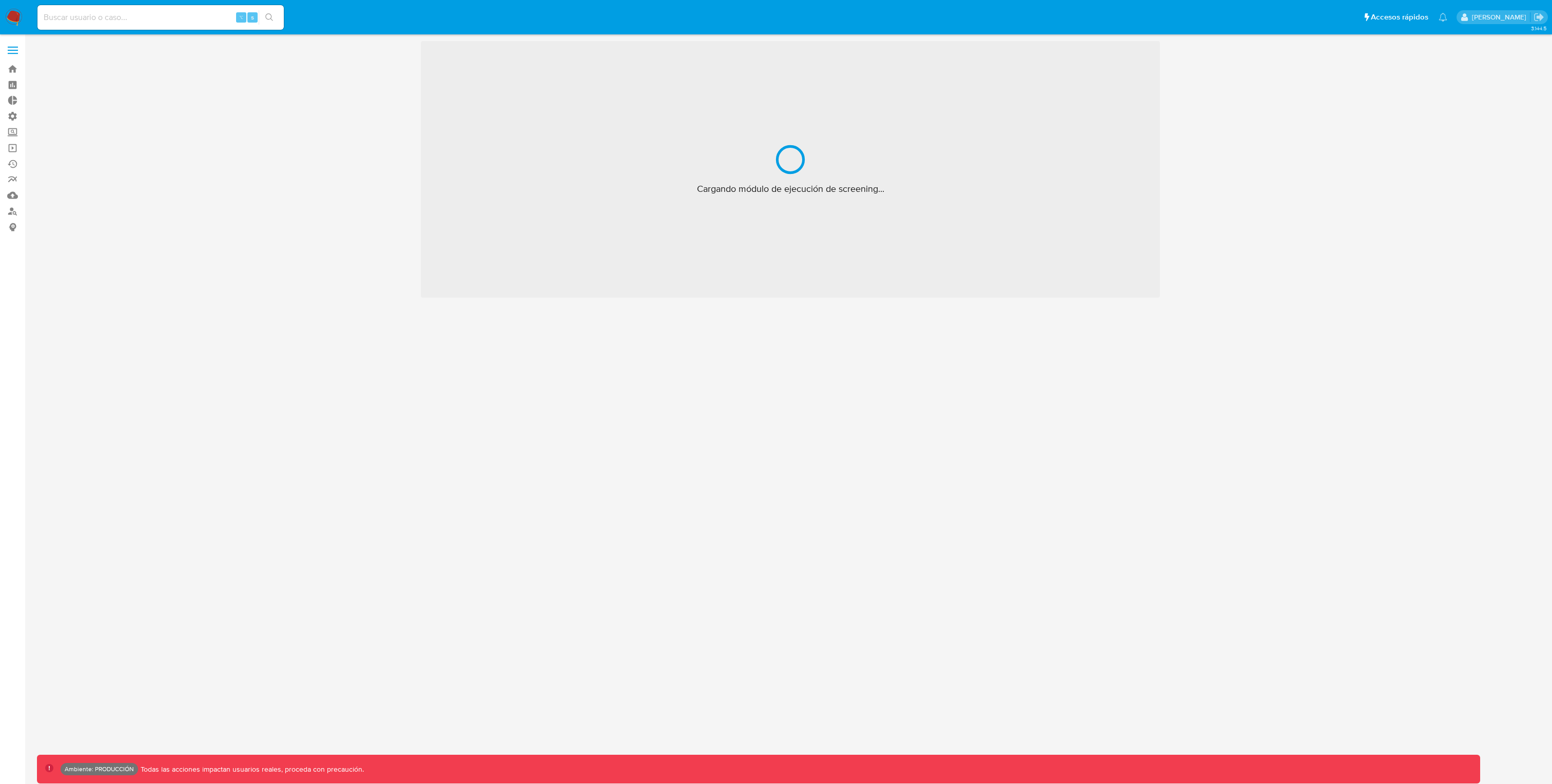 scroll, scrollTop: 0, scrollLeft: 0, axis: both 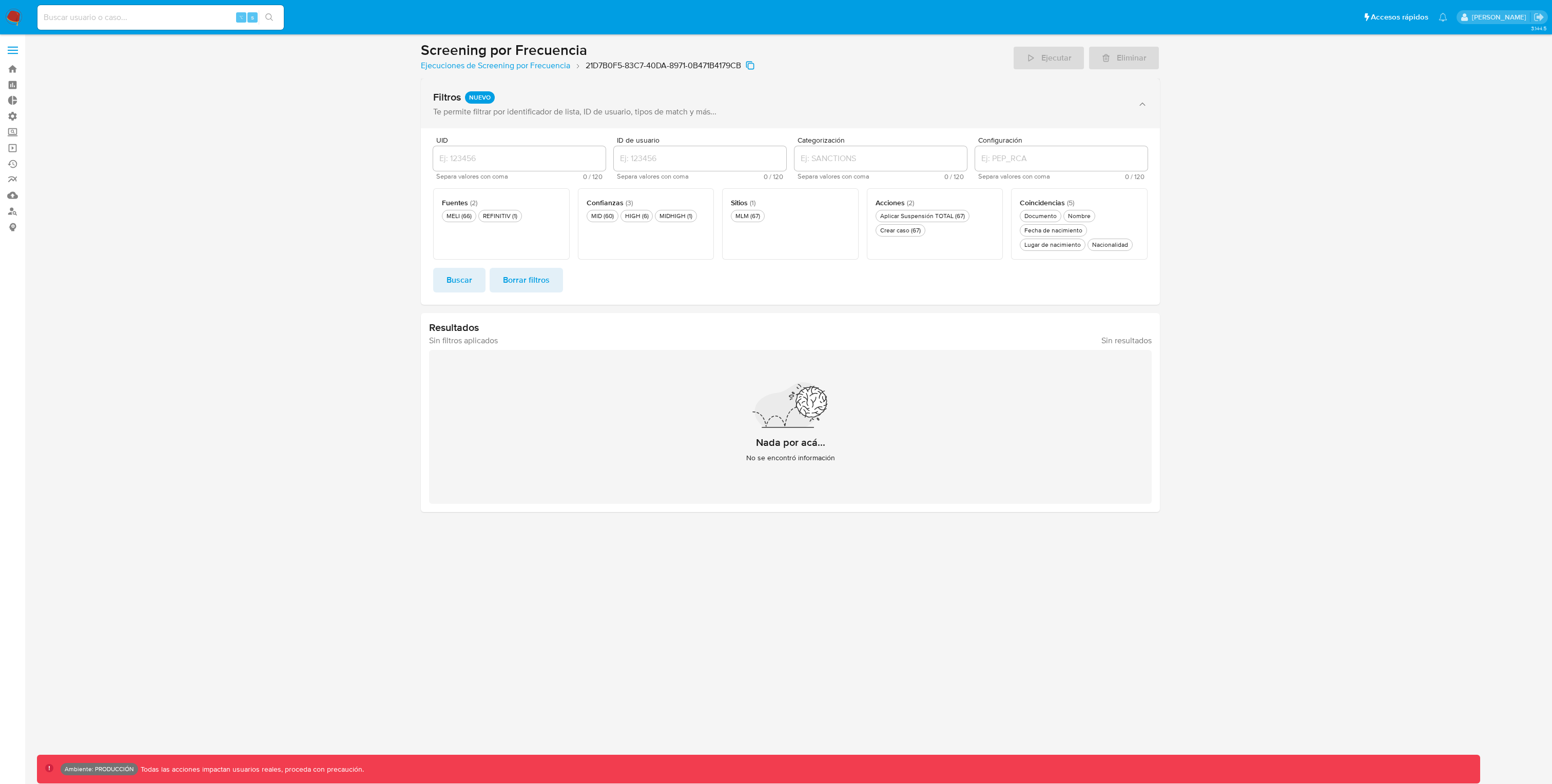 click on "Filtros NUEVO" at bounding box center [780, 97] 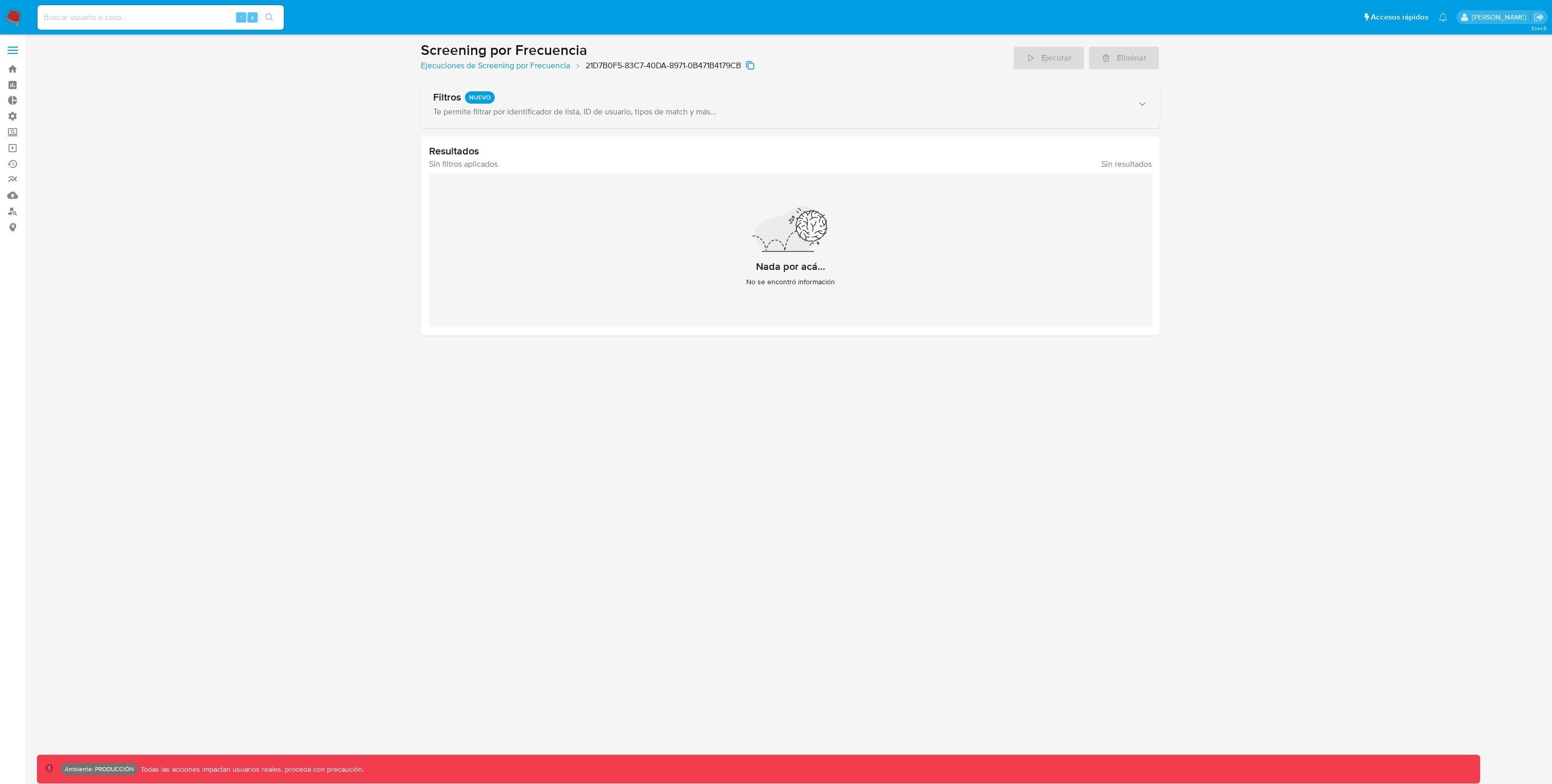 click on "Filtros NUEVO" at bounding box center (780, 97) 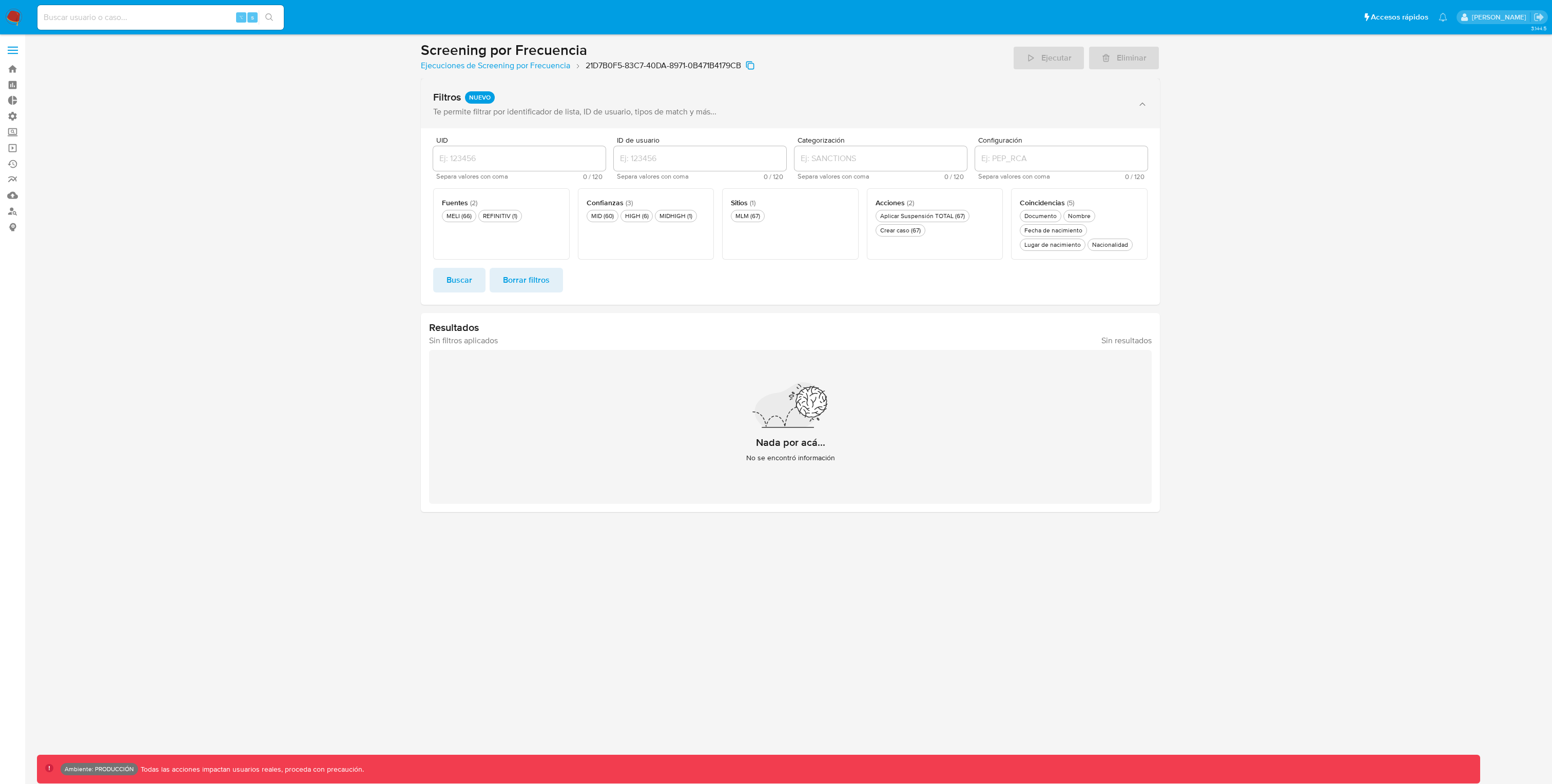 click on "Te permite filtrar por identificador de lista, ID de usuario, tipos de match y más..." at bounding box center (780, 112) 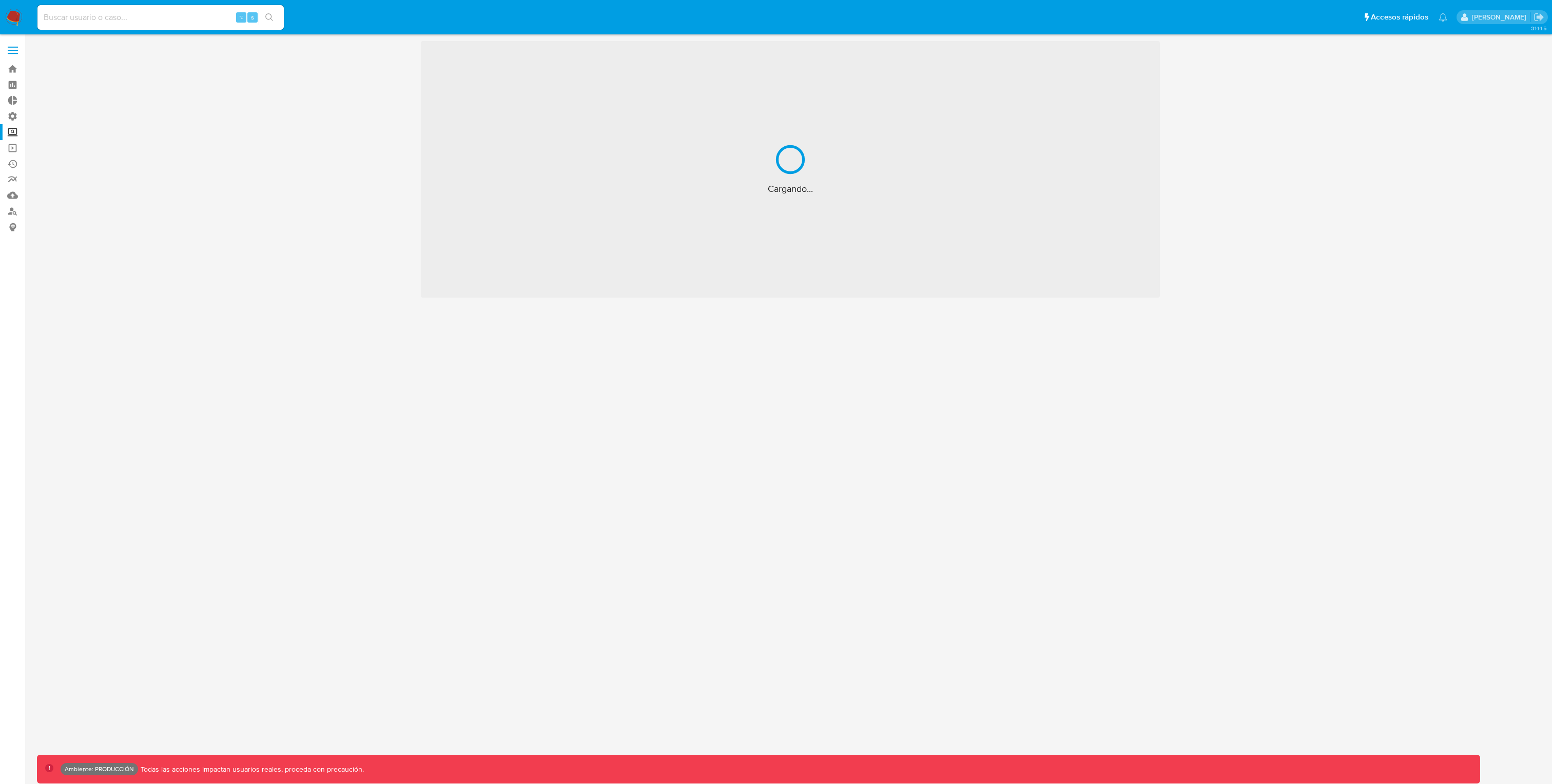 scroll, scrollTop: 0, scrollLeft: 0, axis: both 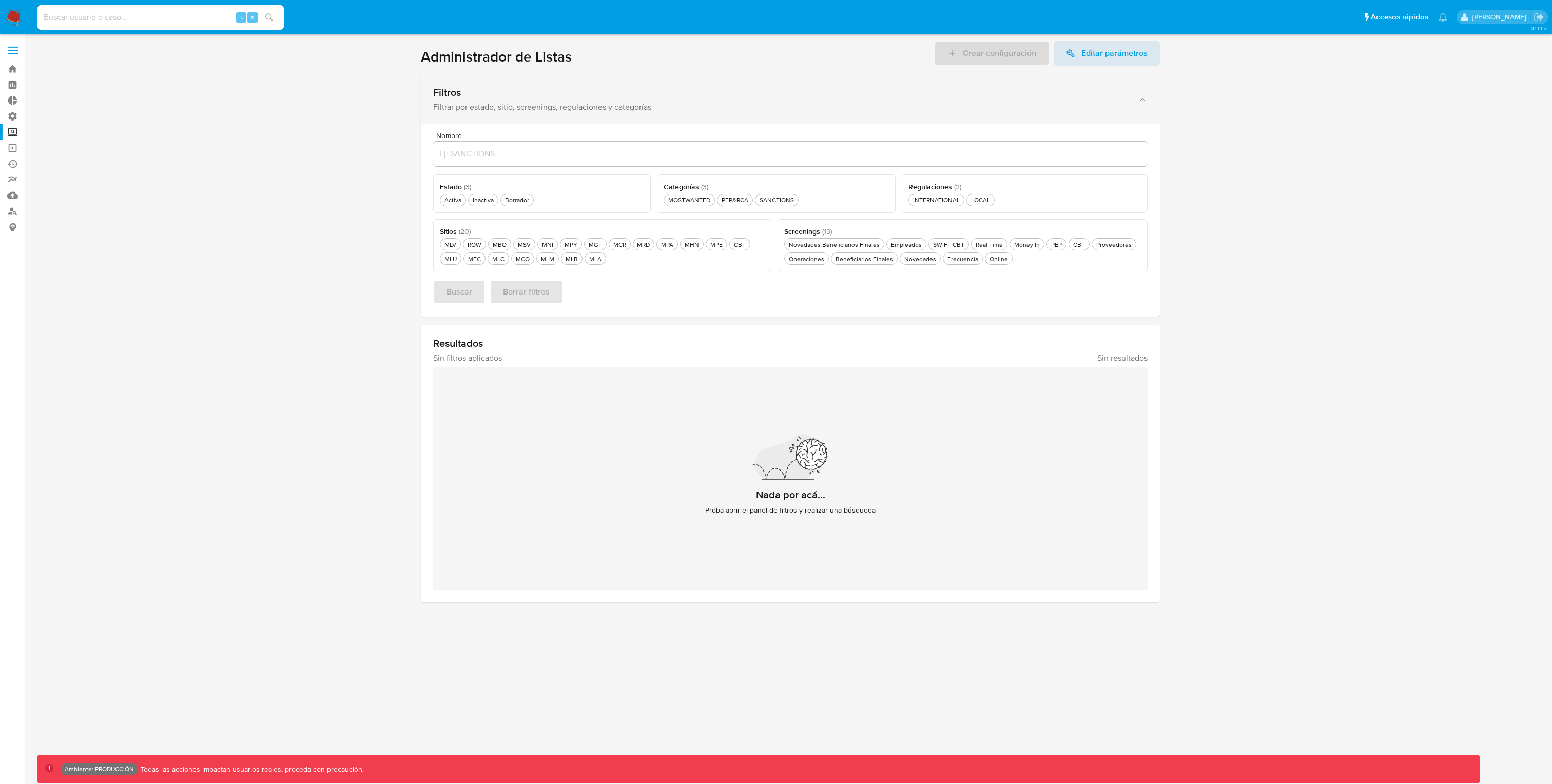 click on "Filtrar por estado, sitio, screenings, regulaciones y categorías" at bounding box center (780, 107) 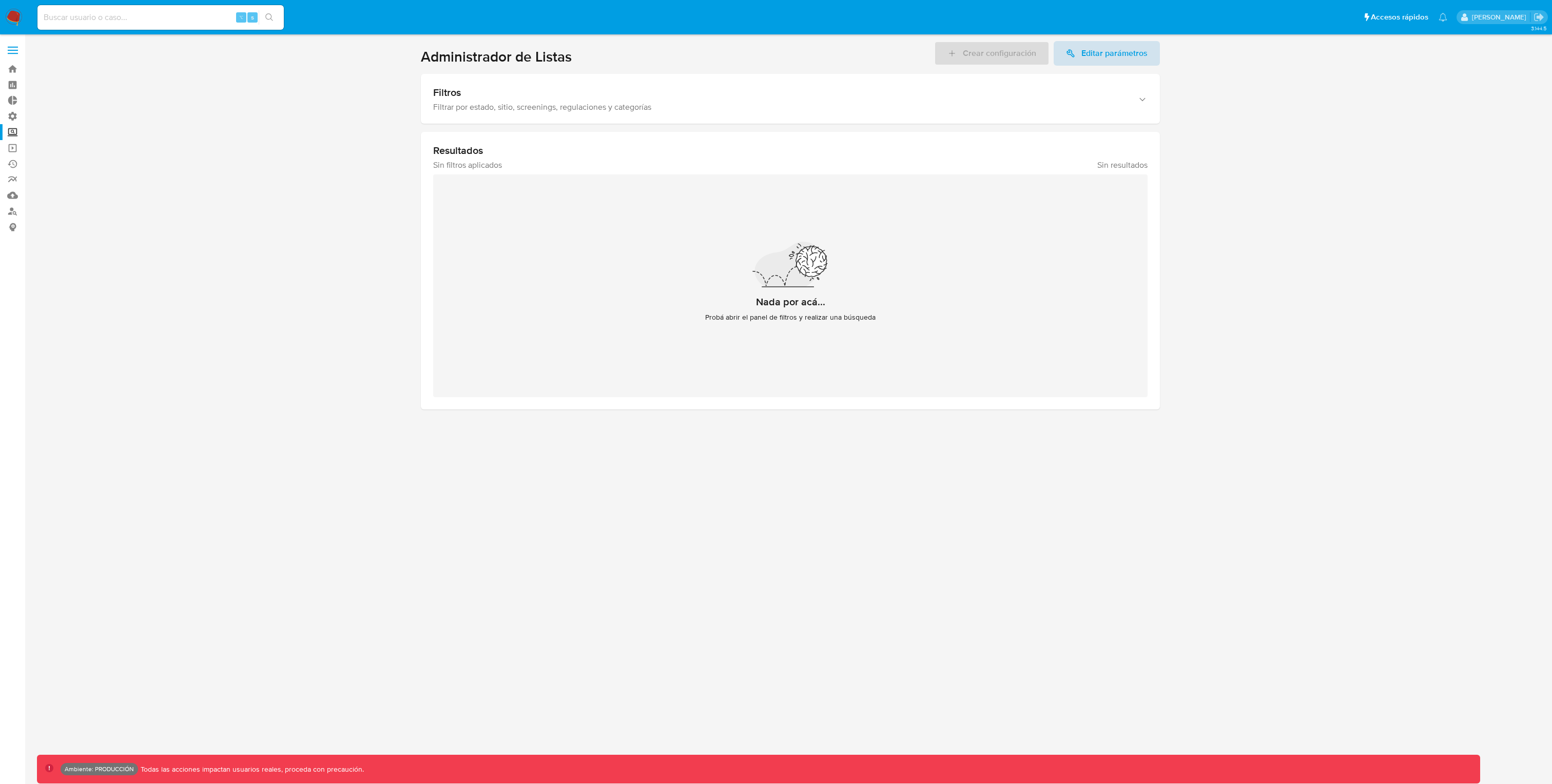 click on "Editar parámetros" at bounding box center (1114, 53) 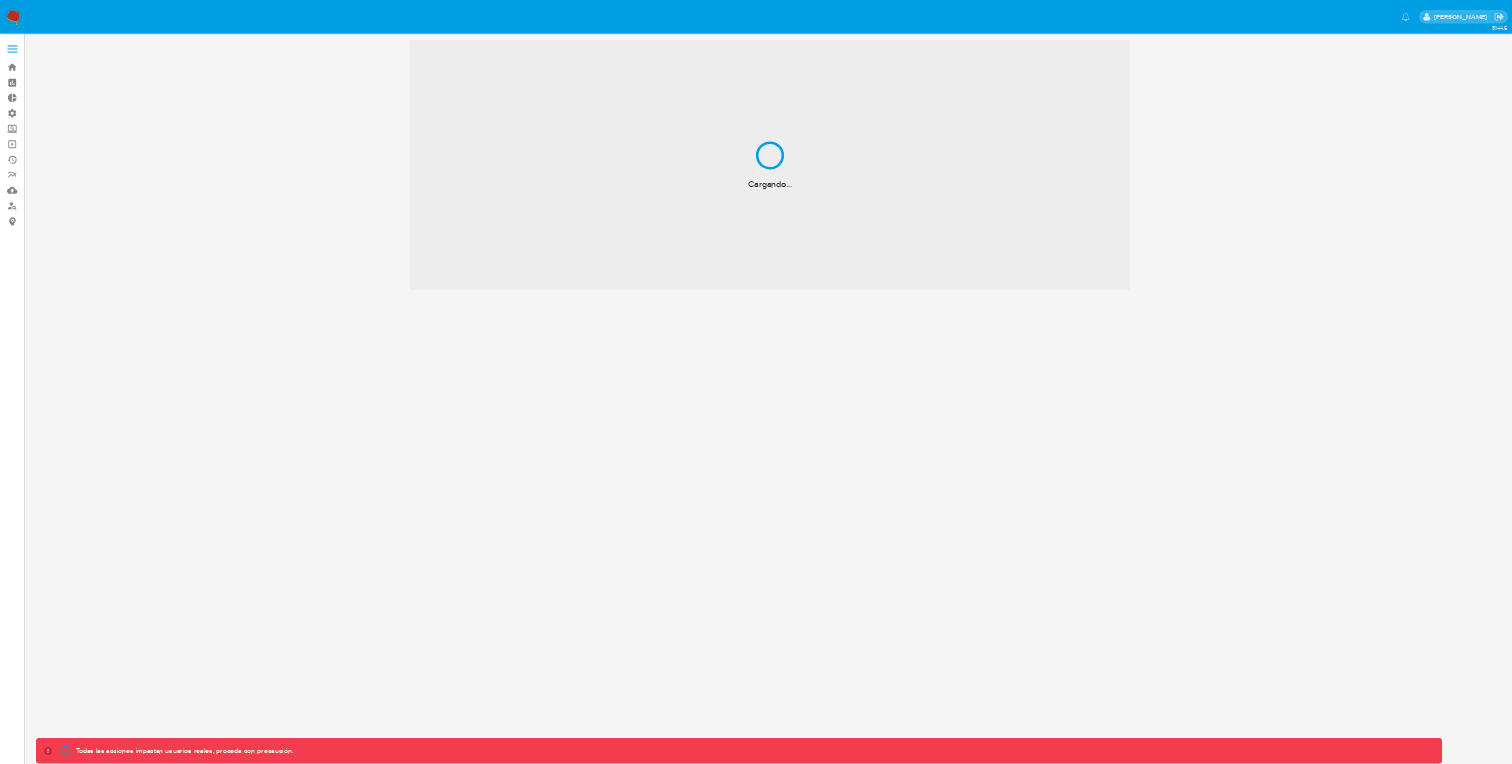 scroll, scrollTop: 0, scrollLeft: 0, axis: both 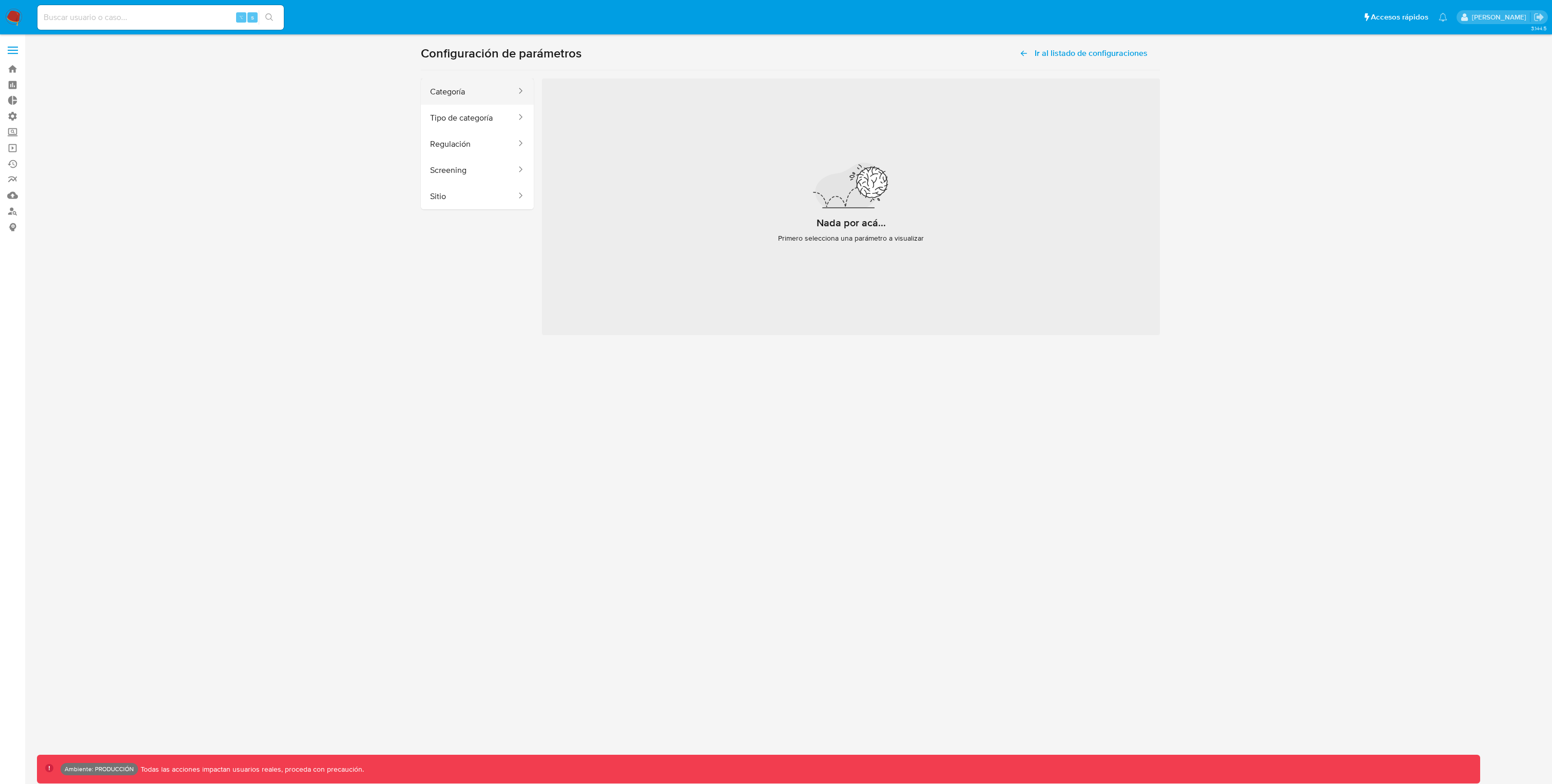 click on "Categoría" at bounding box center [469, 91] 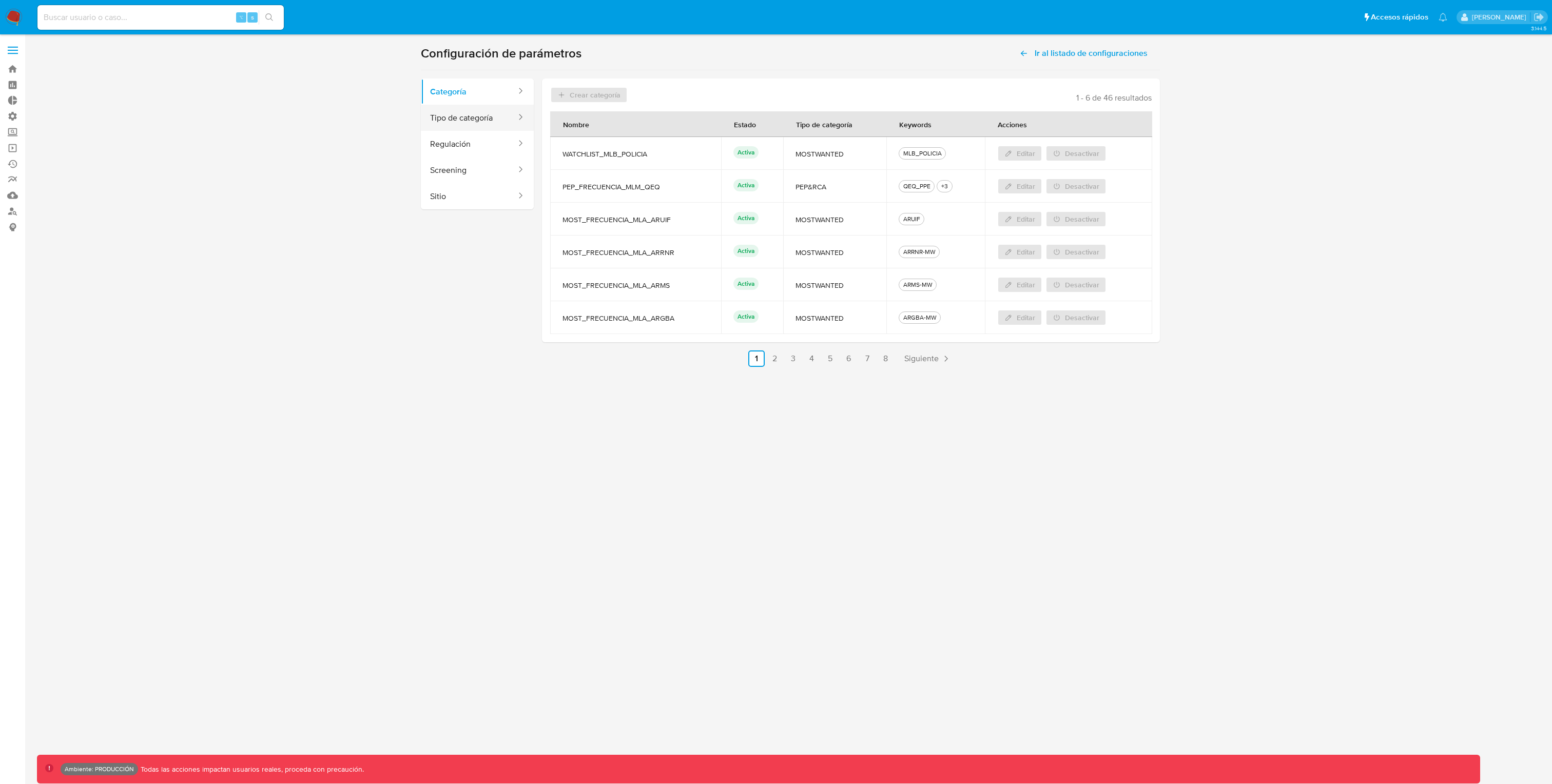 click on "Tipo de categoría" at bounding box center [469, 117] 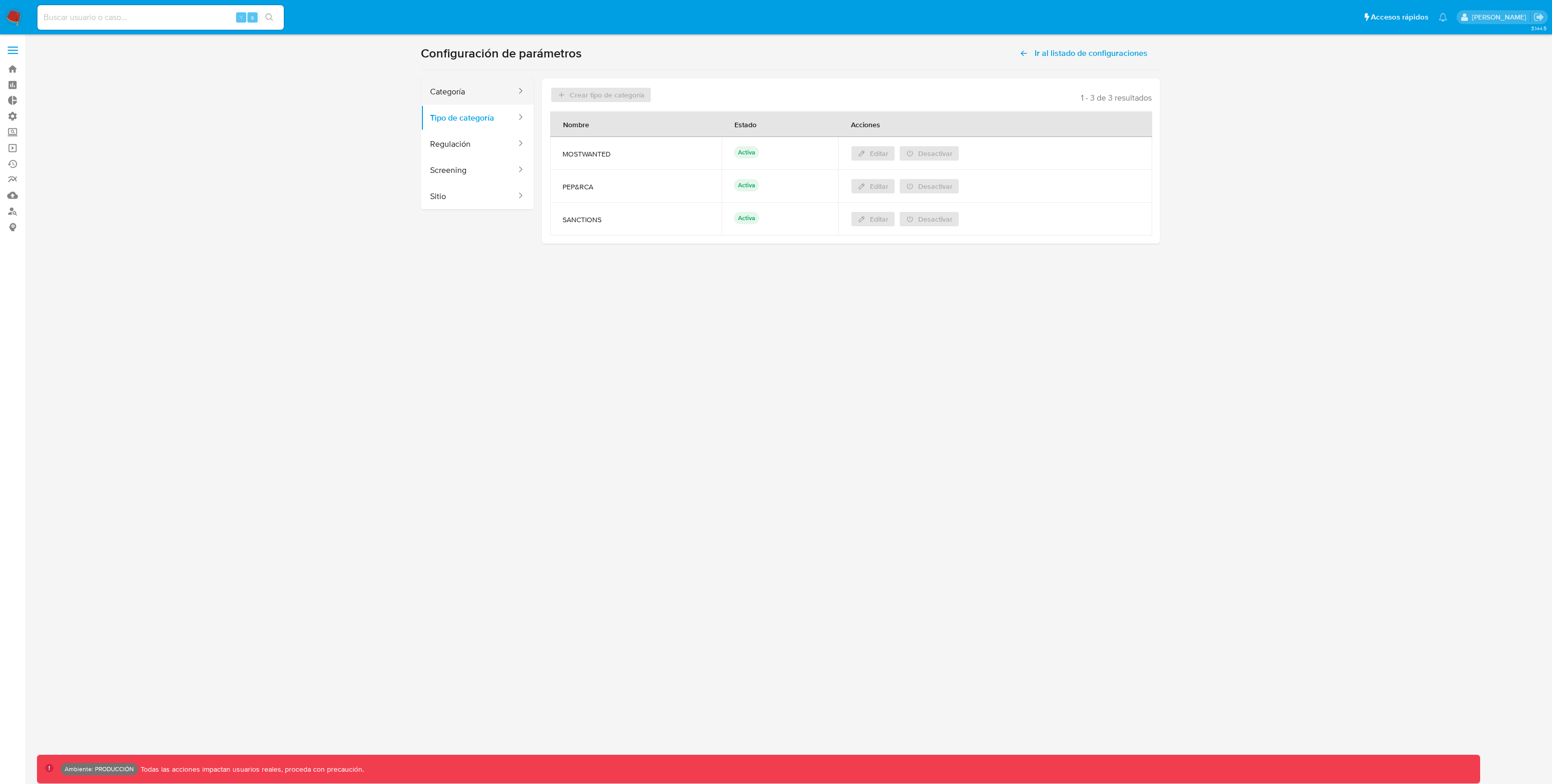 click on "Categoría" at bounding box center [469, 91] 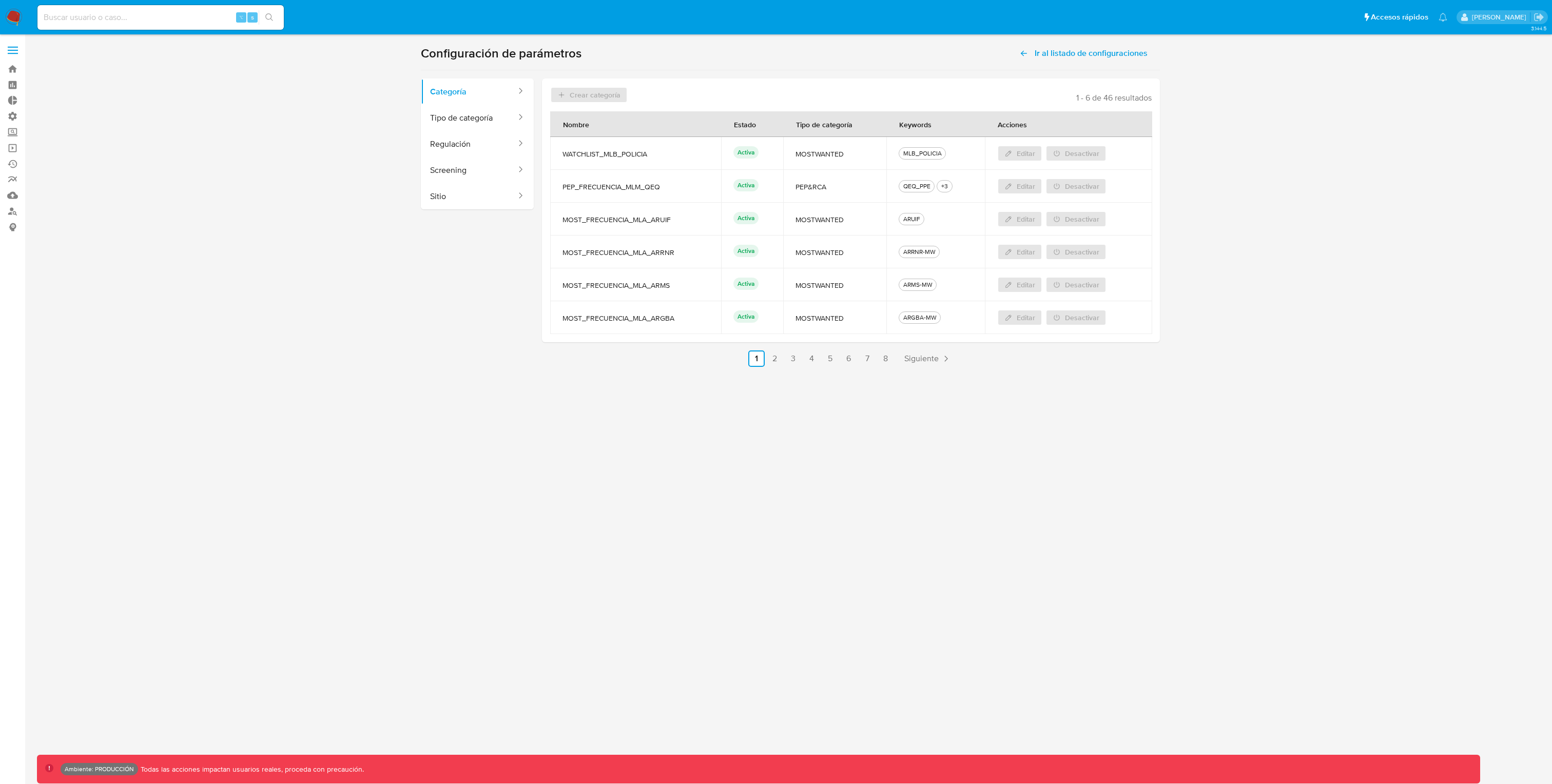 type 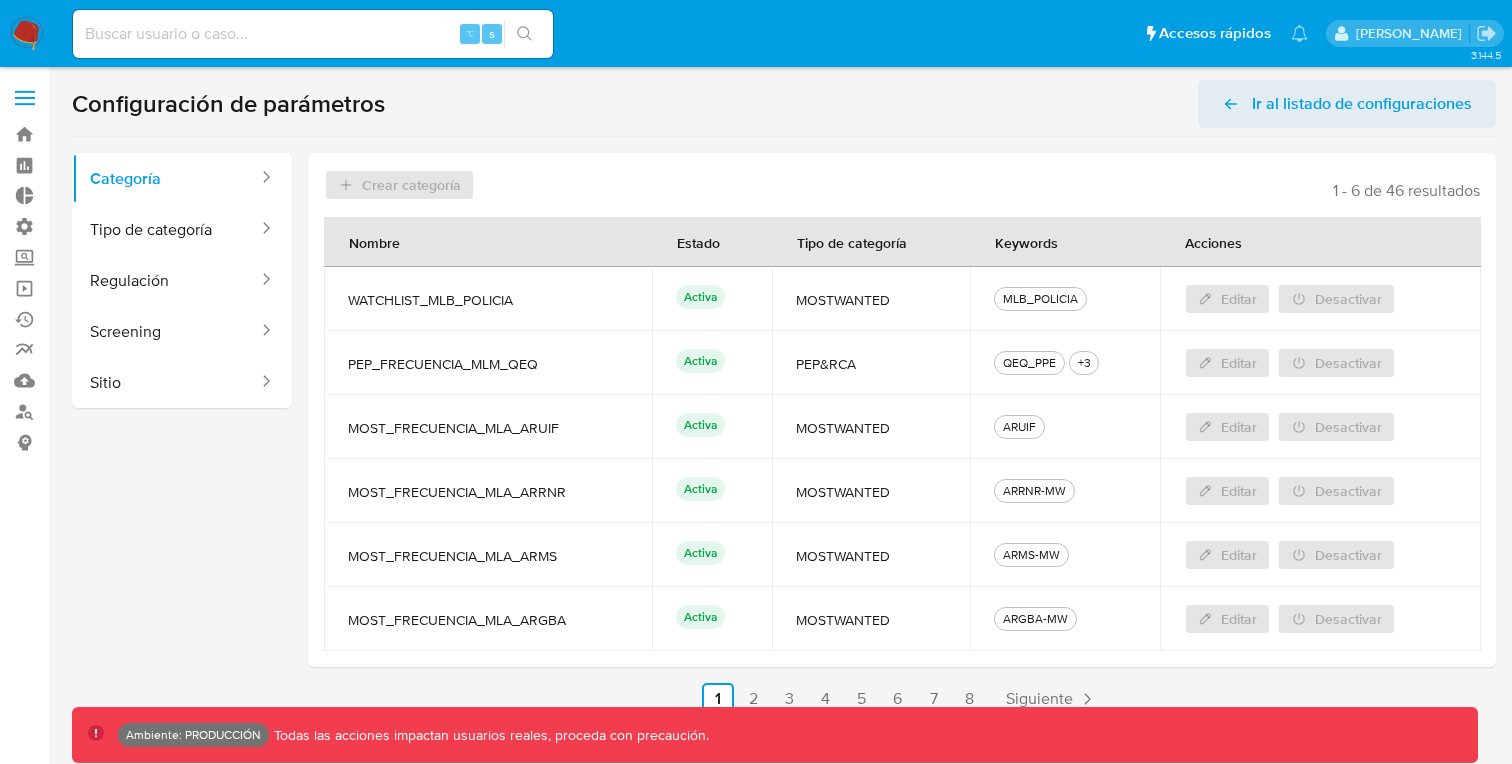 click on "Ir al listado de configuraciones" at bounding box center [1362, 104] 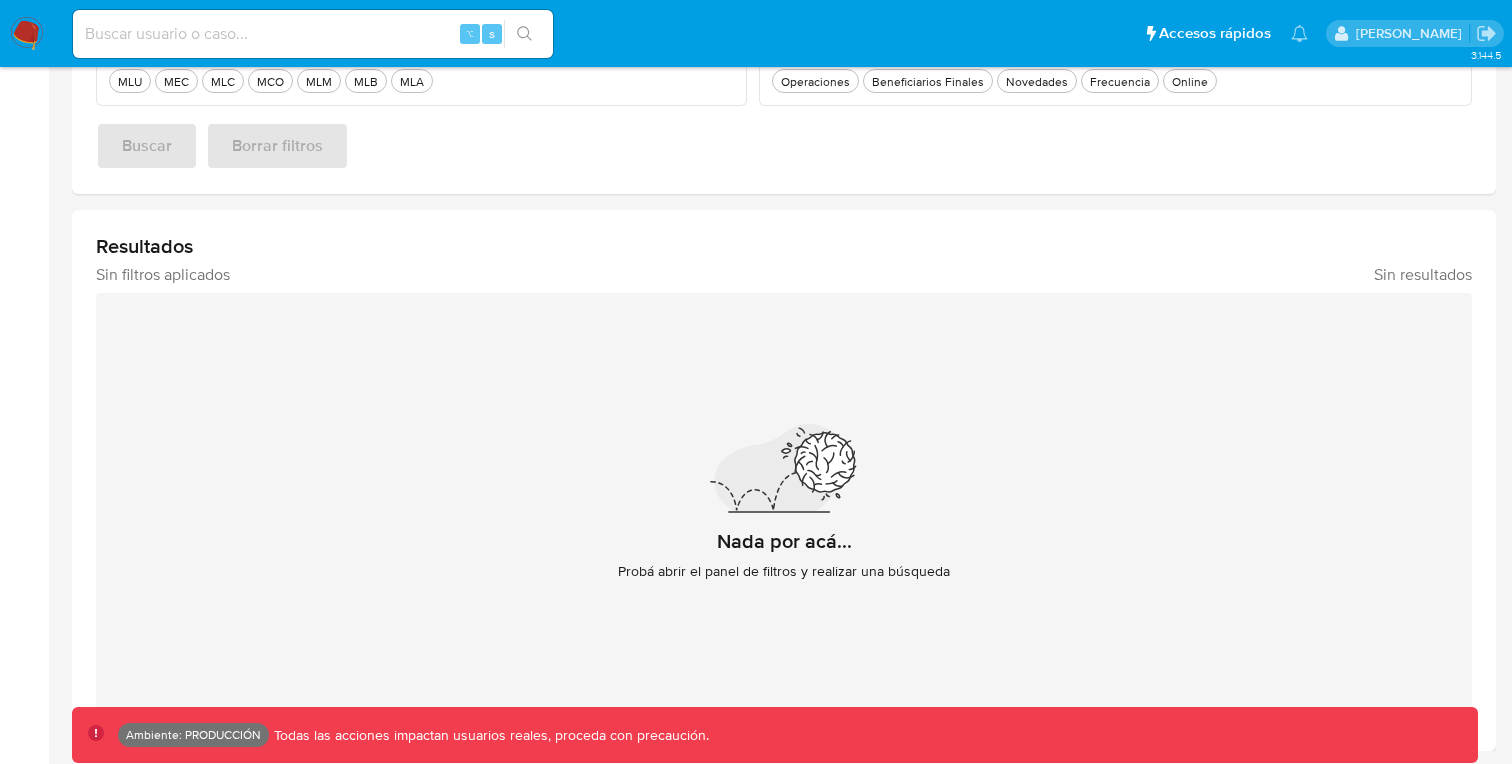 scroll, scrollTop: 0, scrollLeft: 0, axis: both 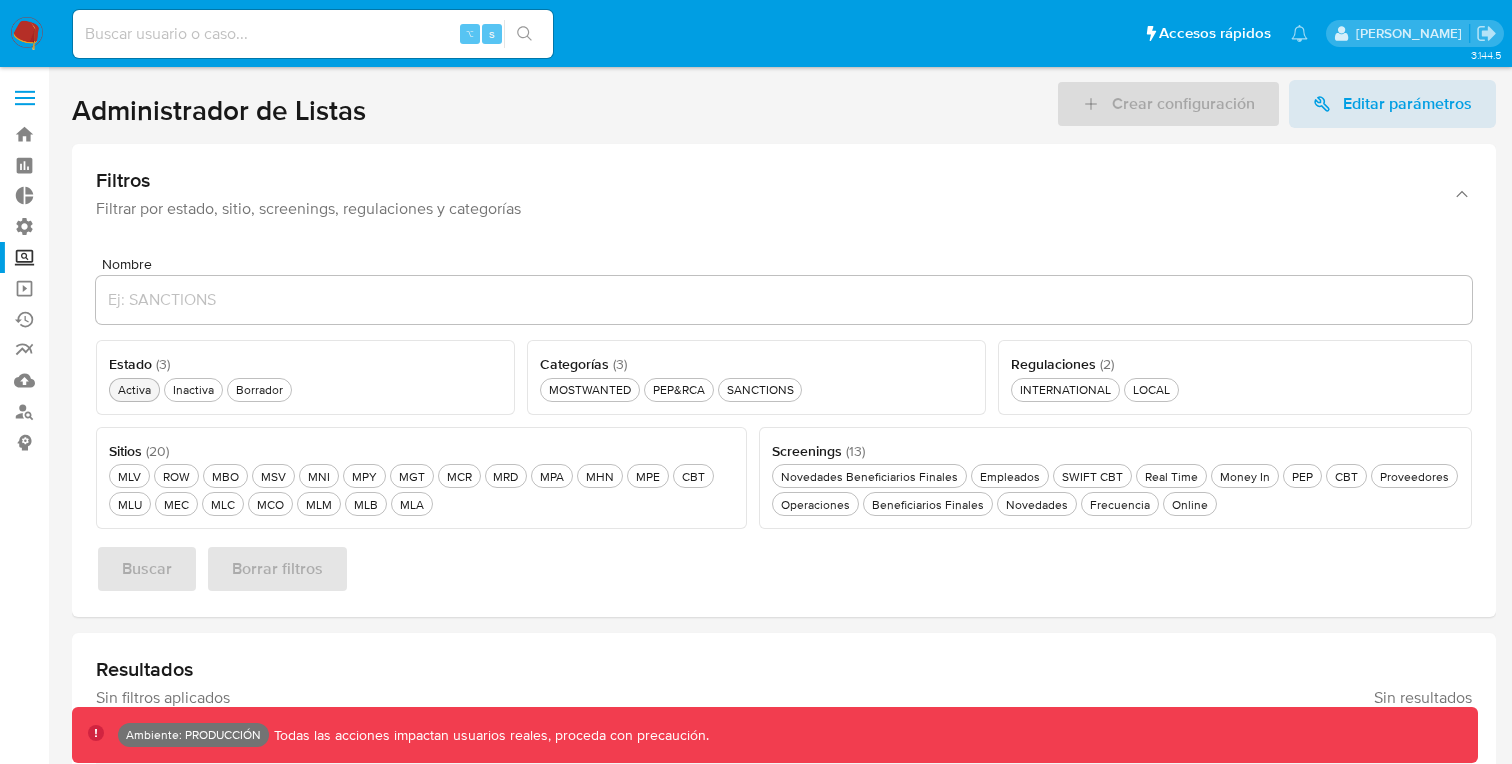 click on "Activa Activa" at bounding box center (134, 389) 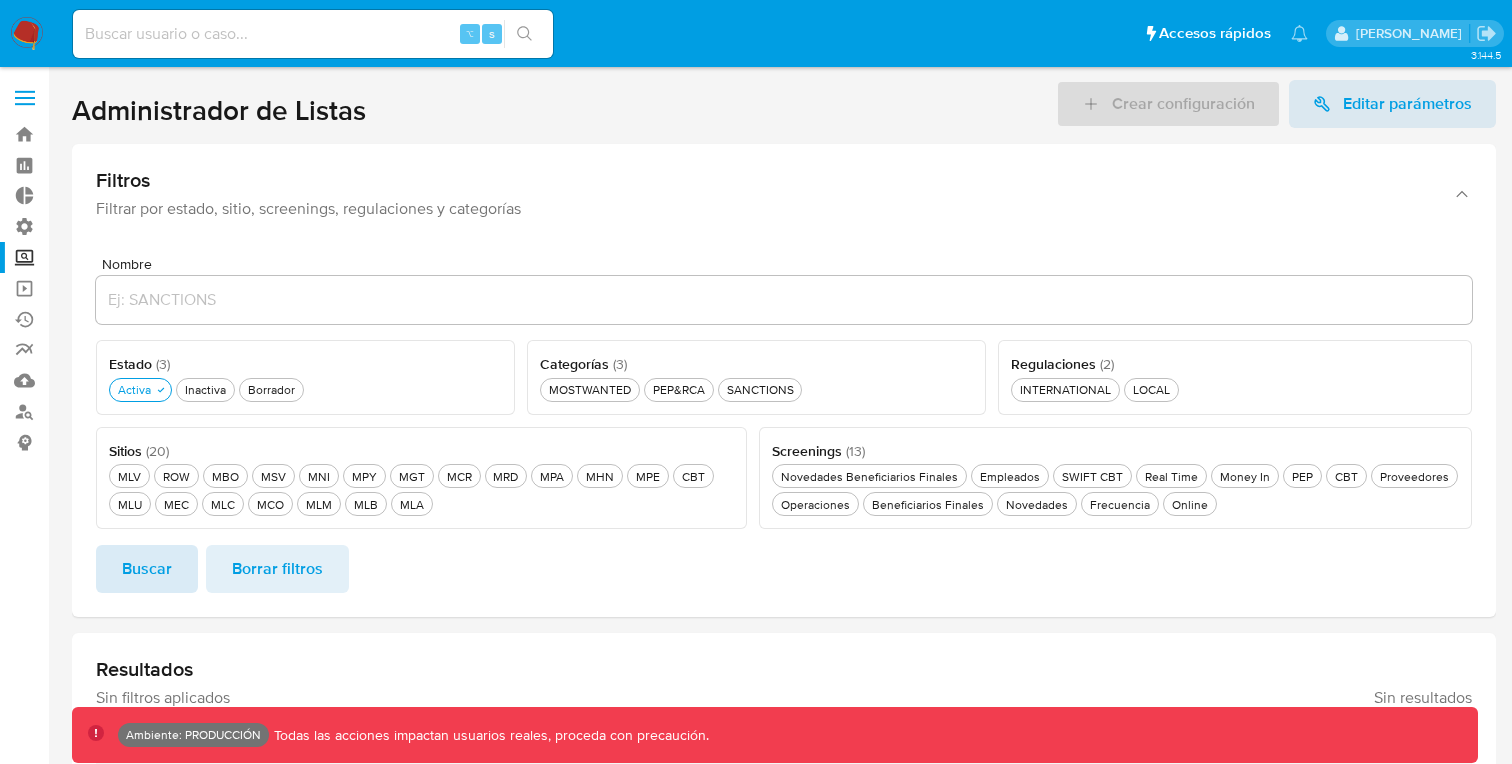 click on "Buscar" at bounding box center (147, 569) 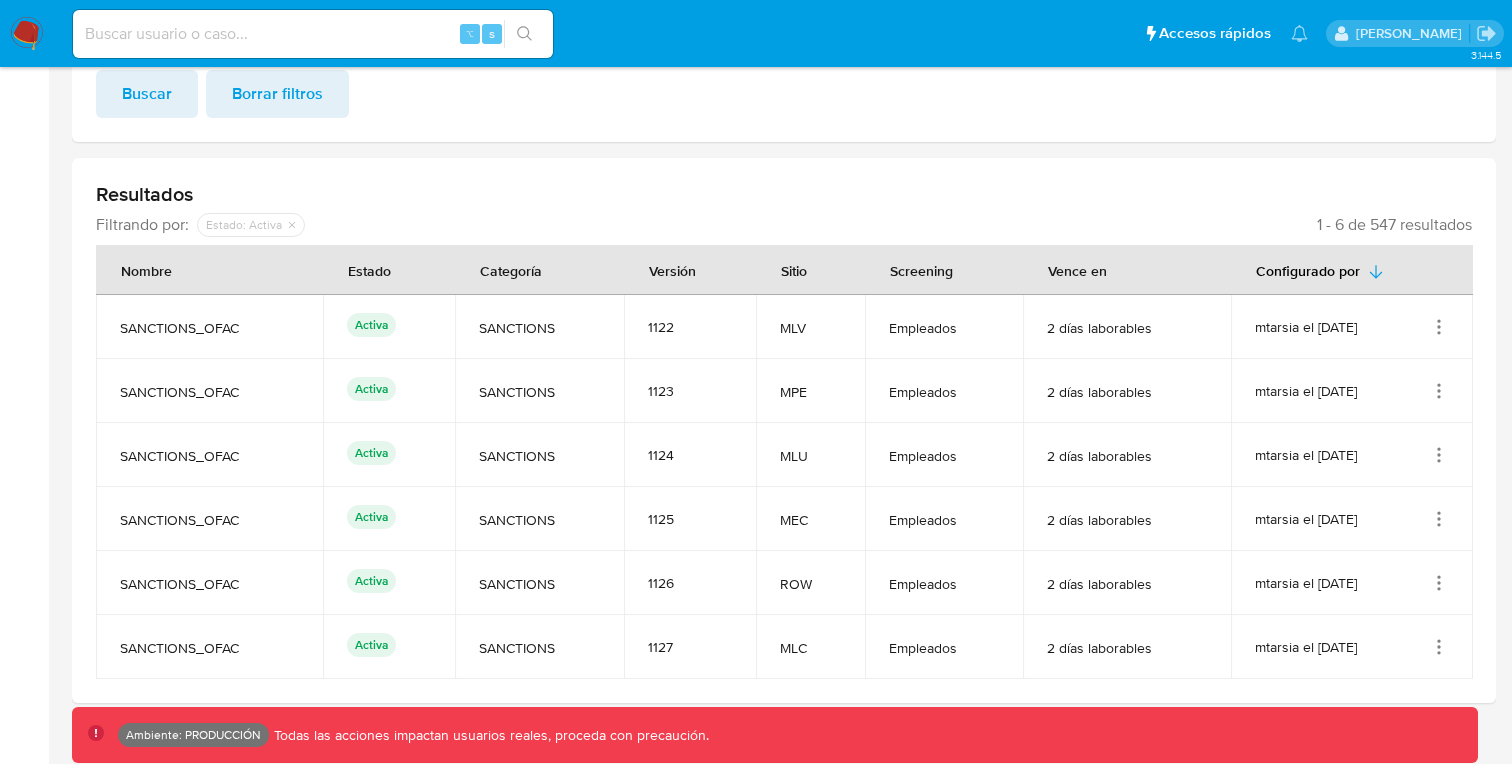 scroll, scrollTop: 0, scrollLeft: 0, axis: both 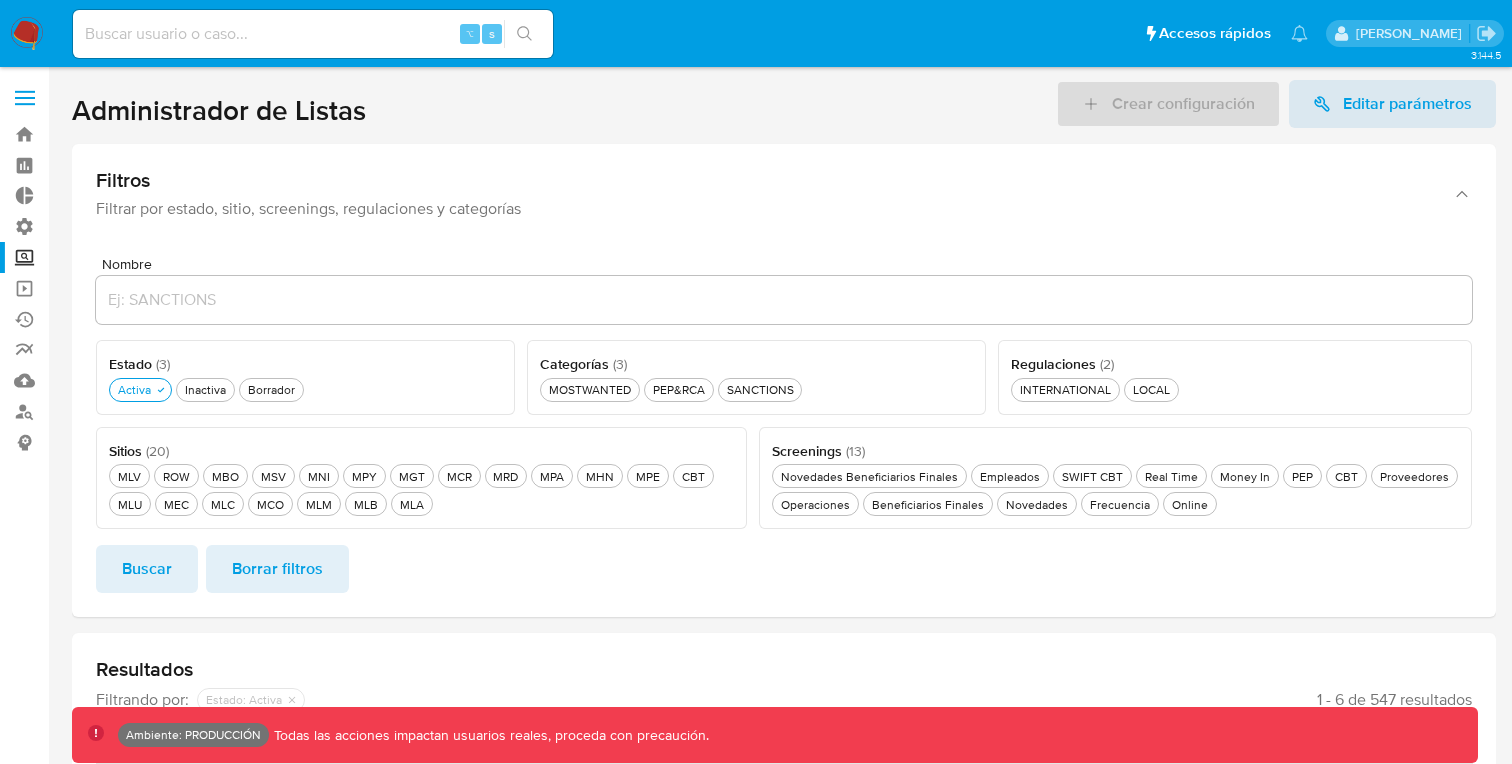 click on "Screening" at bounding box center [119, 257] 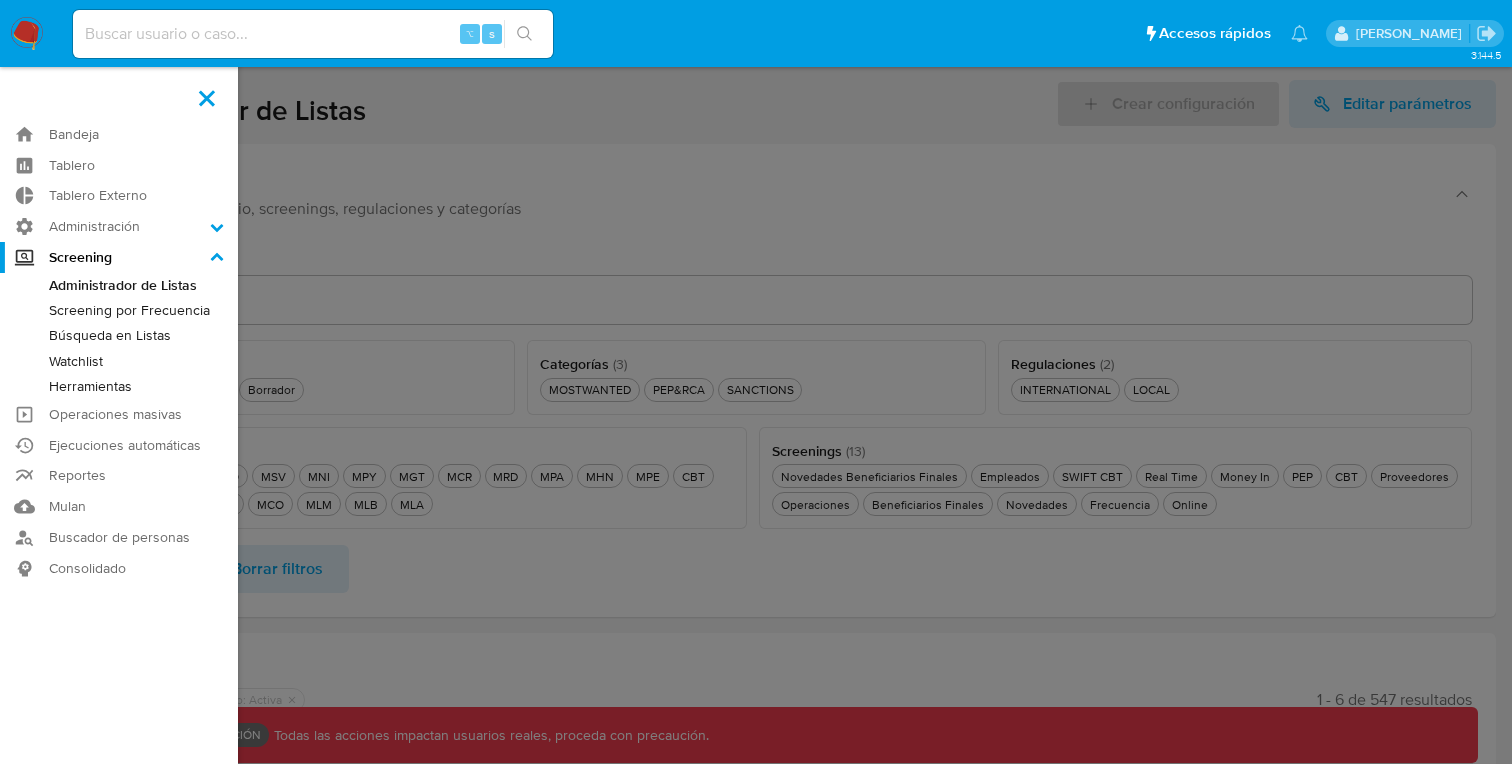 click on "Screening" at bounding box center [0, 0] 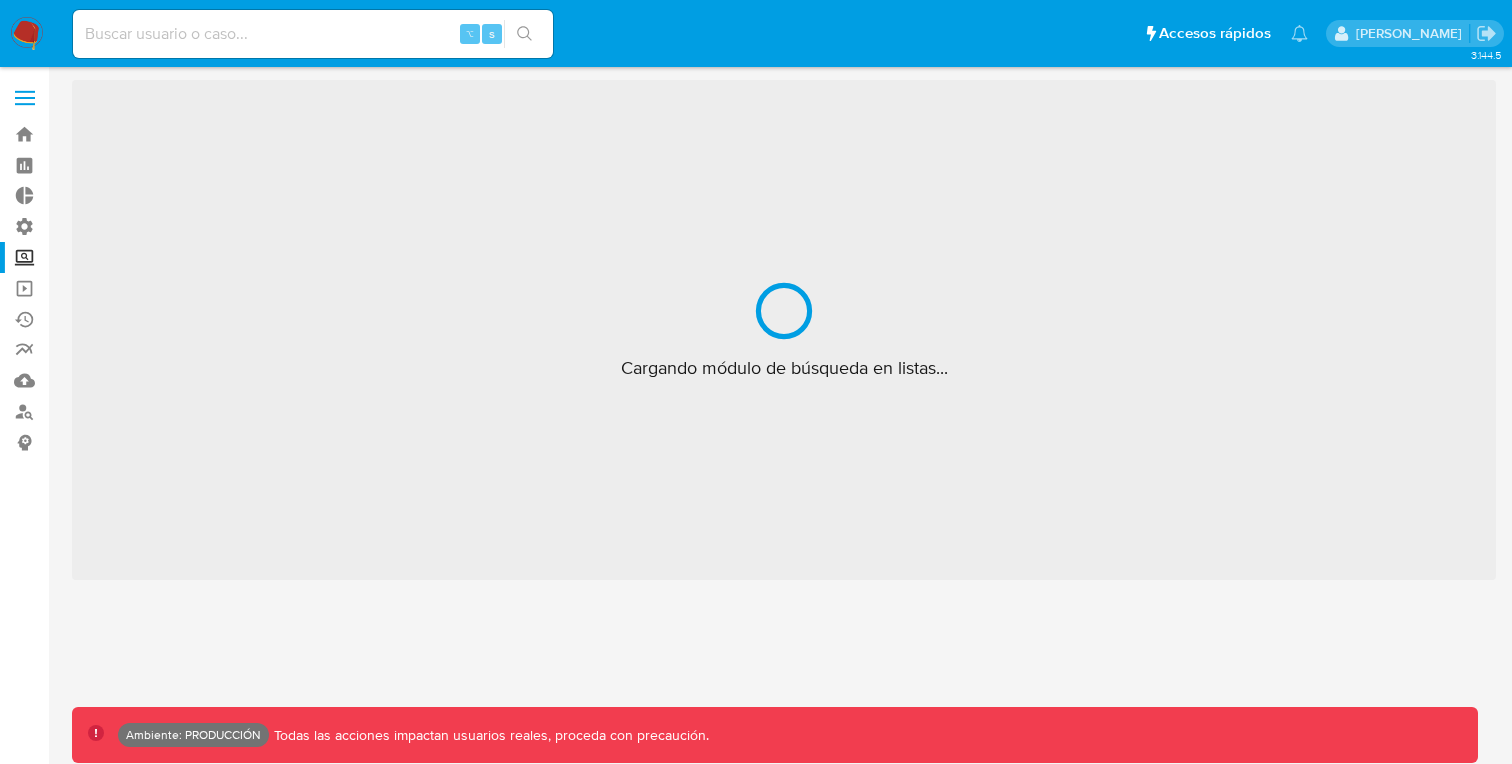 scroll, scrollTop: 0, scrollLeft: 0, axis: both 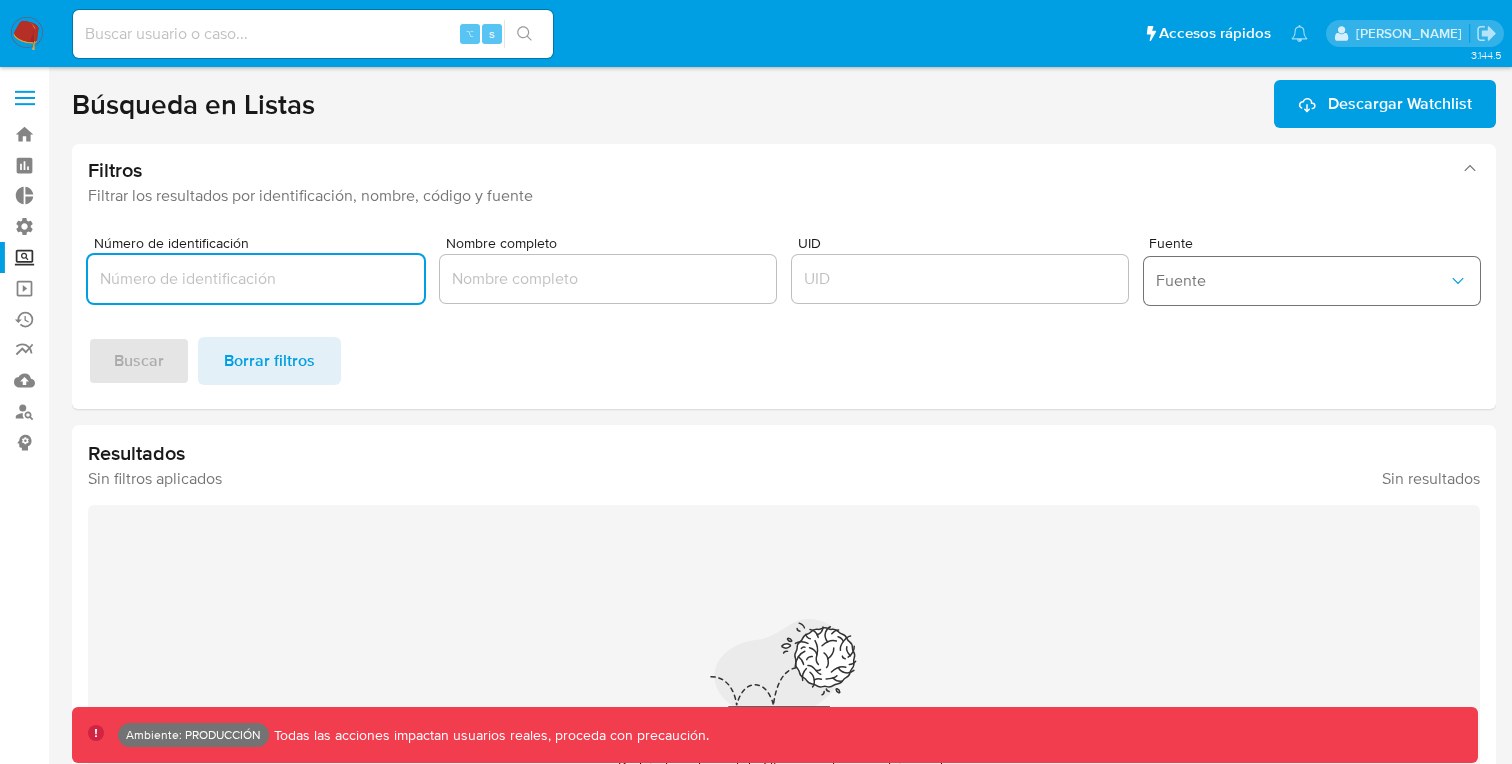 click on "Fuente" at bounding box center (1302, 281) 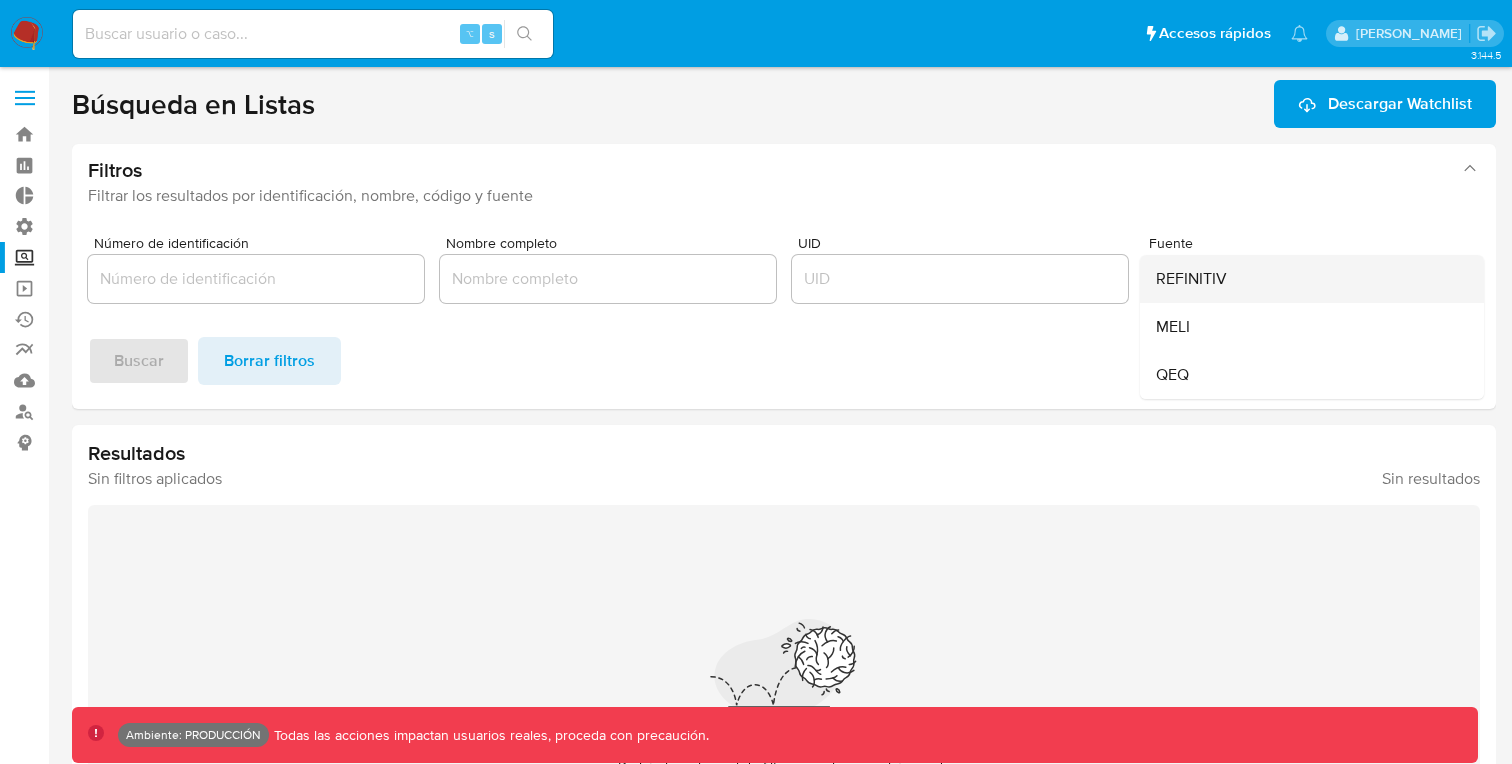 click on "REFINITIV" at bounding box center (1191, 279) 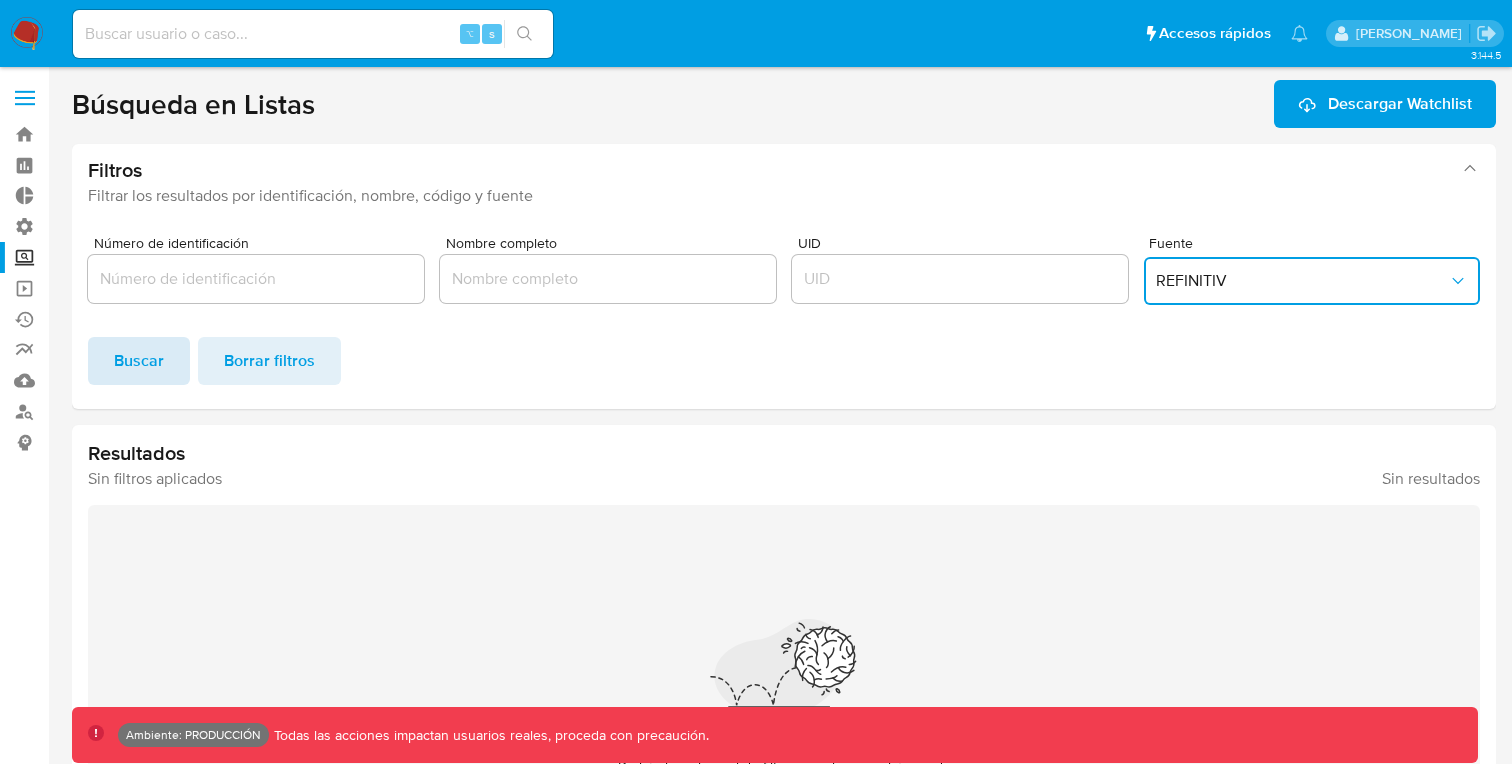click on "Buscar" at bounding box center (139, 361) 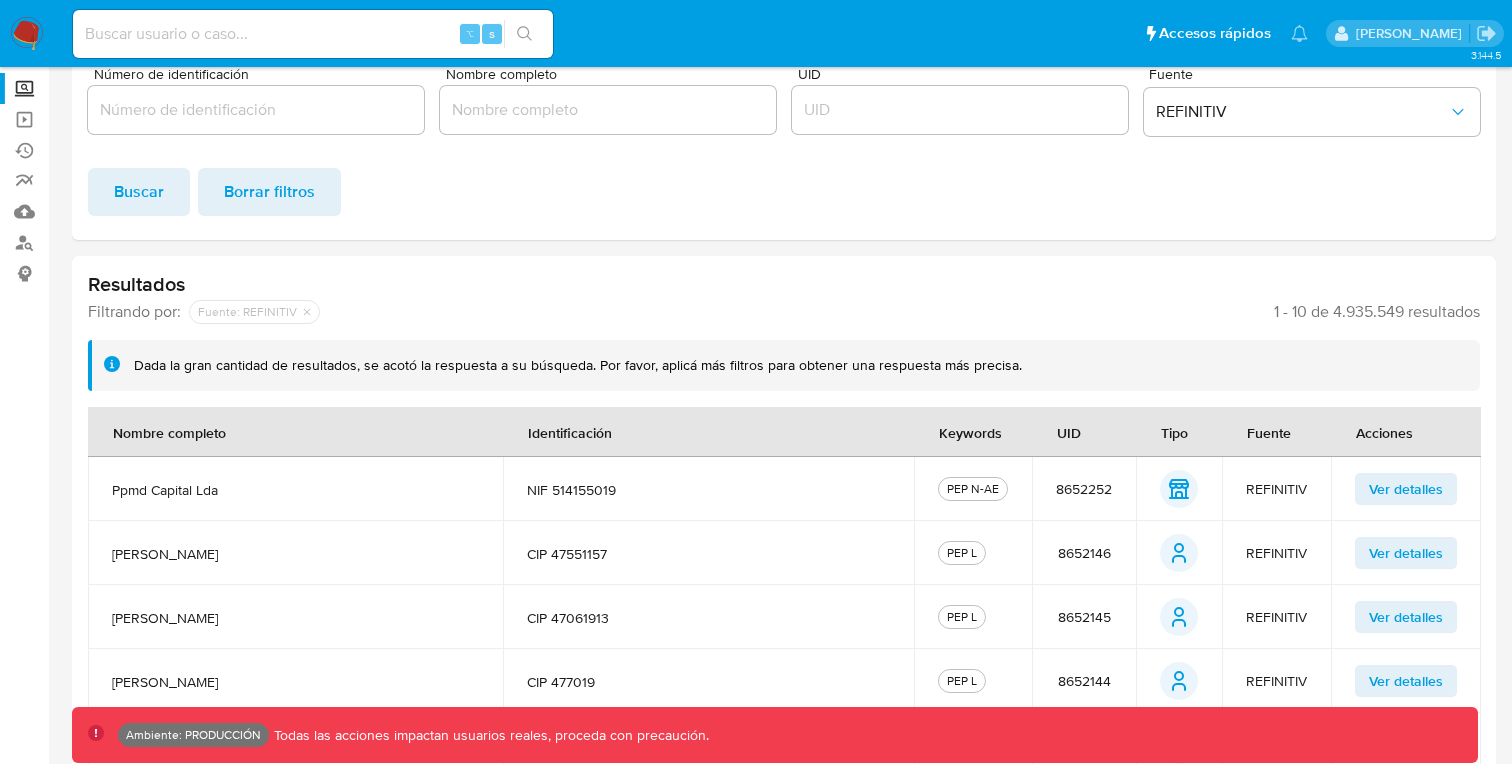 scroll, scrollTop: 69, scrollLeft: 0, axis: vertical 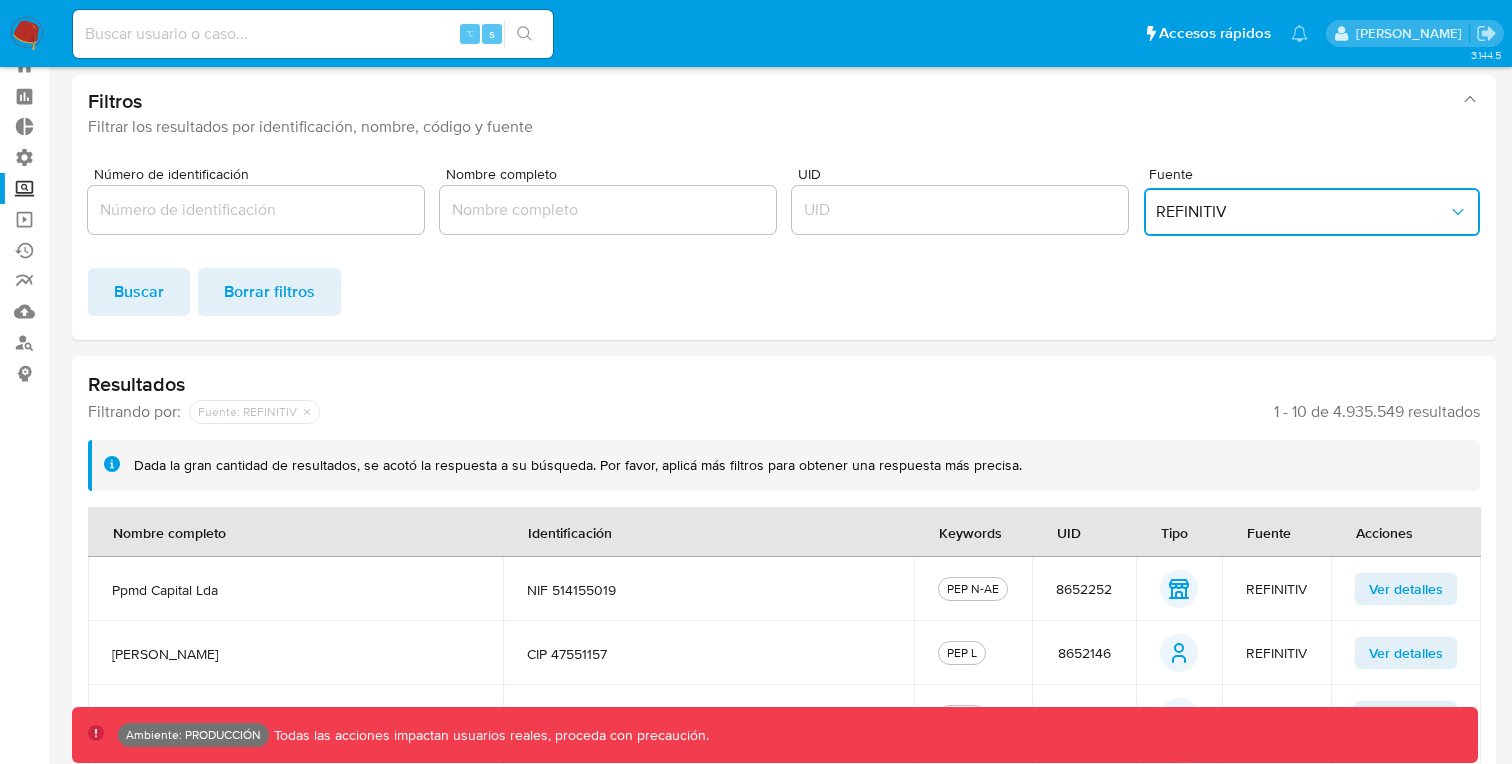 click on "REFINITIV" at bounding box center (1312, 212) 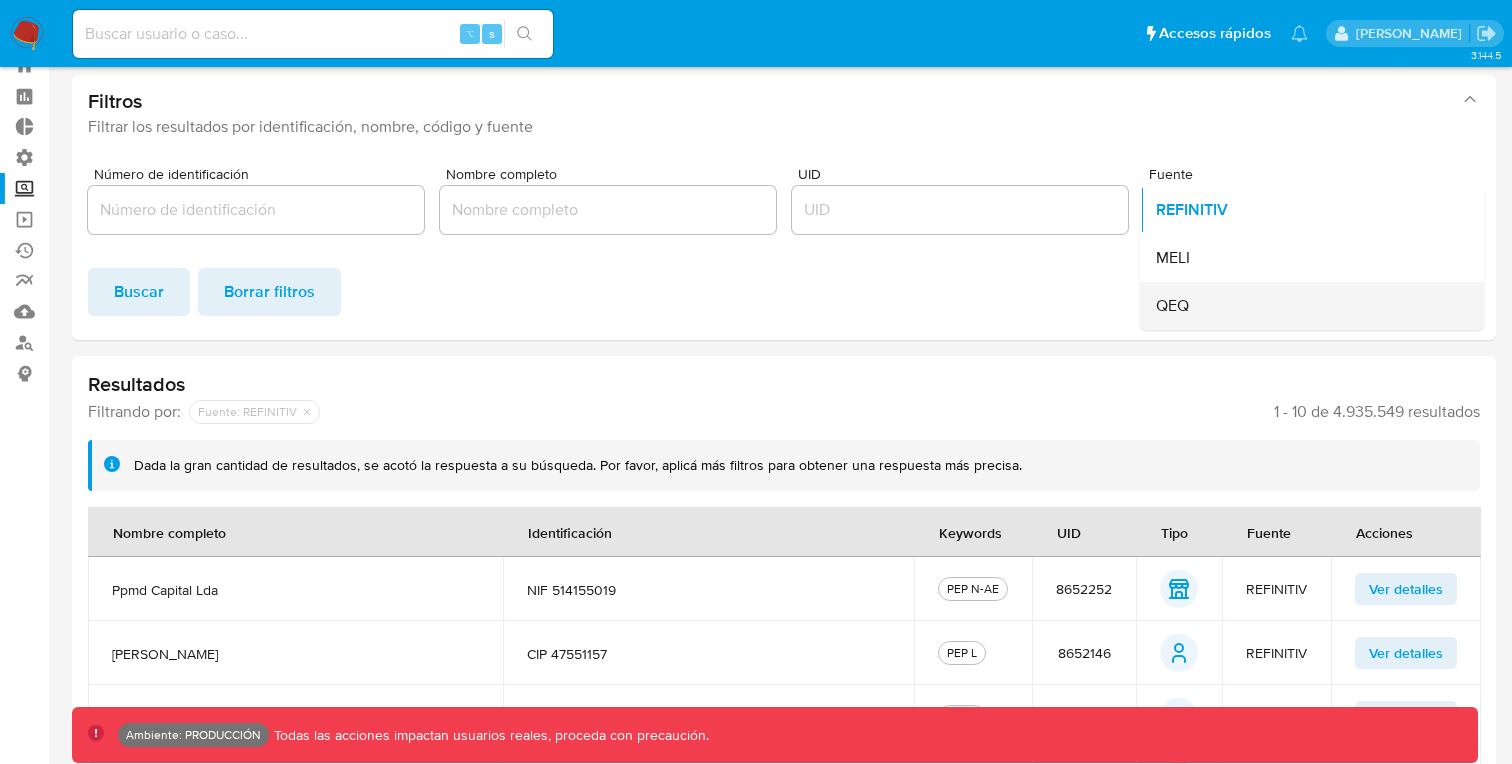 click on "QEQ" at bounding box center (1306, 306) 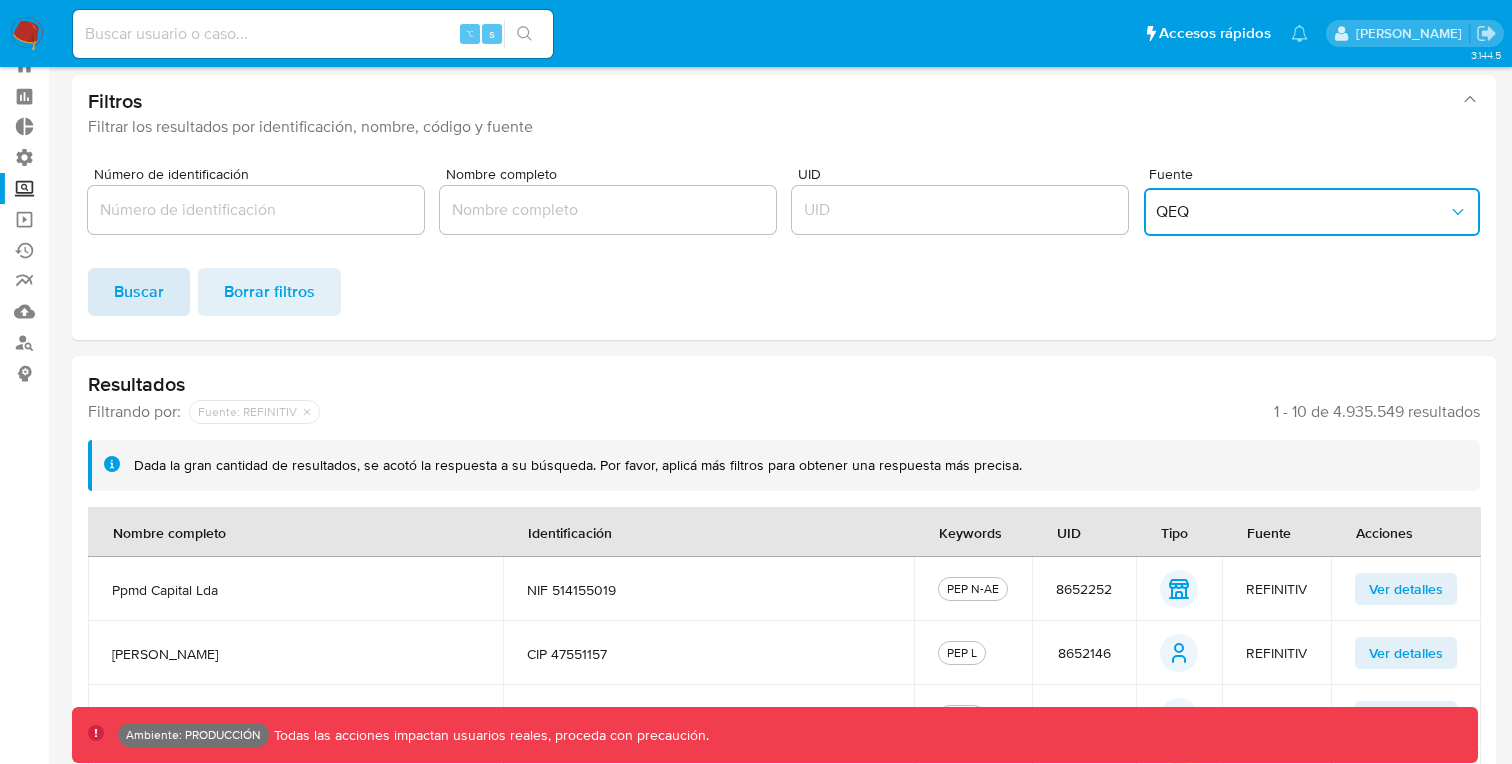 click on "Buscar" at bounding box center [139, 292] 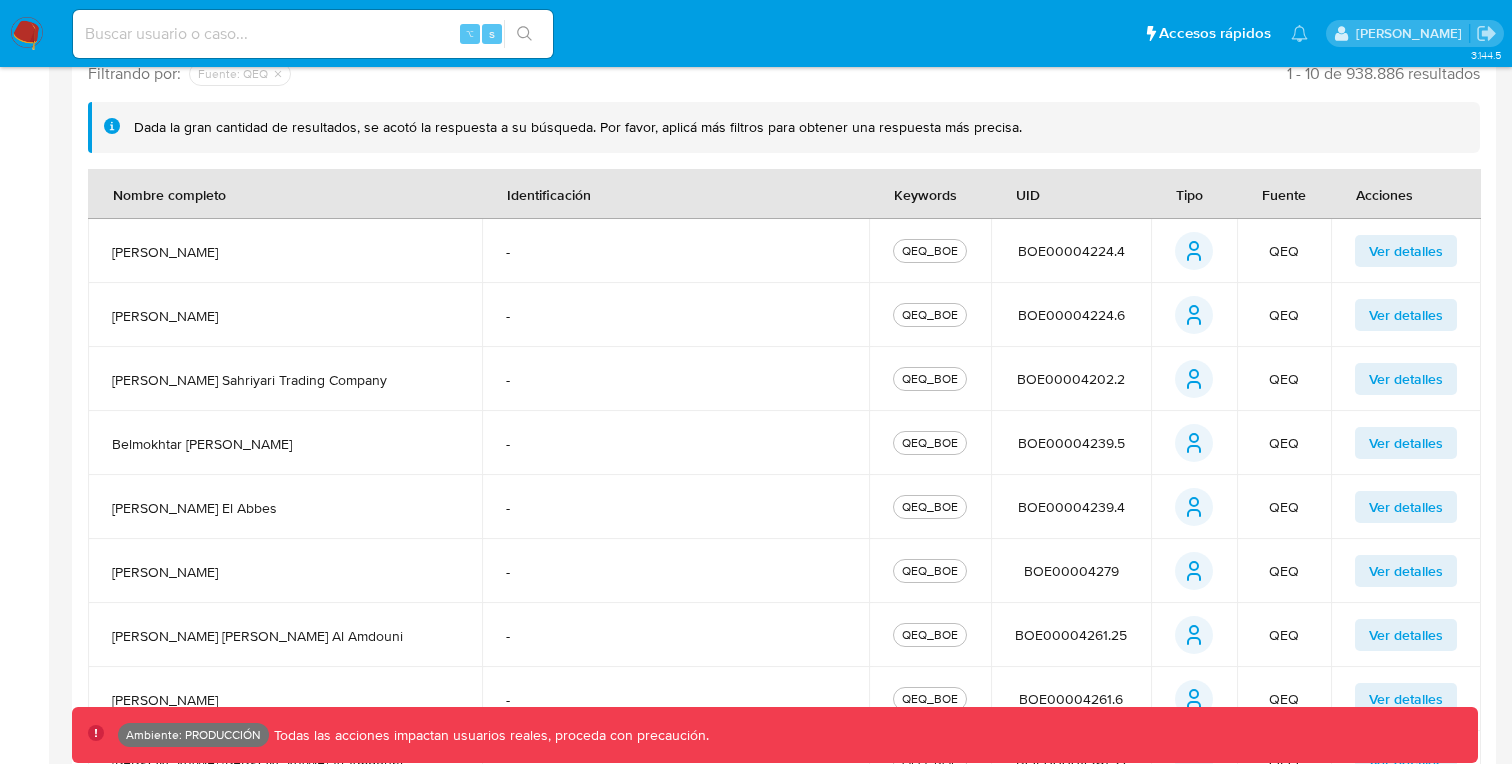 scroll, scrollTop: 262, scrollLeft: 0, axis: vertical 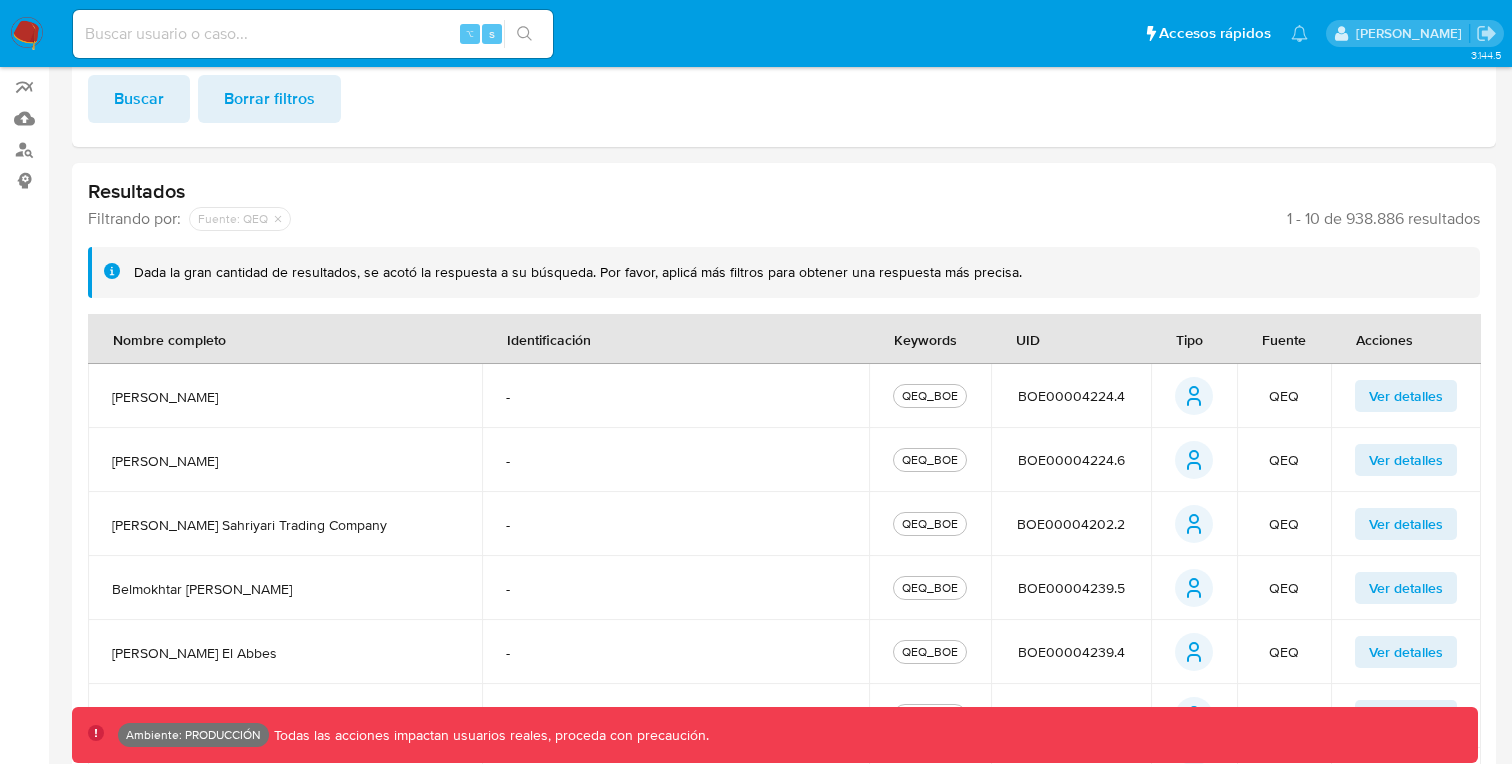 click on "Ver detalles" at bounding box center [1406, 396] 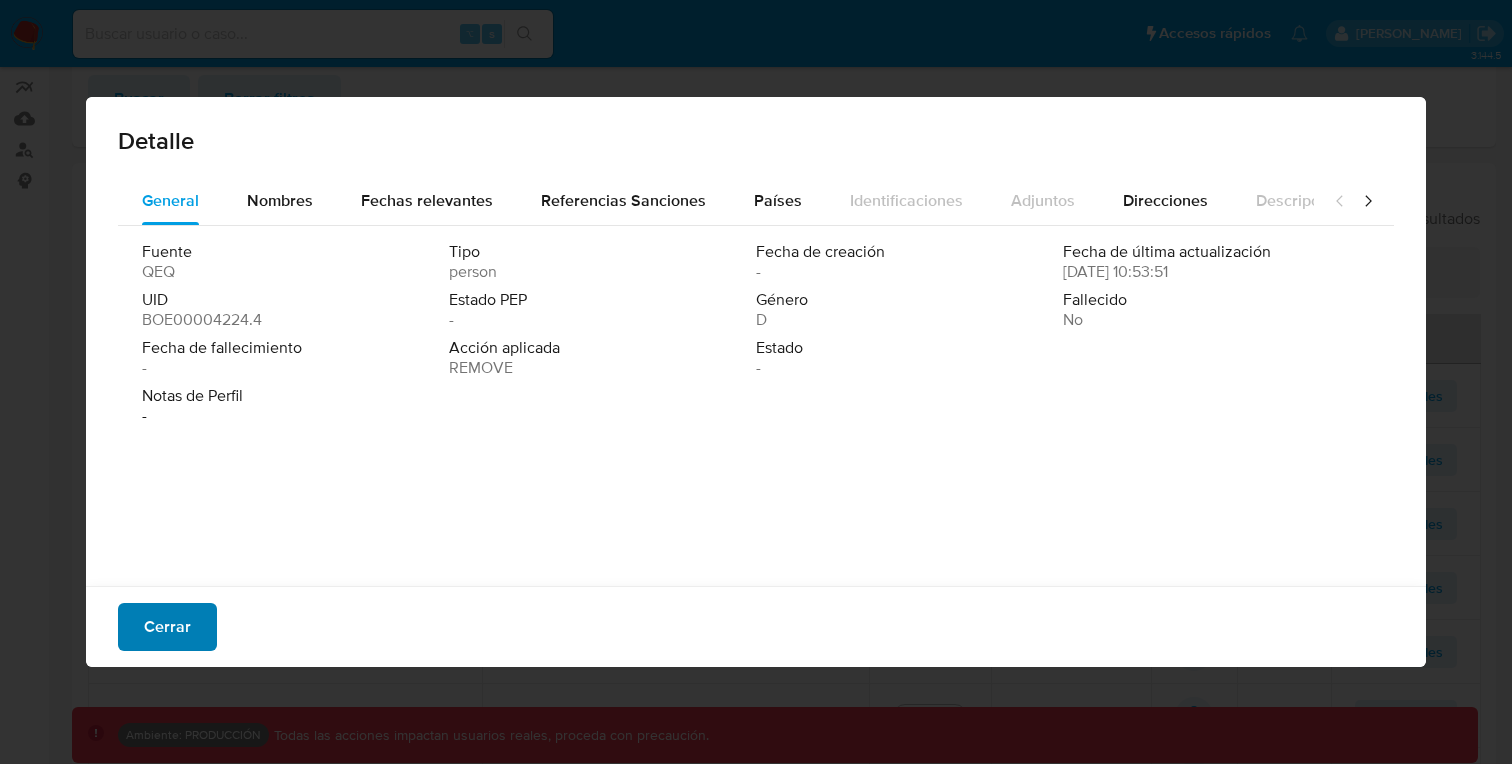 click on "Cerrar" at bounding box center [167, 627] 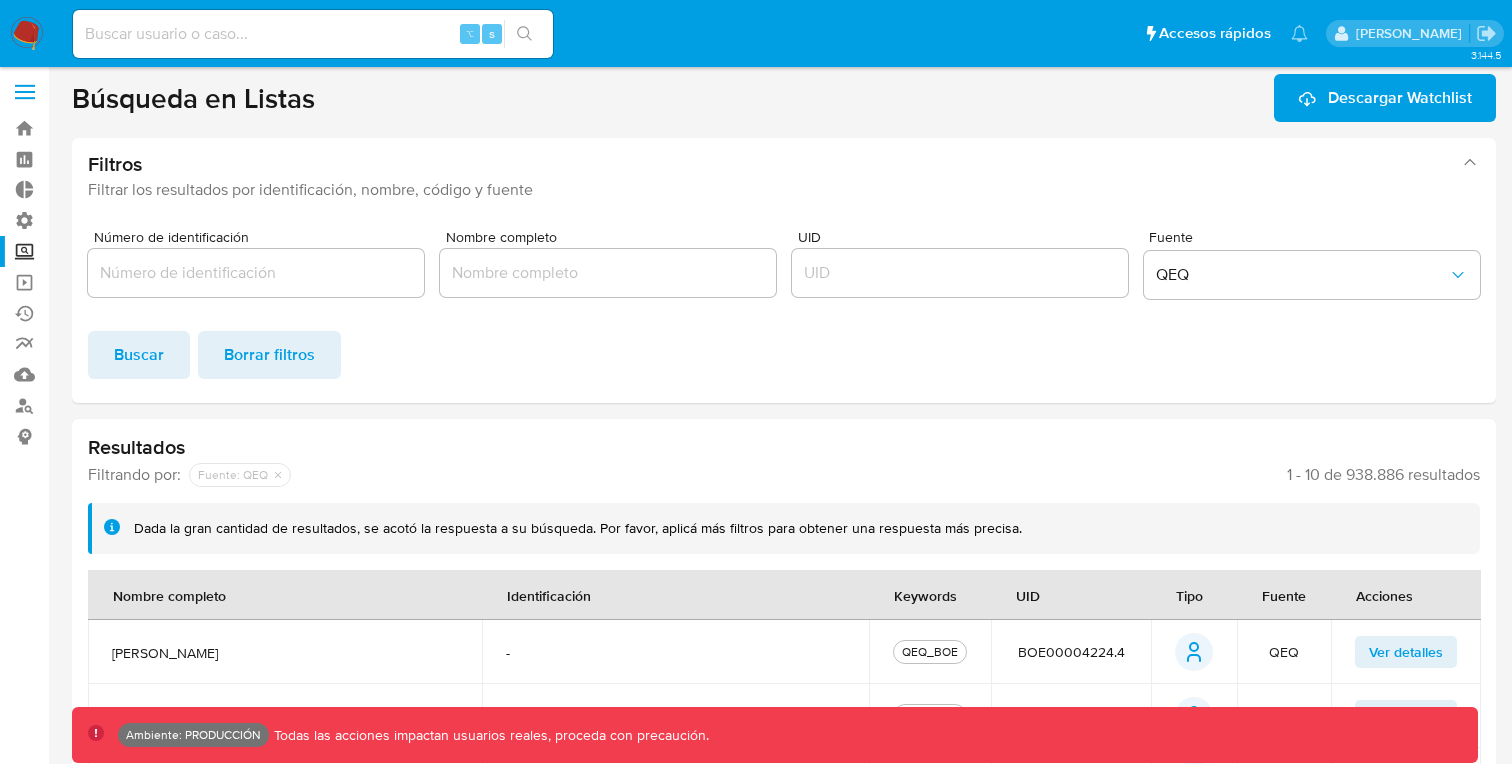 scroll, scrollTop: 0, scrollLeft: 0, axis: both 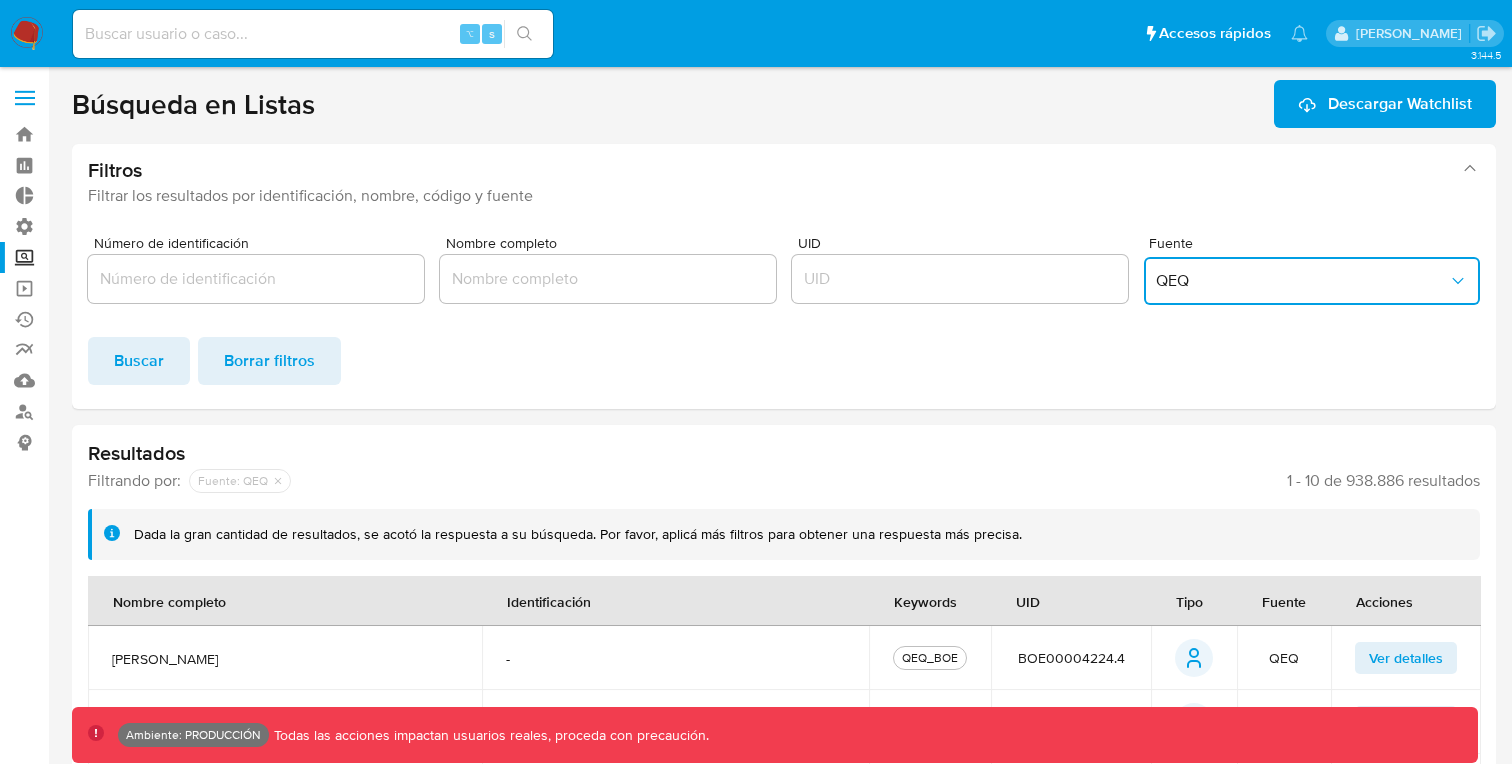 click on "QEQ" at bounding box center [1312, 281] 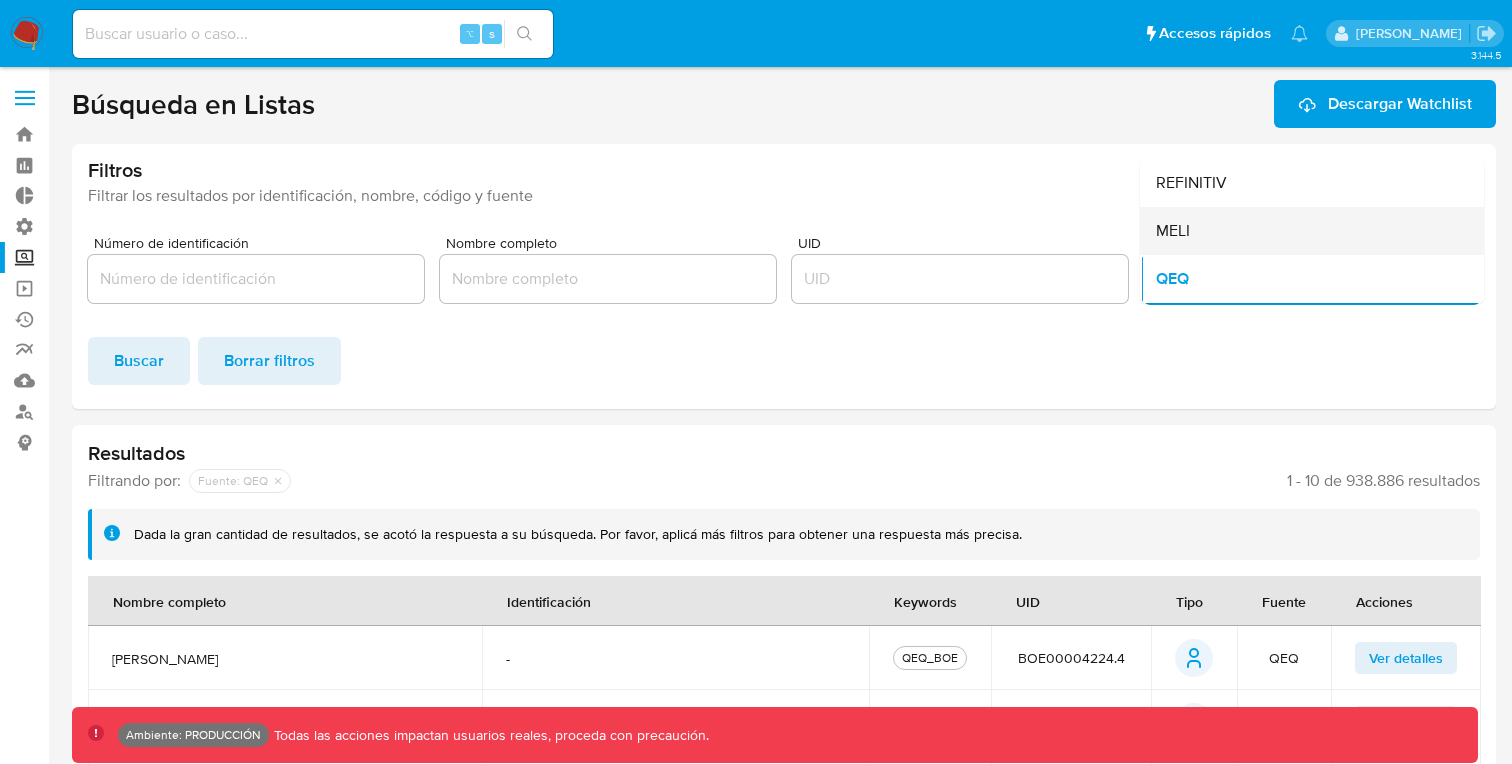 click on "MELI" at bounding box center (1306, 231) 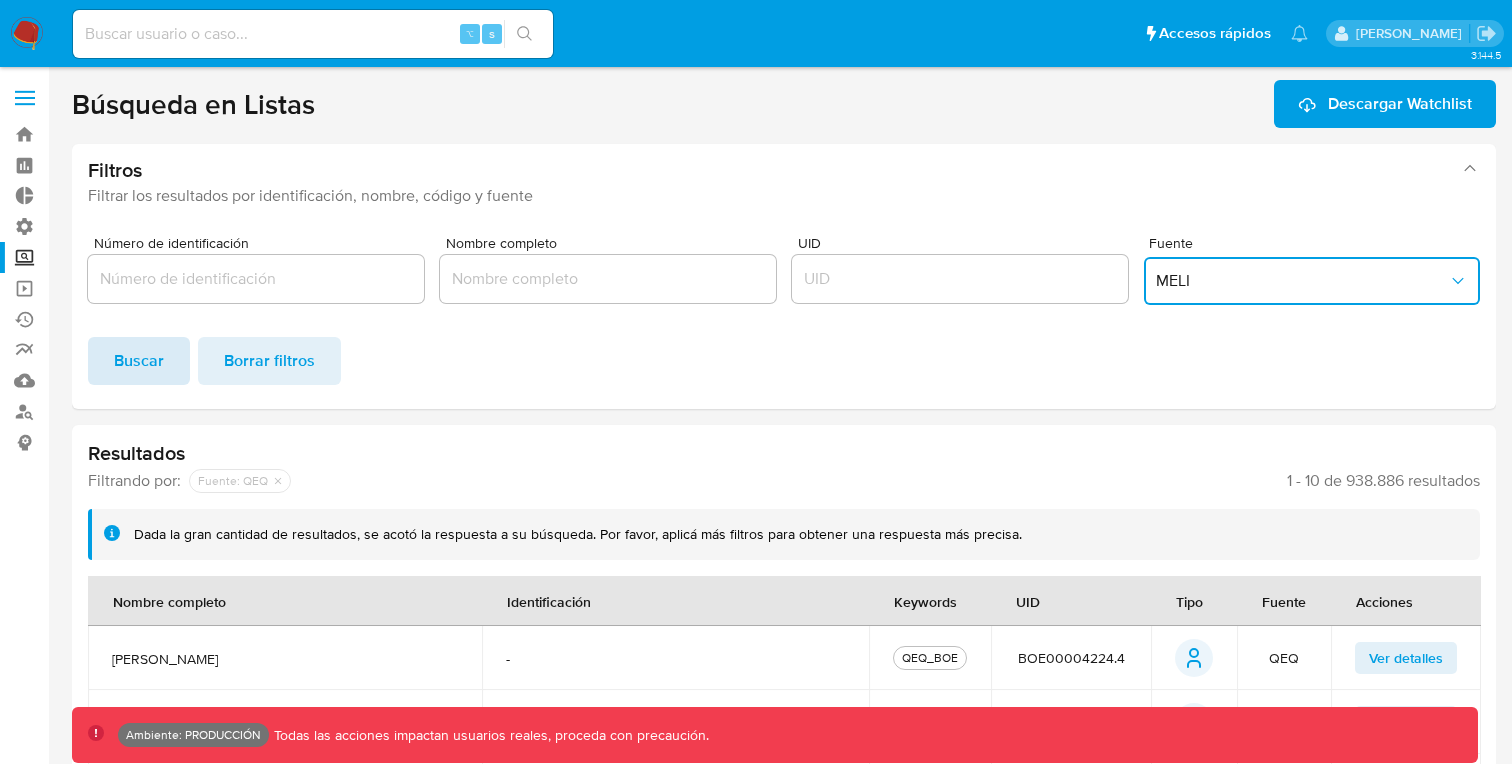 click on "Buscar" at bounding box center [139, 361] 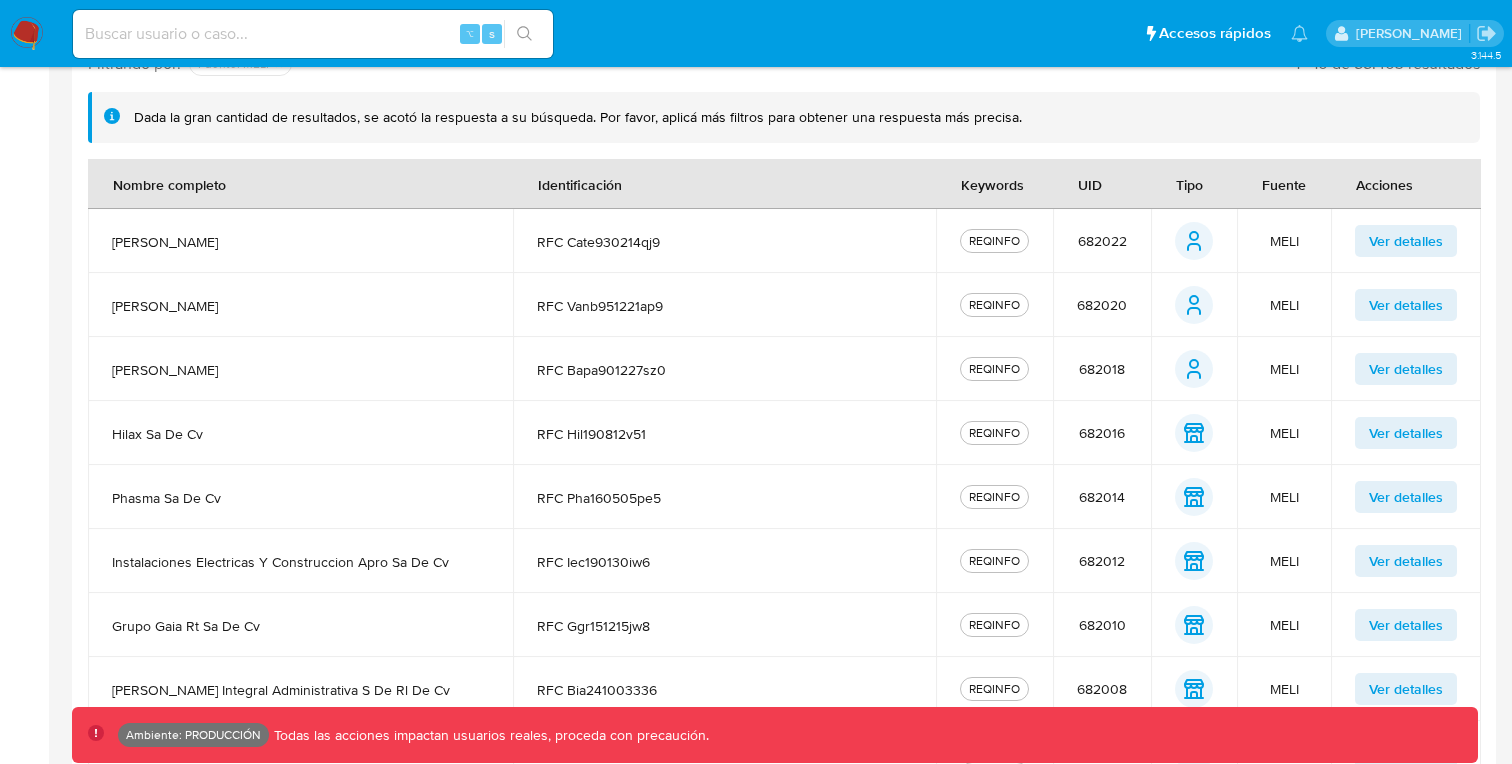 scroll, scrollTop: 272, scrollLeft: 0, axis: vertical 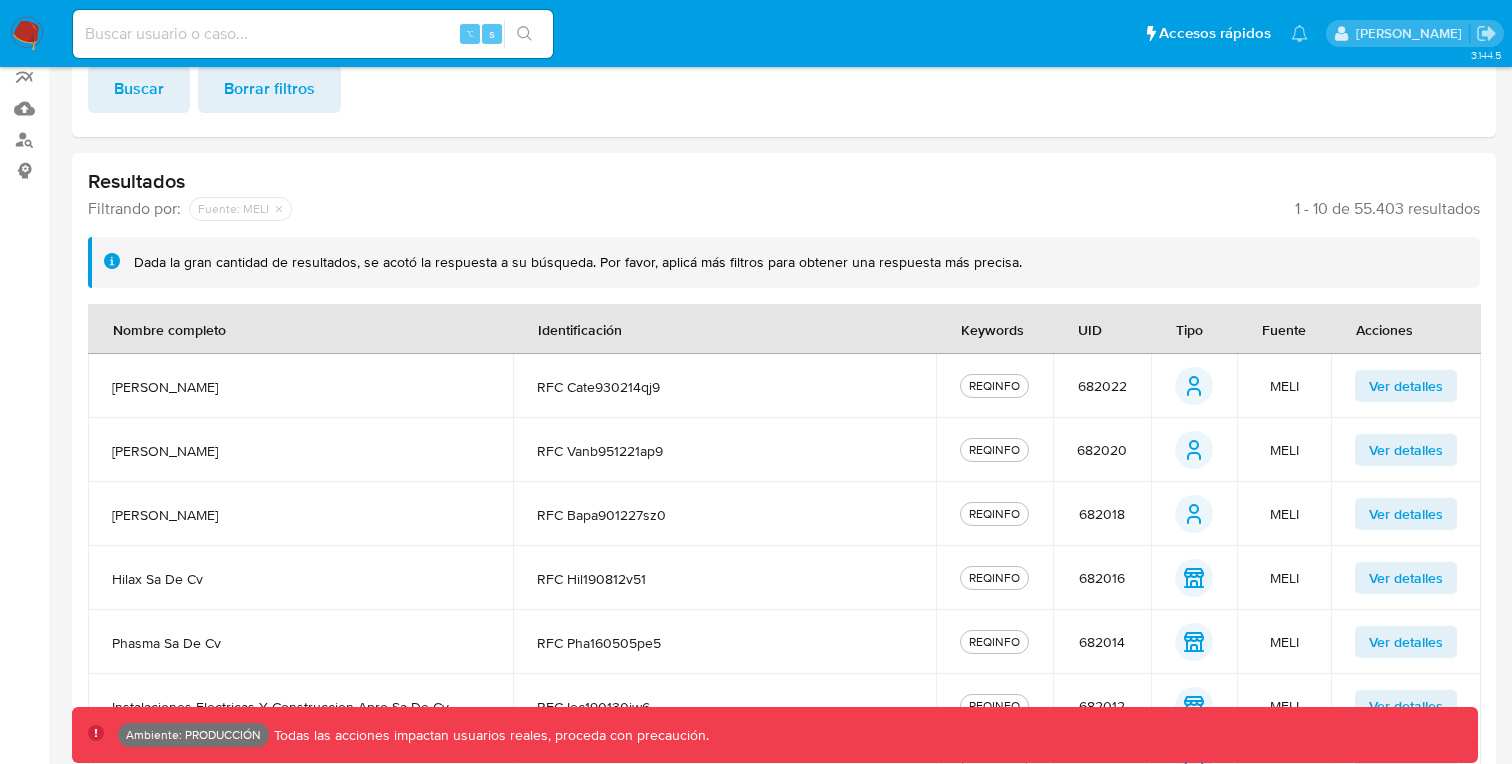 click on "Ver detalles" at bounding box center (1406, 386) 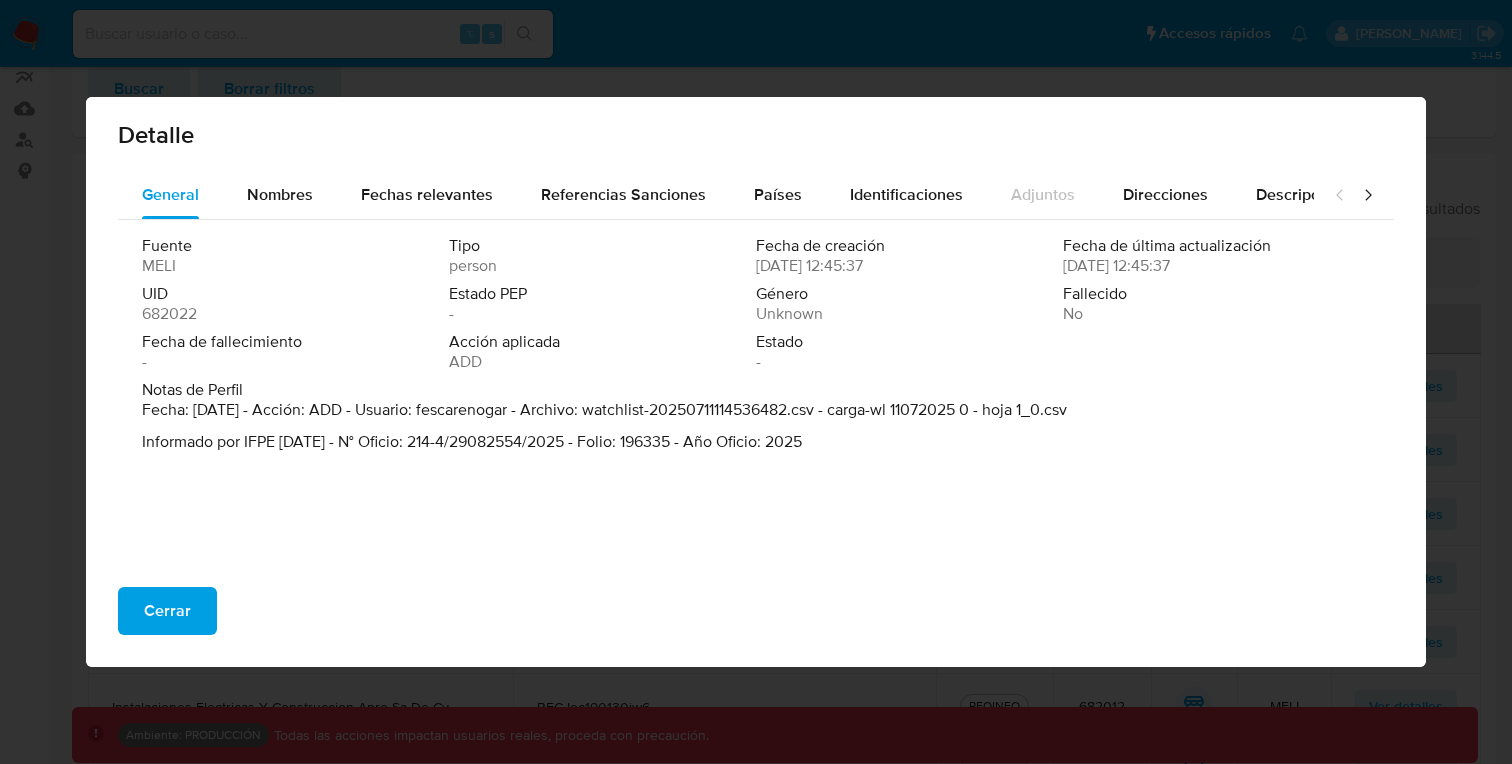 scroll, scrollTop: 21, scrollLeft: 0, axis: vertical 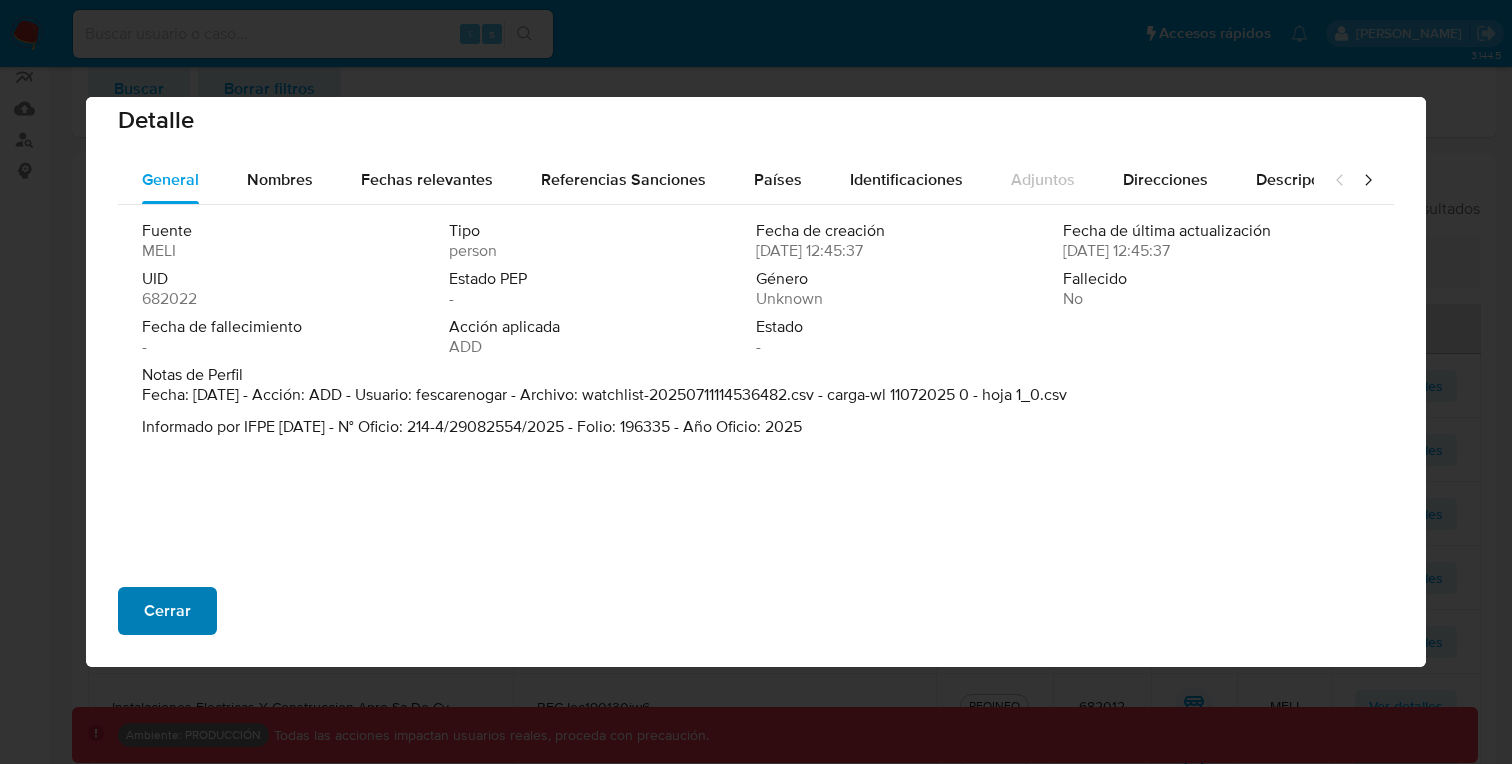 click on "Cerrar" at bounding box center [167, 611] 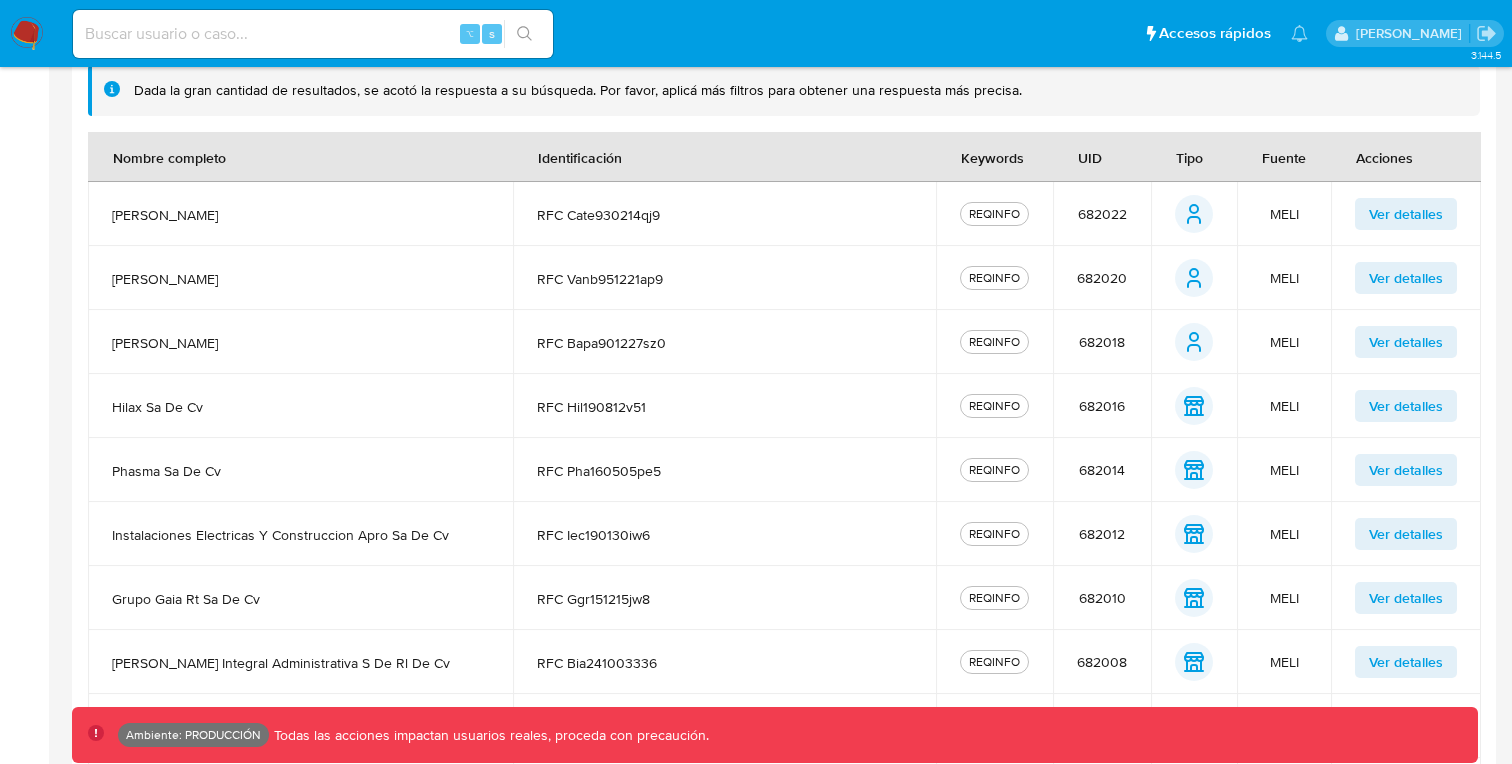 scroll, scrollTop: 578, scrollLeft: 0, axis: vertical 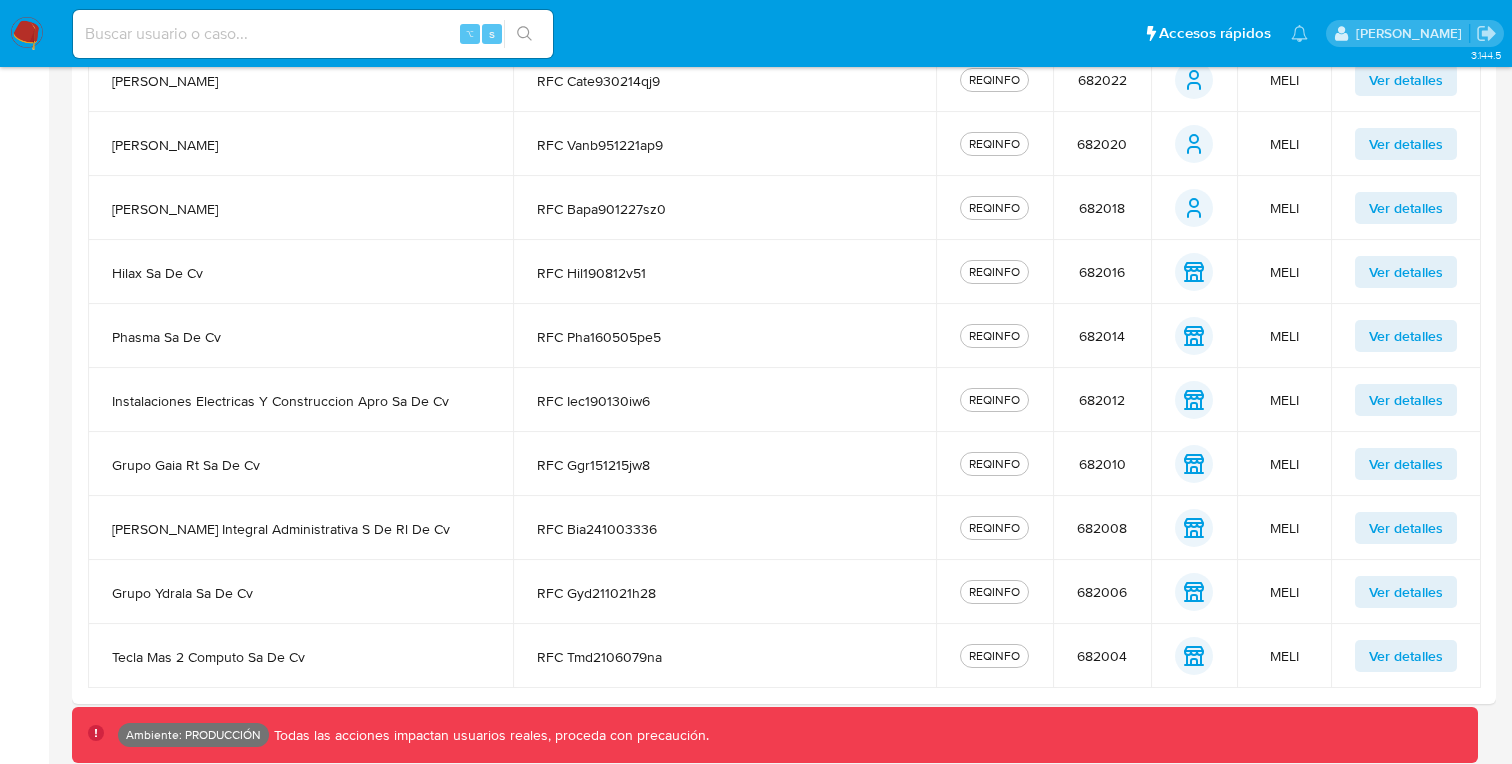 click on "Ver detalles" at bounding box center [1406, 464] 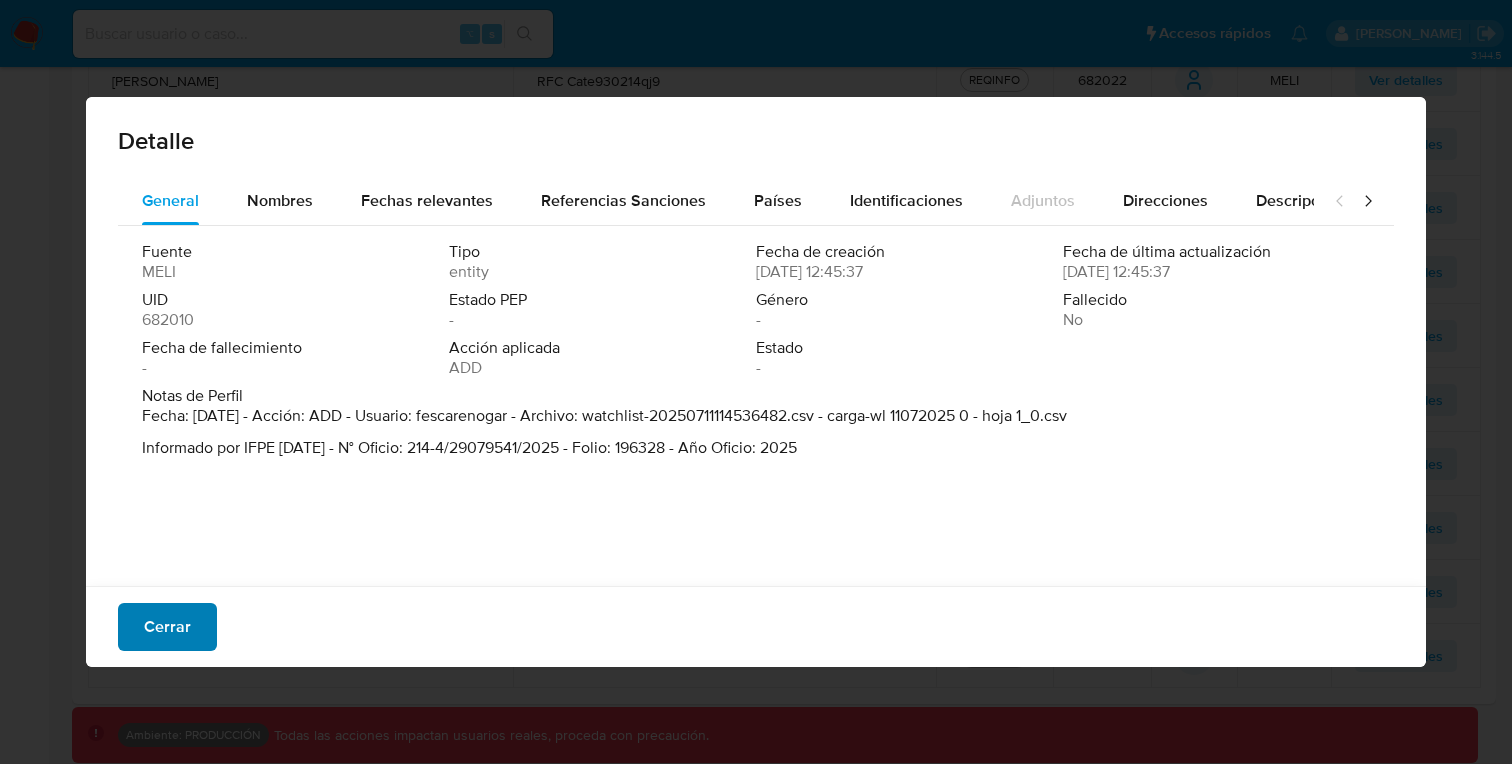 click on "Cerrar" at bounding box center [167, 627] 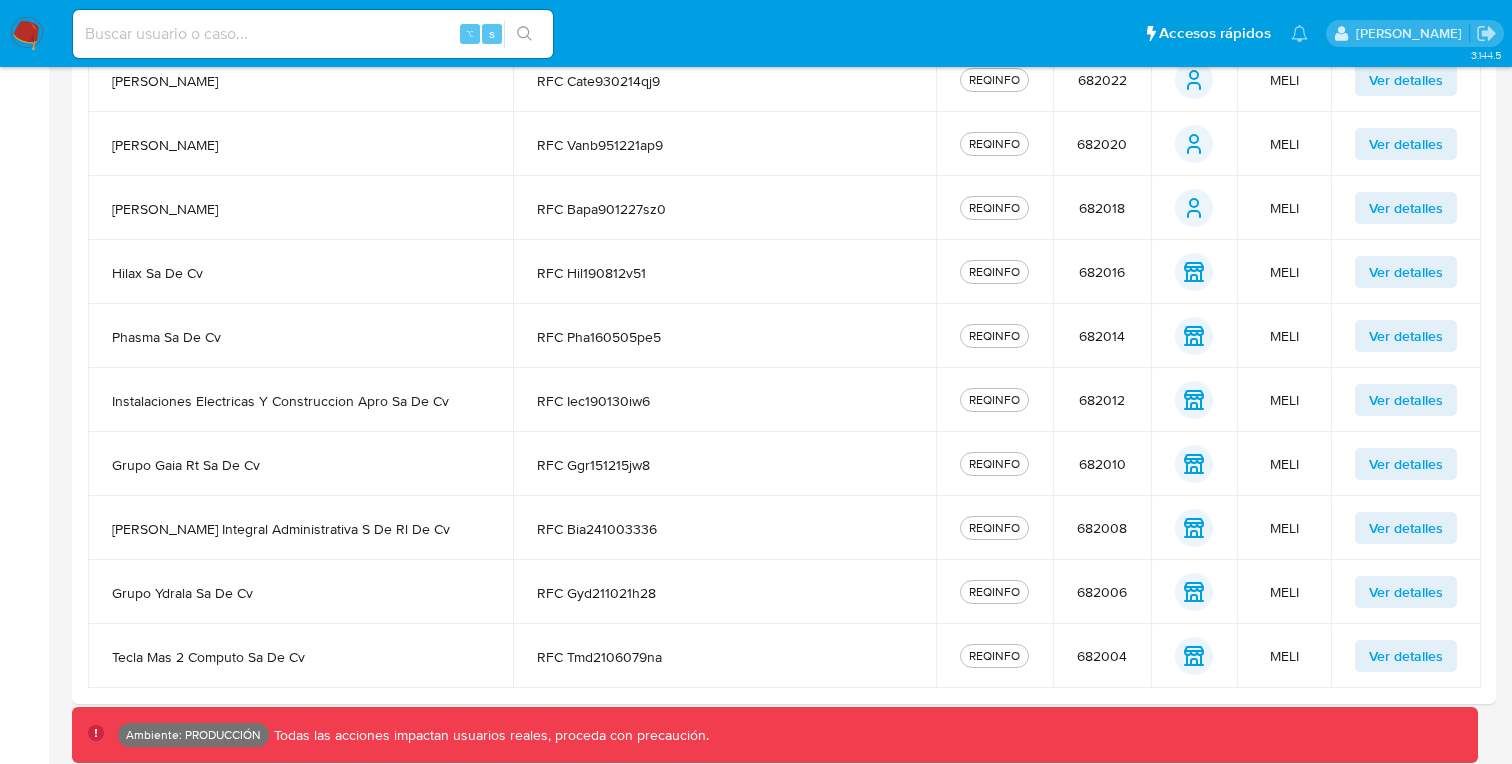 click on "Ver detalles" at bounding box center [1406, 656] 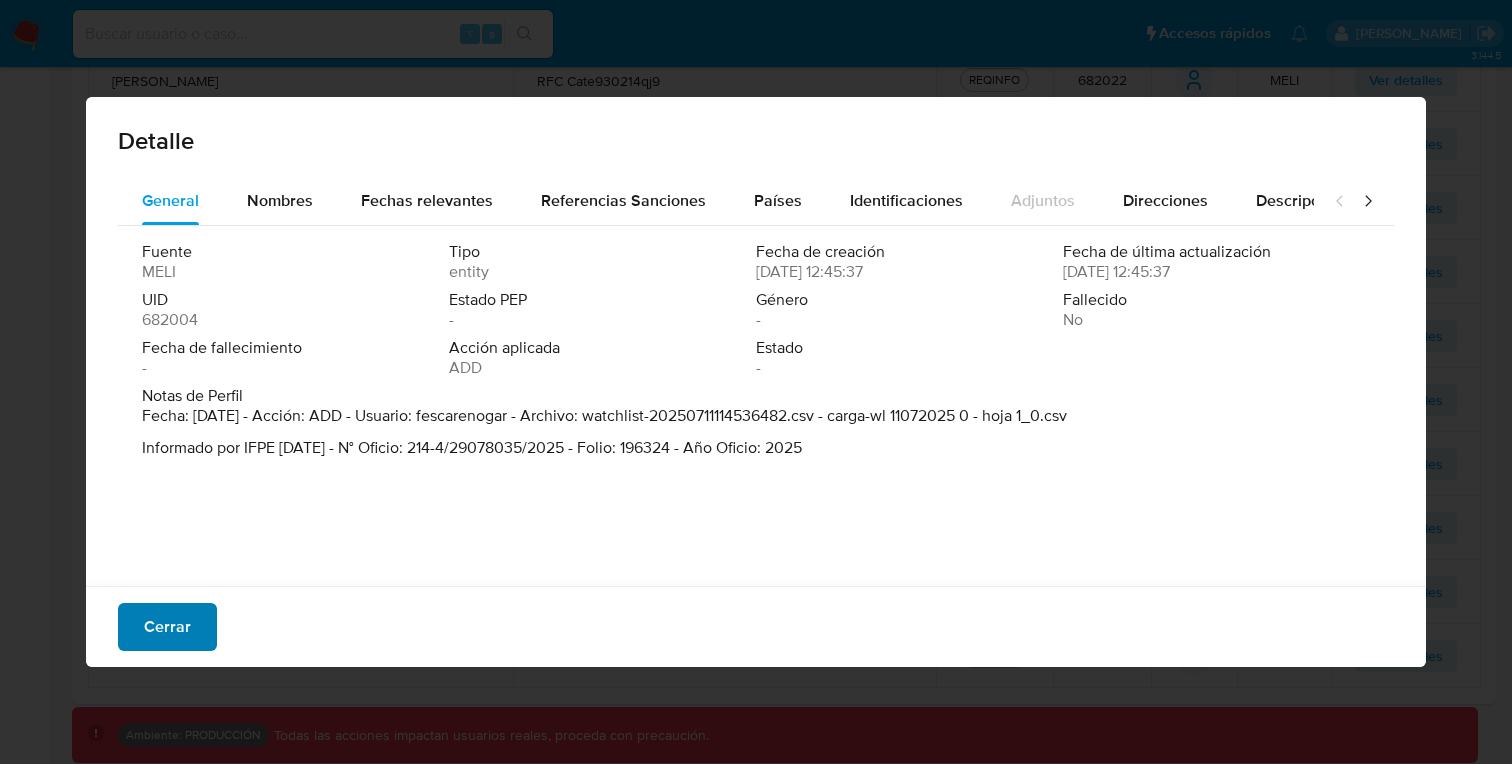 click on "Cerrar" at bounding box center [167, 627] 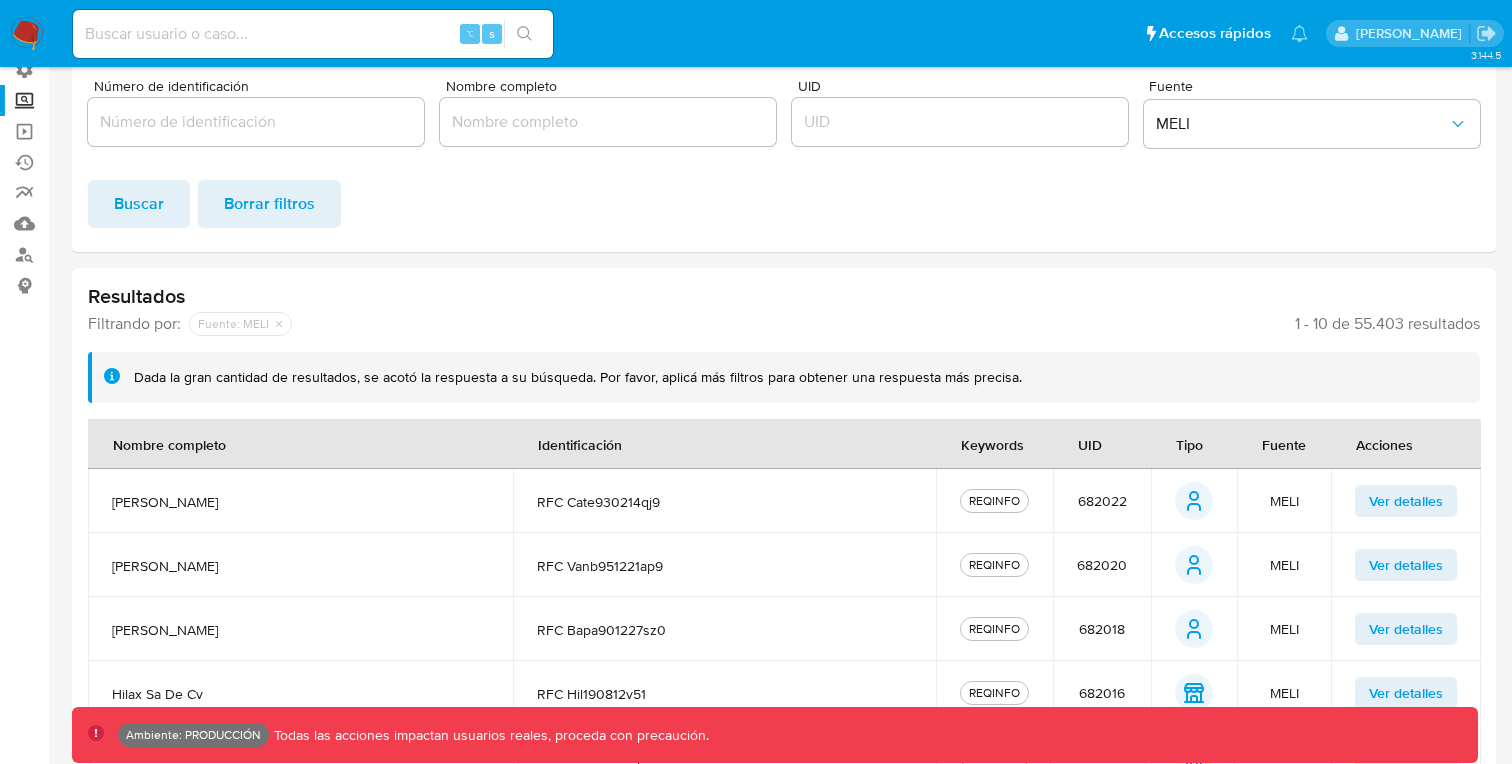 scroll, scrollTop: 0, scrollLeft: 0, axis: both 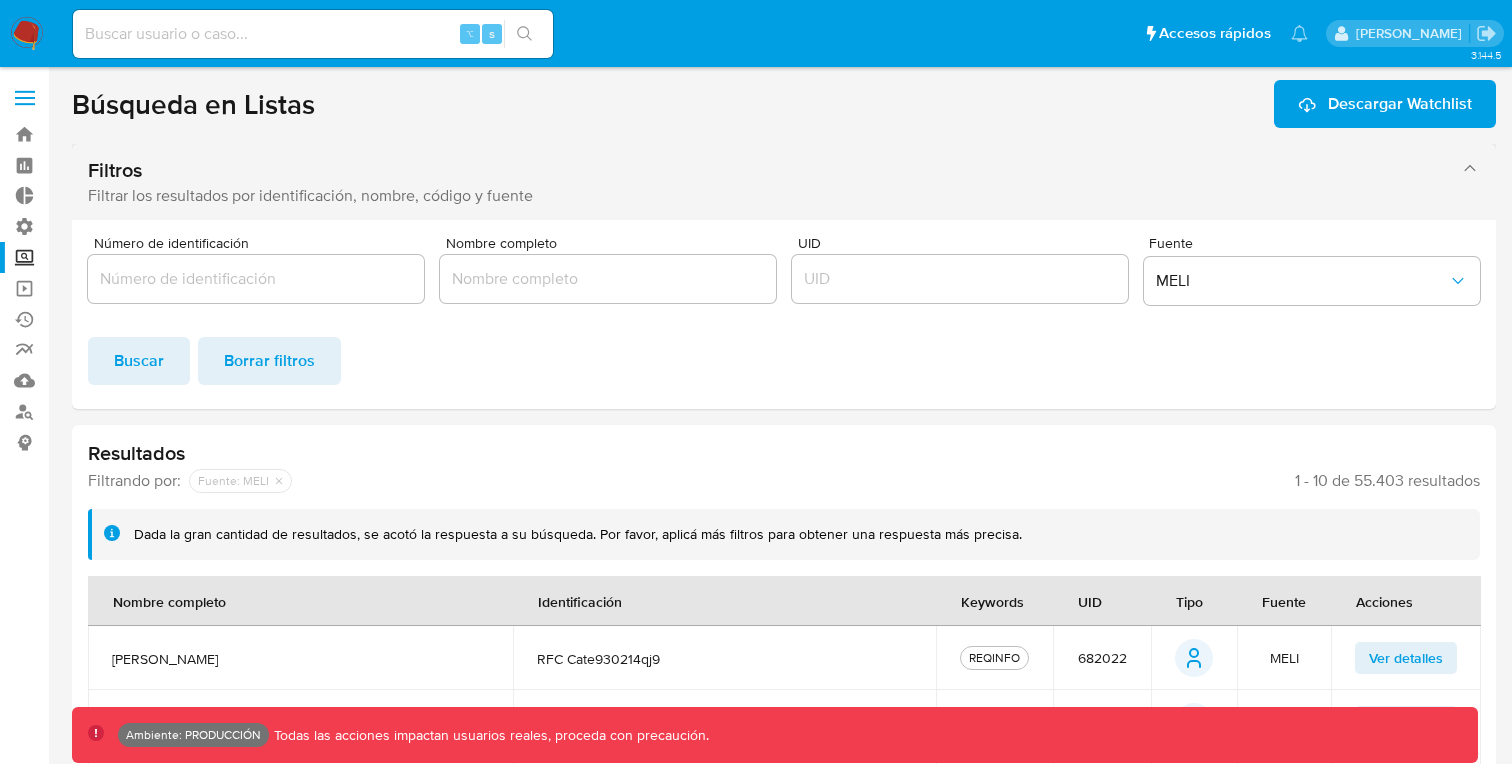 click on "Filtros" at bounding box center [764, 170] 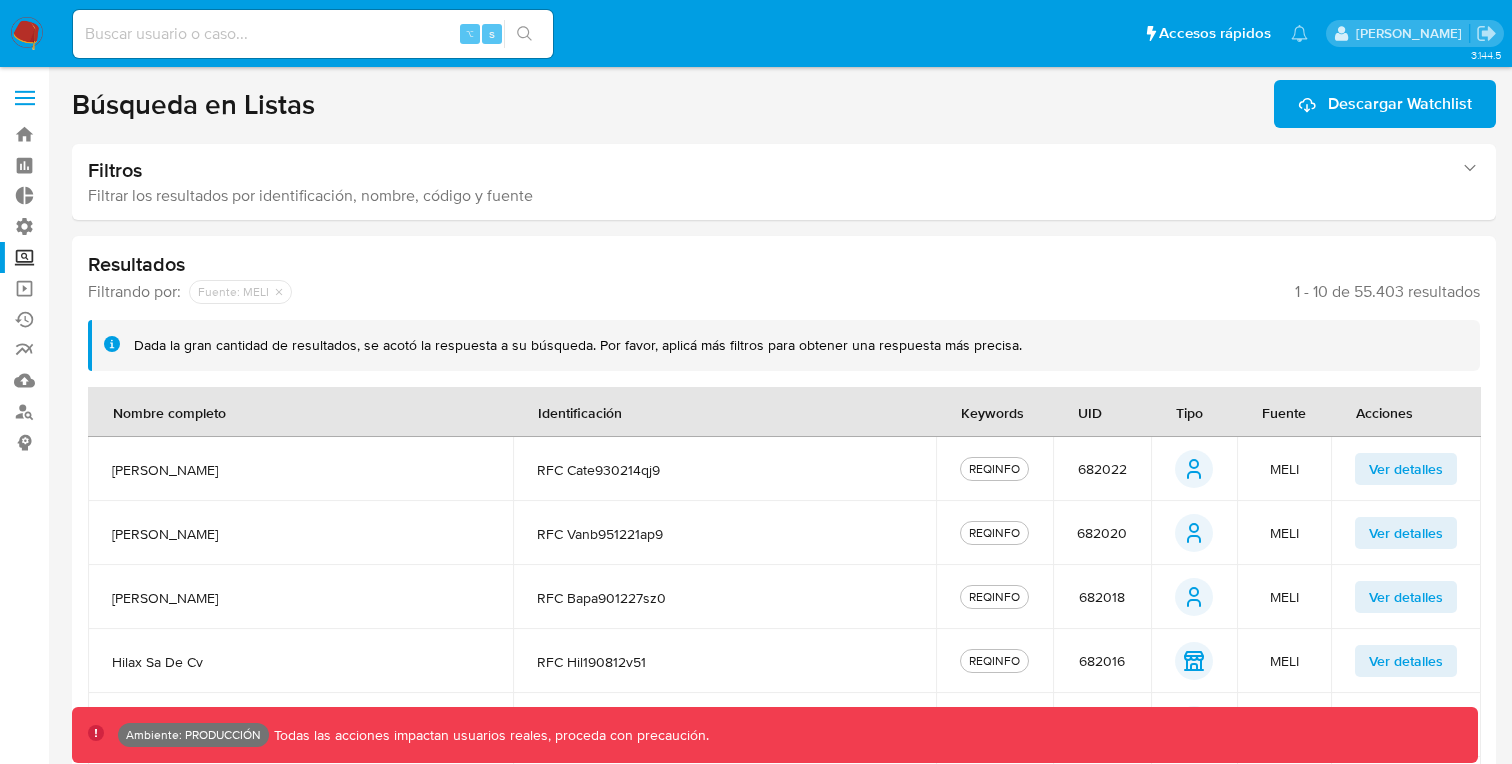 drag, startPoint x: 99, startPoint y: 272, endPoint x: 234, endPoint y: 285, distance: 135.62448 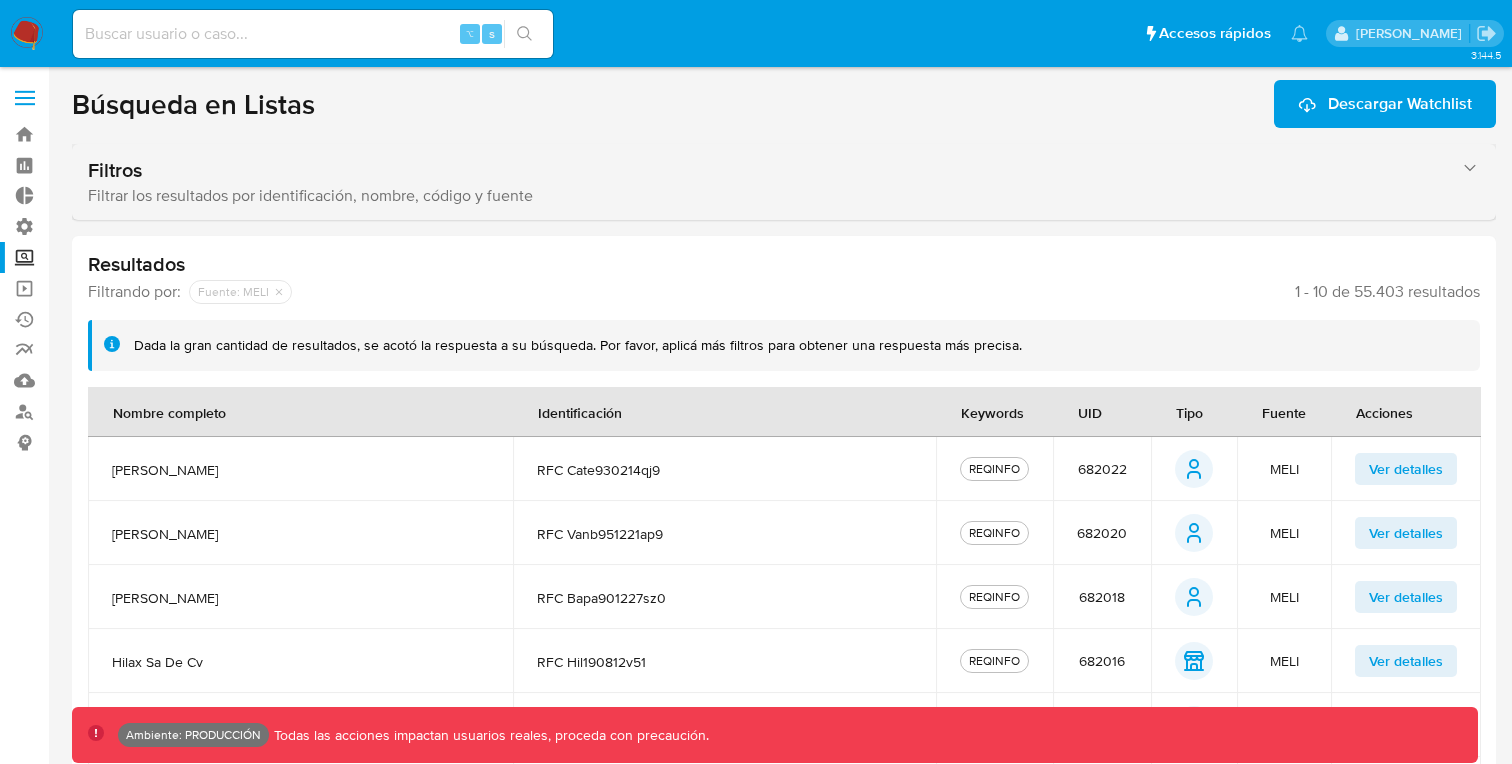 click on "Filtros Filtrar los resultados por identificación, nombre, código y fuente" at bounding box center (784, 182) 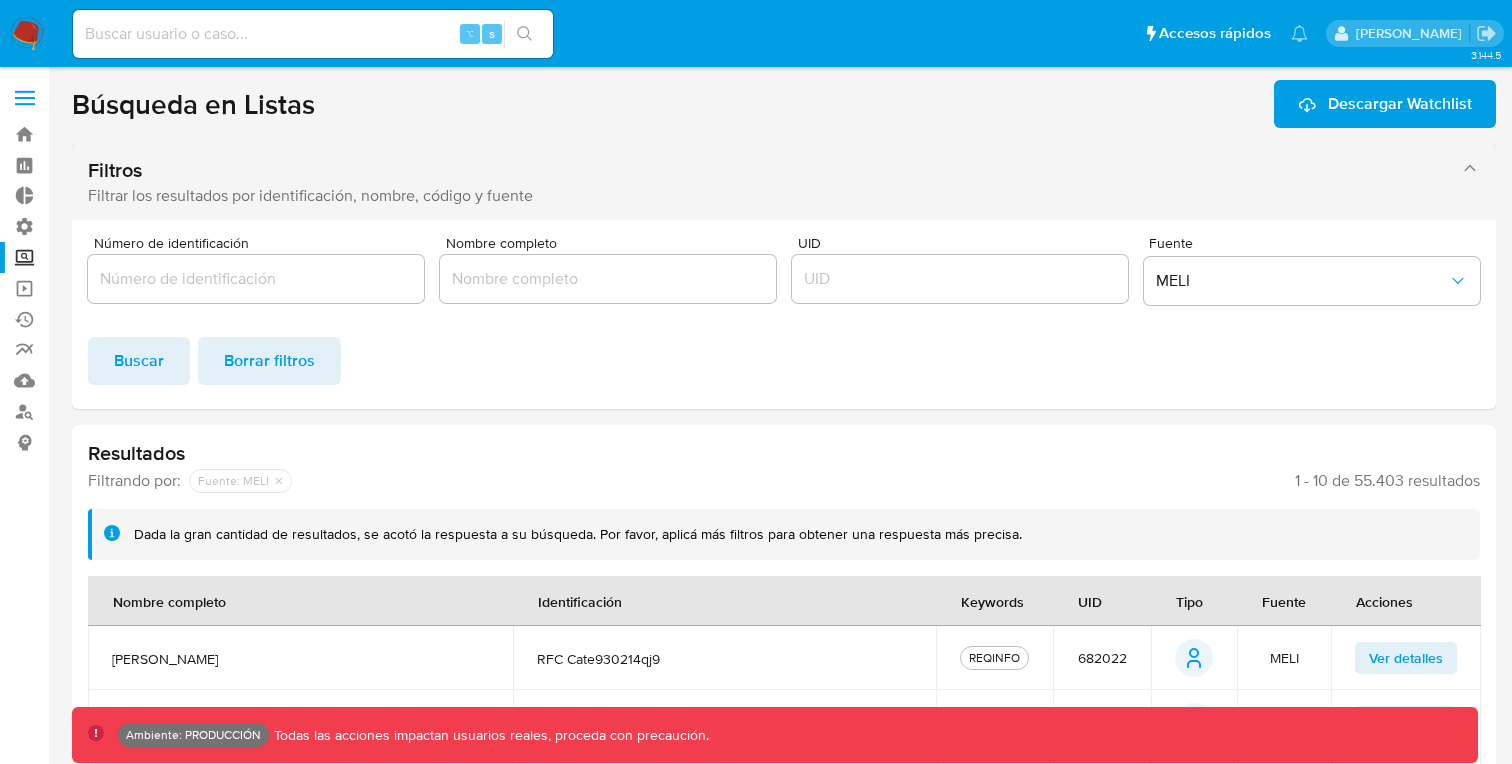 click on "Filtros Filtrar los resultados por identificación, nombre, código y fuente" at bounding box center (784, 182) 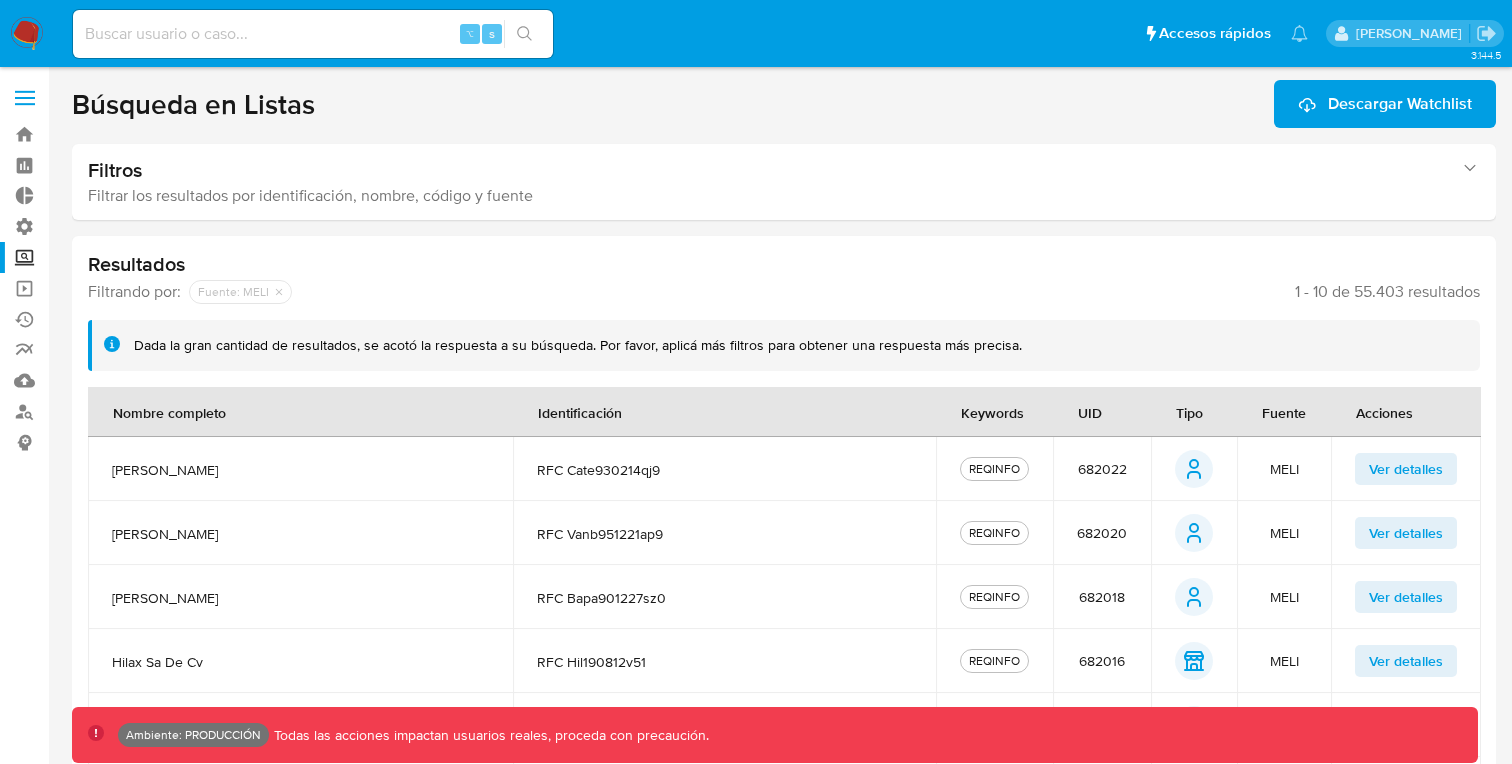 click on "Screening" at bounding box center [119, 257] 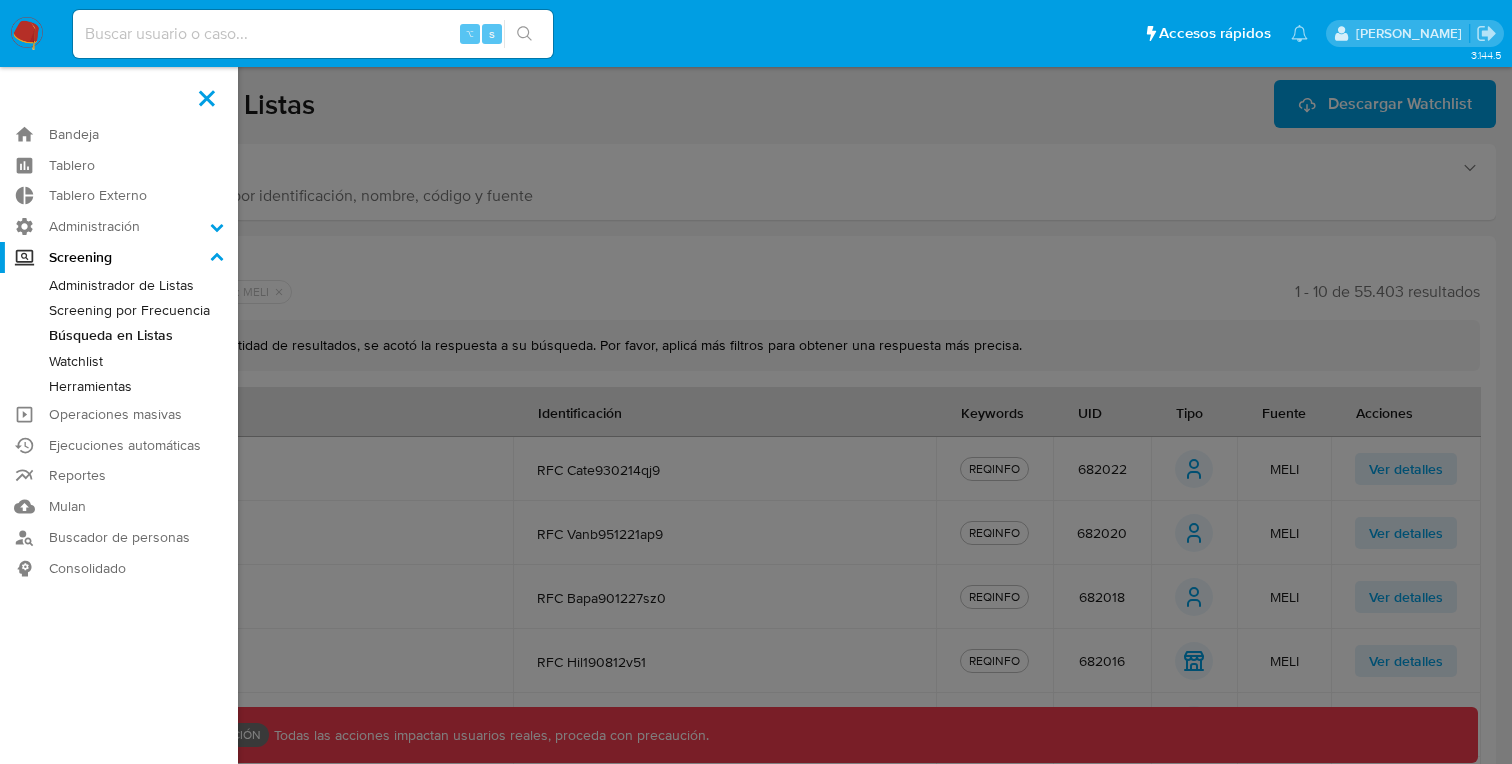 click on "Screening" at bounding box center (0, 0) 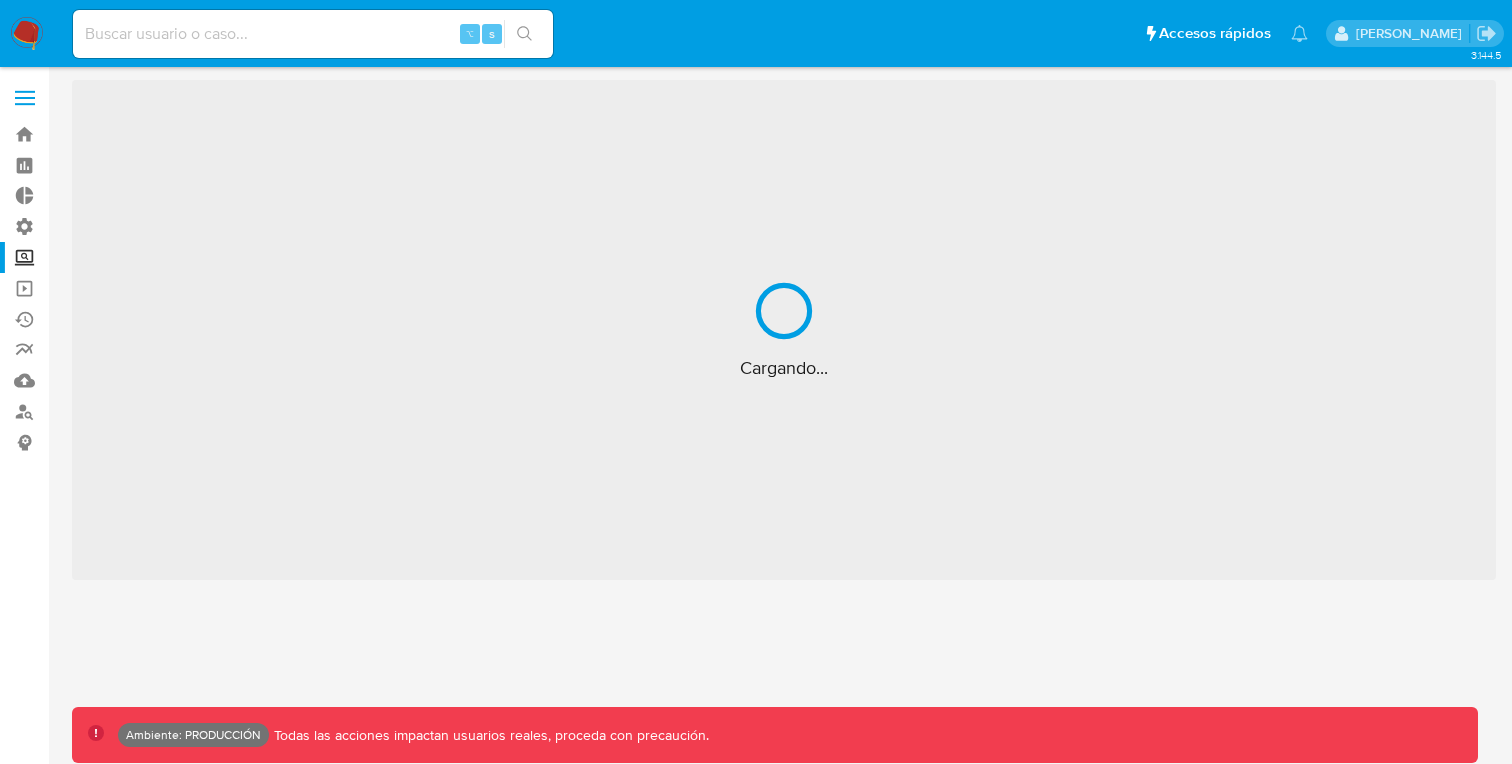 scroll, scrollTop: 0, scrollLeft: 0, axis: both 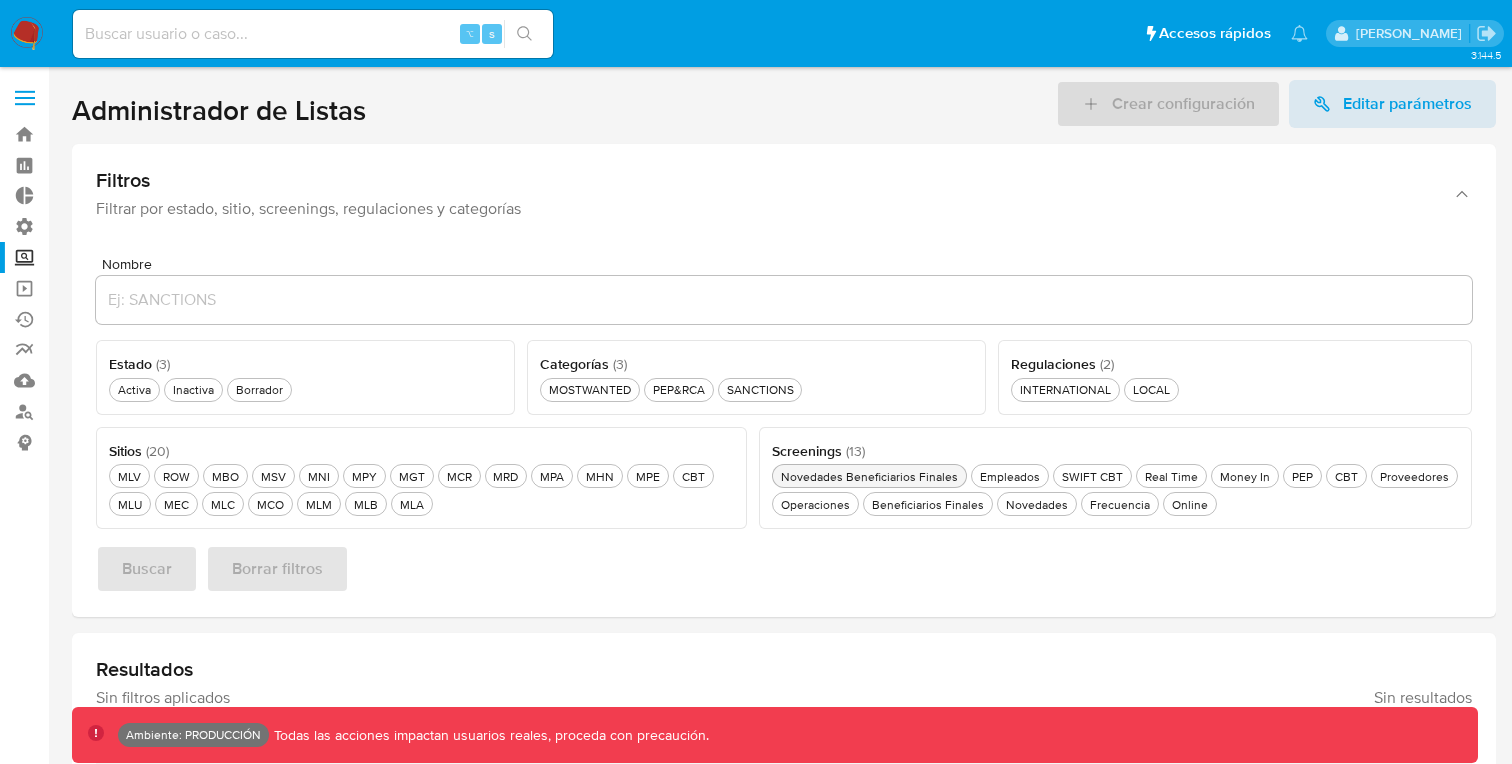 click on "Novedades Beneficiarios Finales Novedades Beneficiarios Finales" at bounding box center (869, 476) 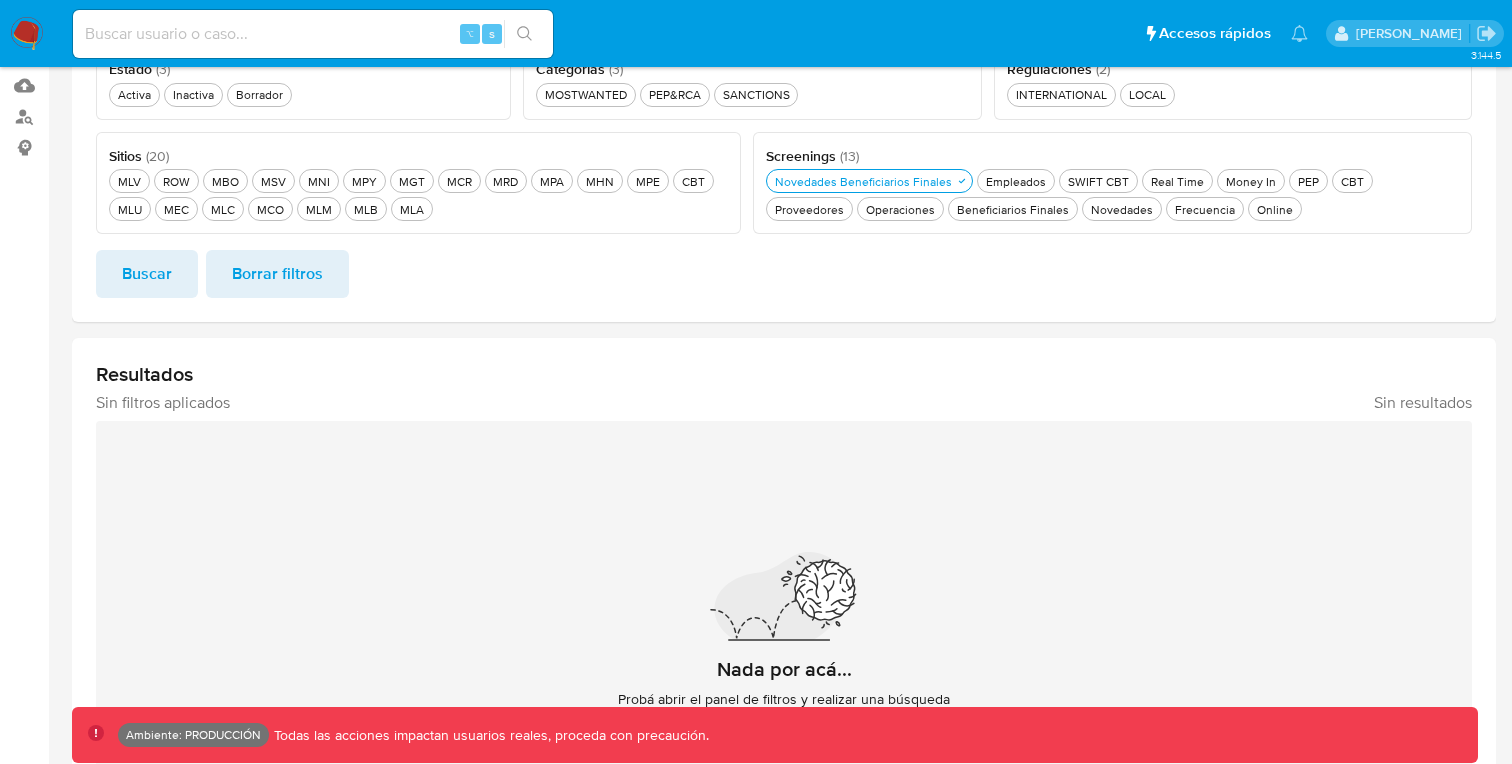 scroll, scrollTop: 298, scrollLeft: 0, axis: vertical 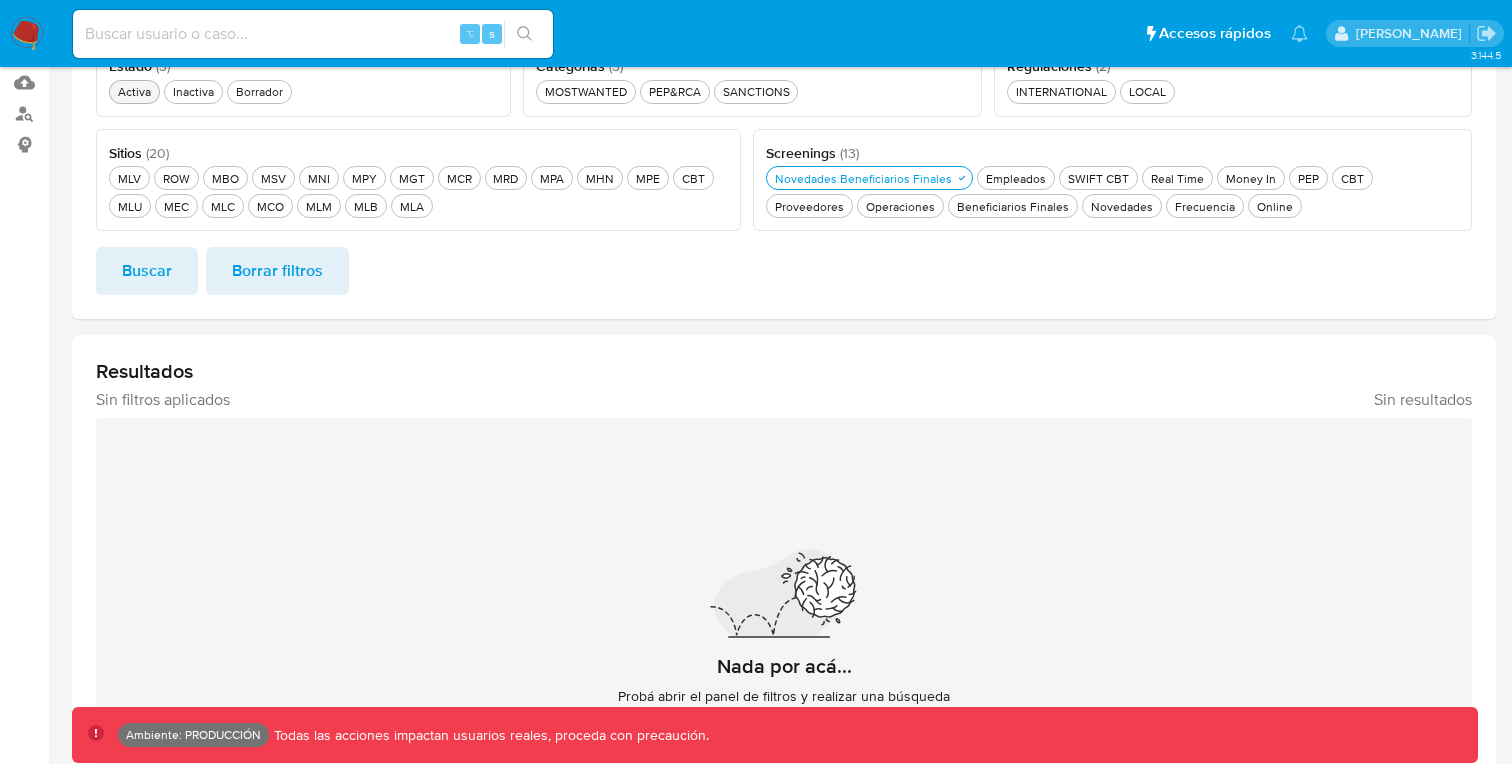 click on "Activa Activa" at bounding box center [134, 91] 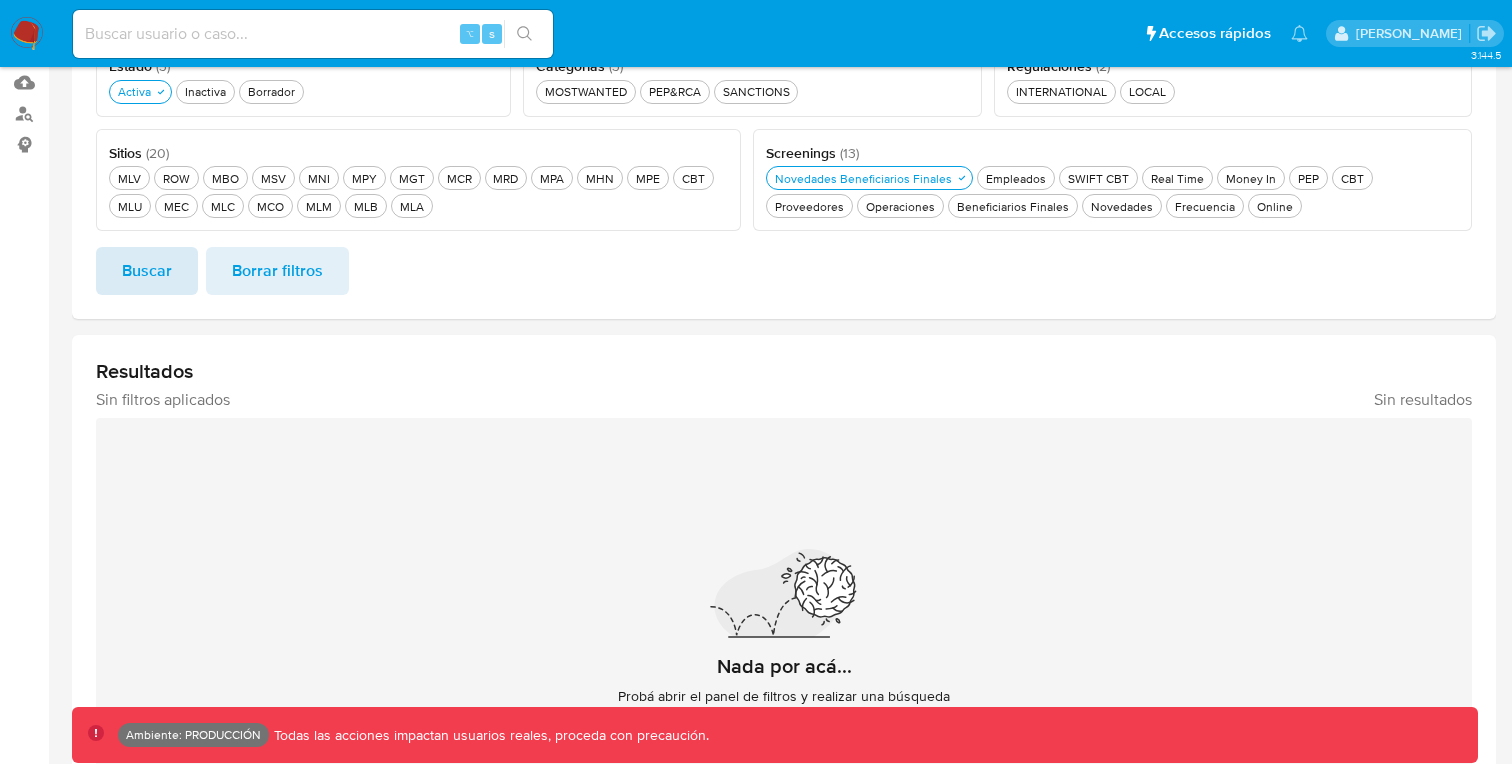click on "Buscar" at bounding box center [147, 271] 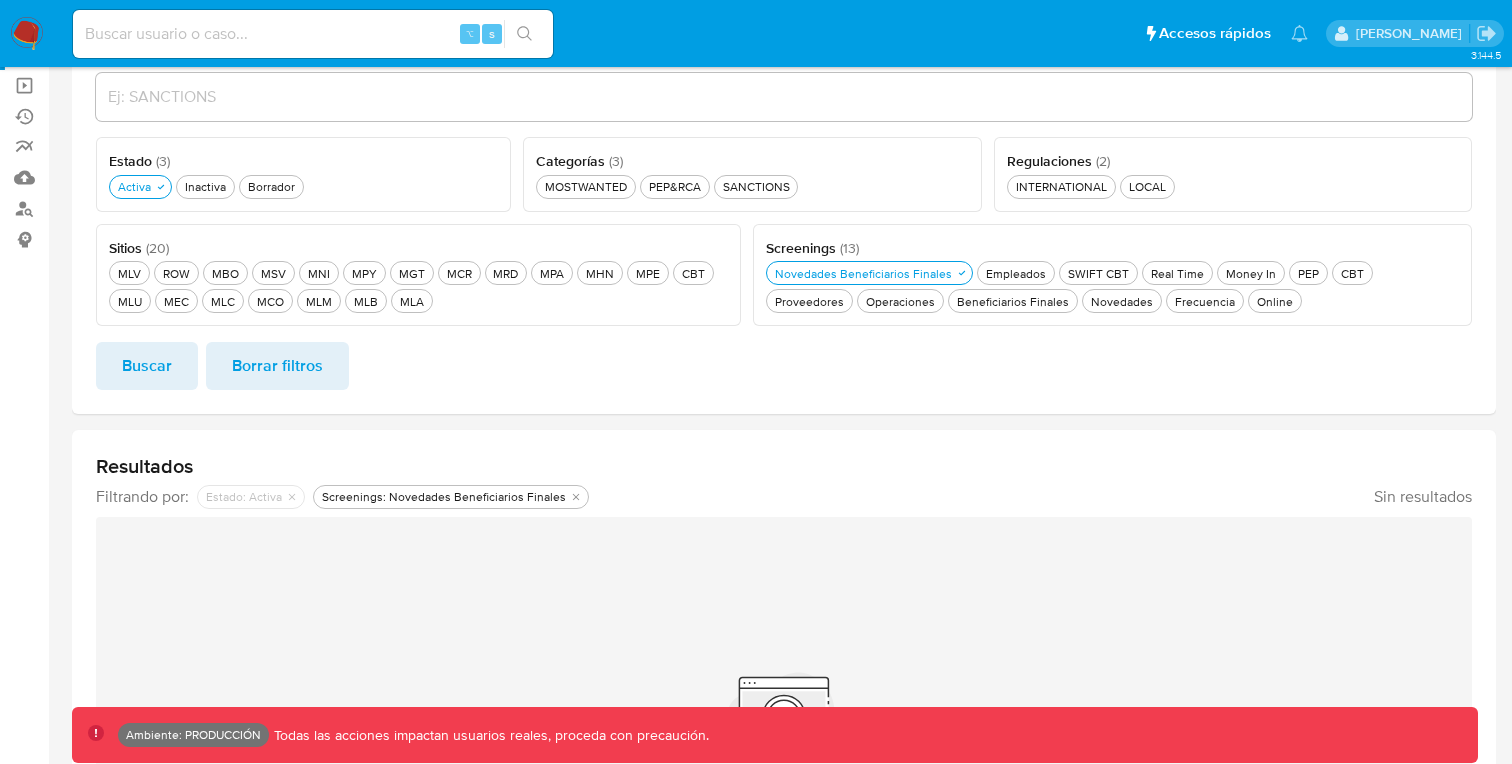 scroll, scrollTop: 202, scrollLeft: 0, axis: vertical 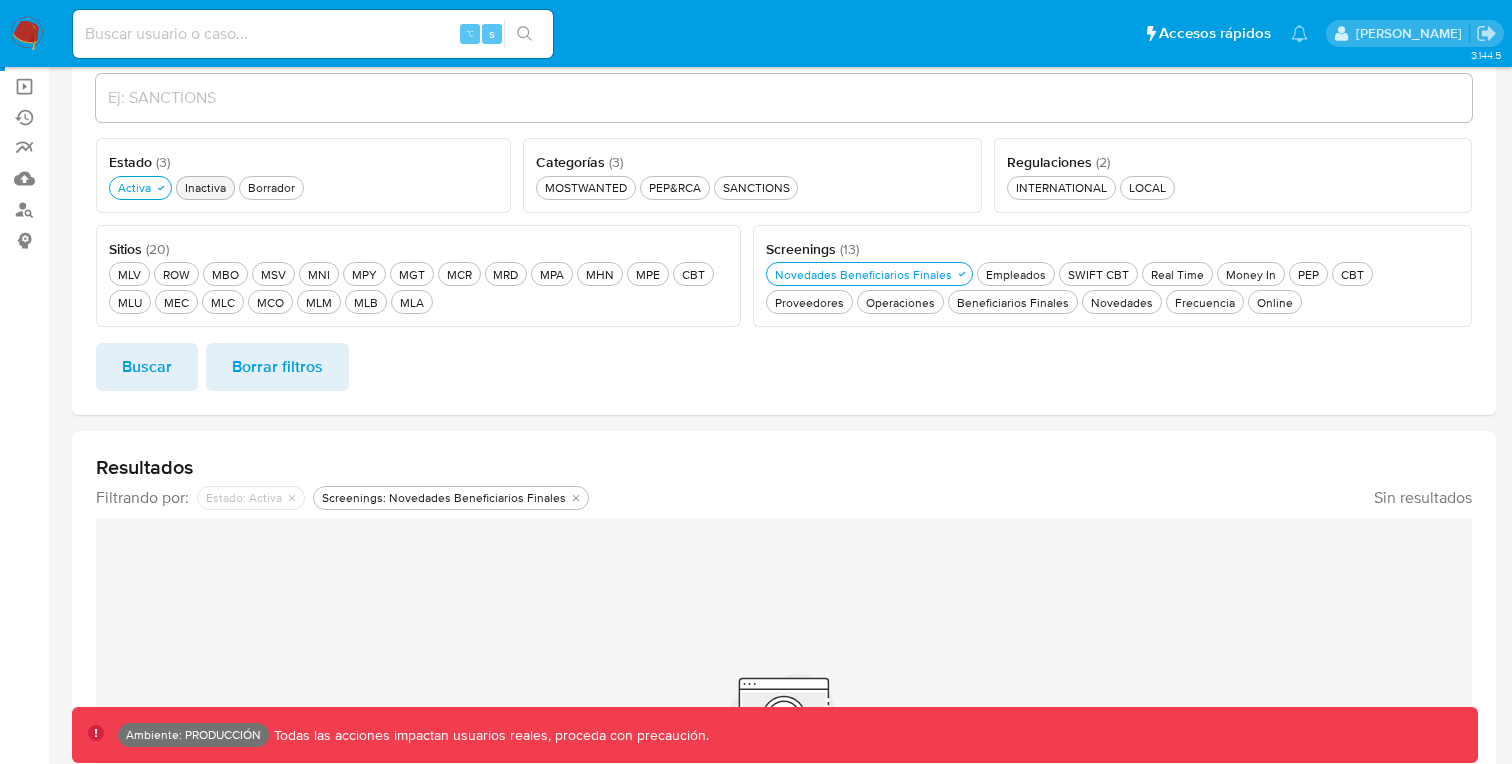 click on "Inactiva Inactiva" at bounding box center (205, 187) 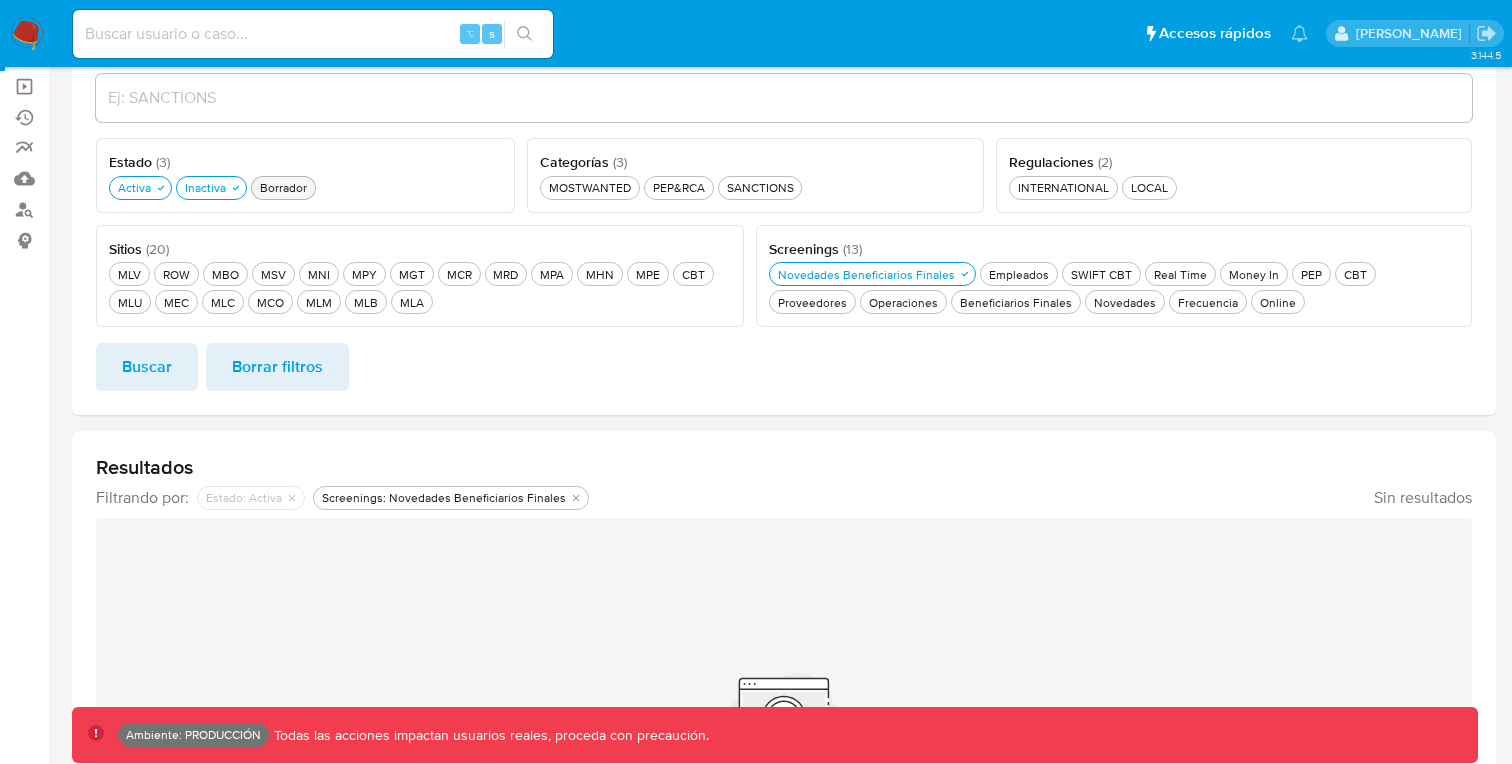 click on "Borrador Borrador" at bounding box center [283, 187] 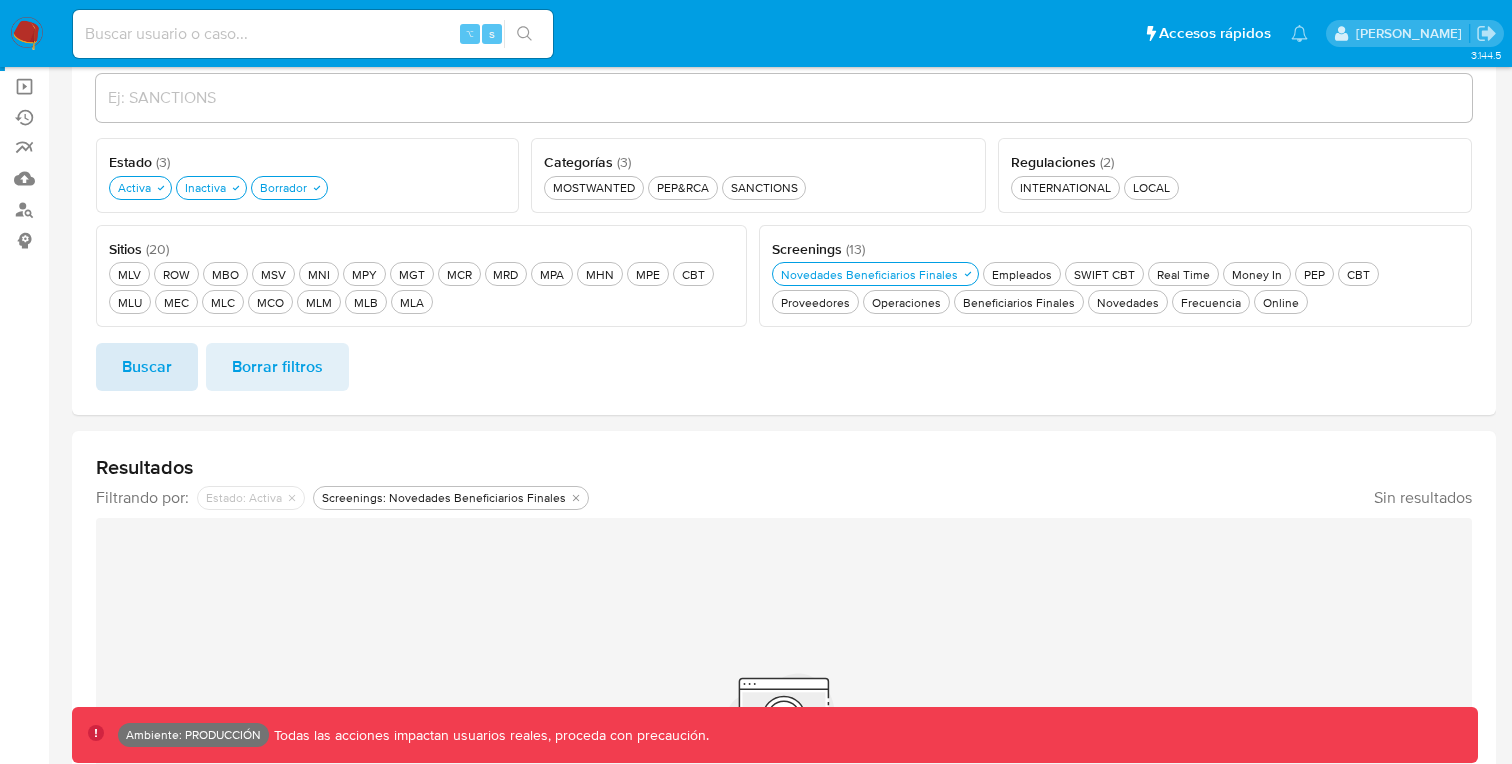 click on "Buscar" at bounding box center [147, 367] 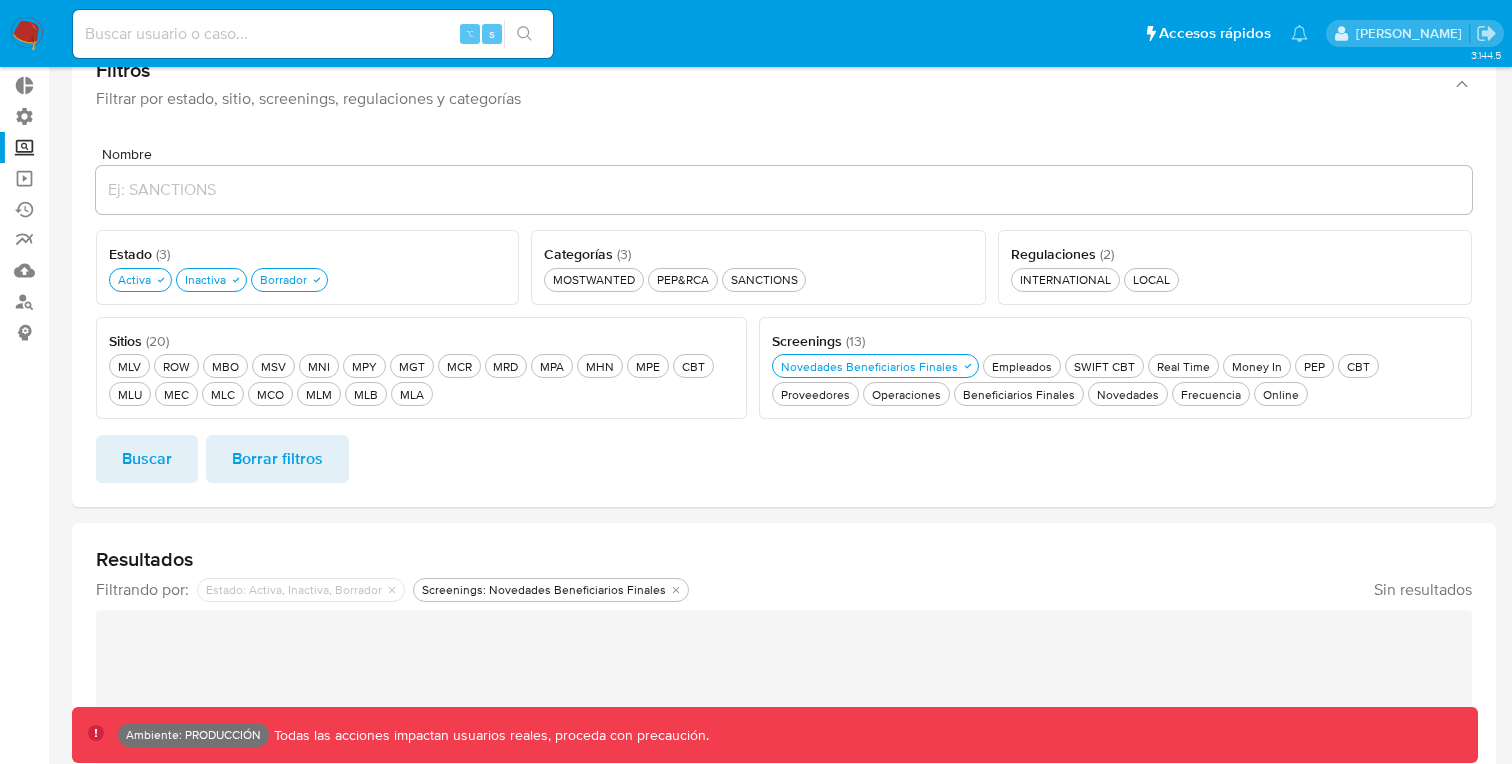 scroll, scrollTop: 18, scrollLeft: 0, axis: vertical 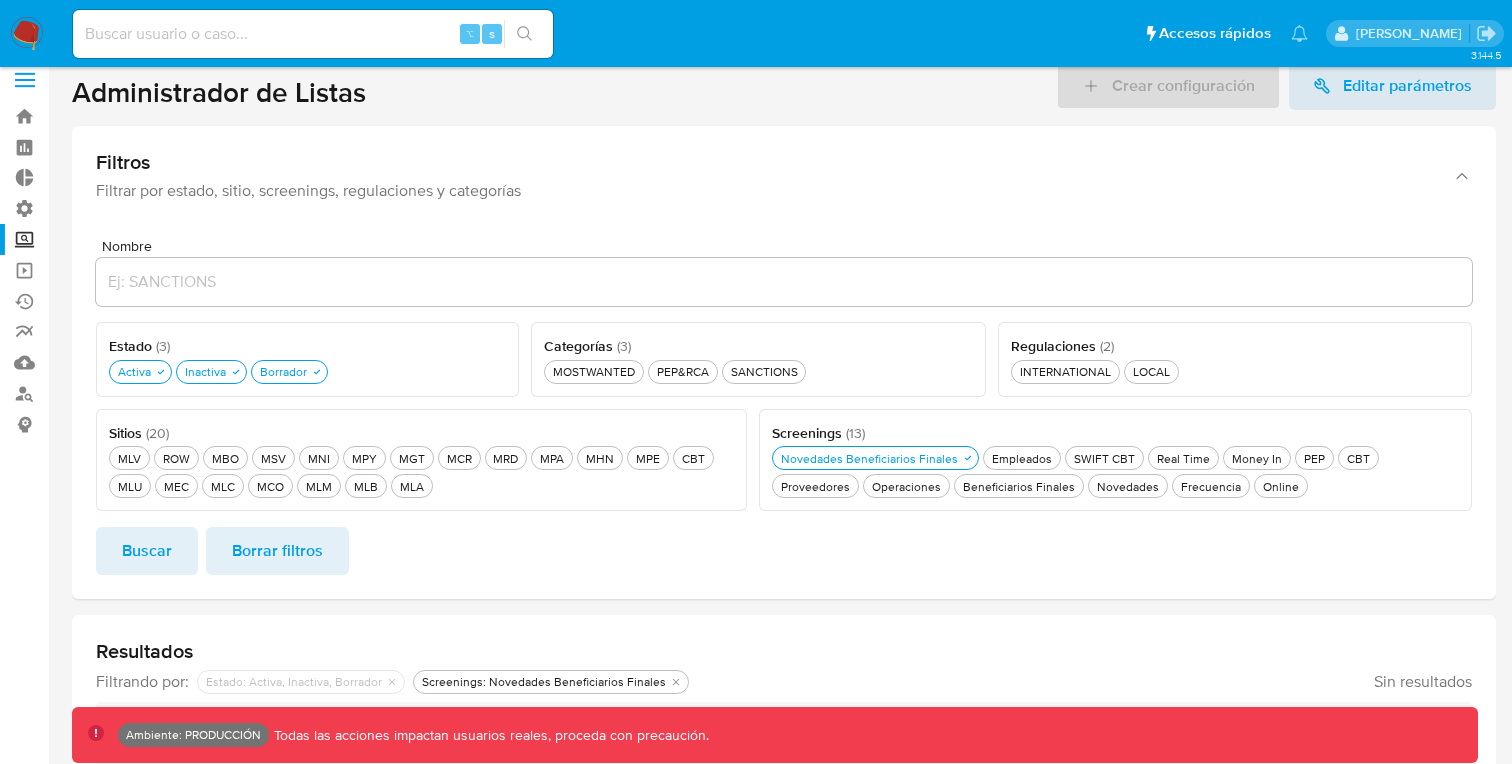click on "Borrar filtros" at bounding box center [277, 551] 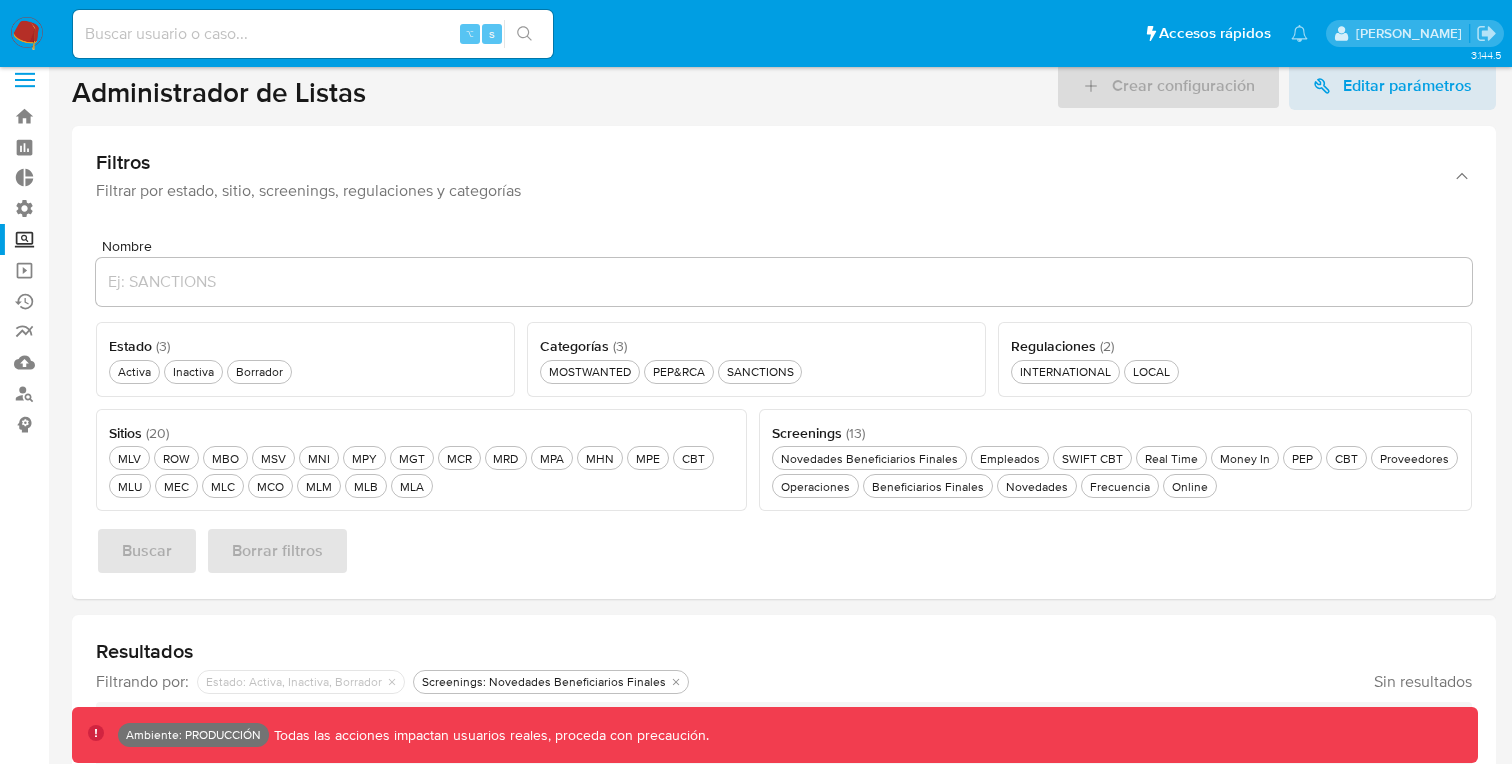 click on "Buscar Borrar filtros" at bounding box center [784, 551] 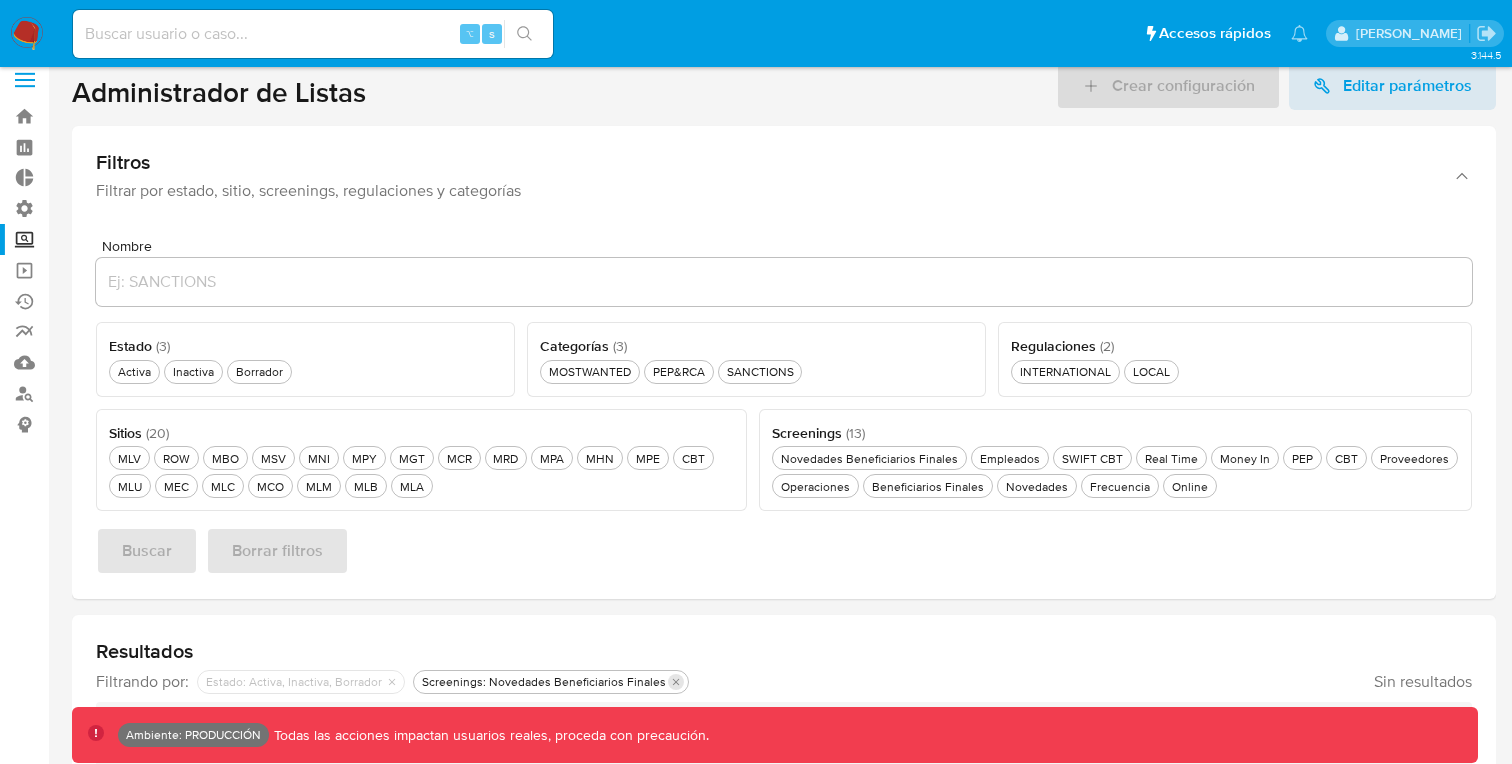 click 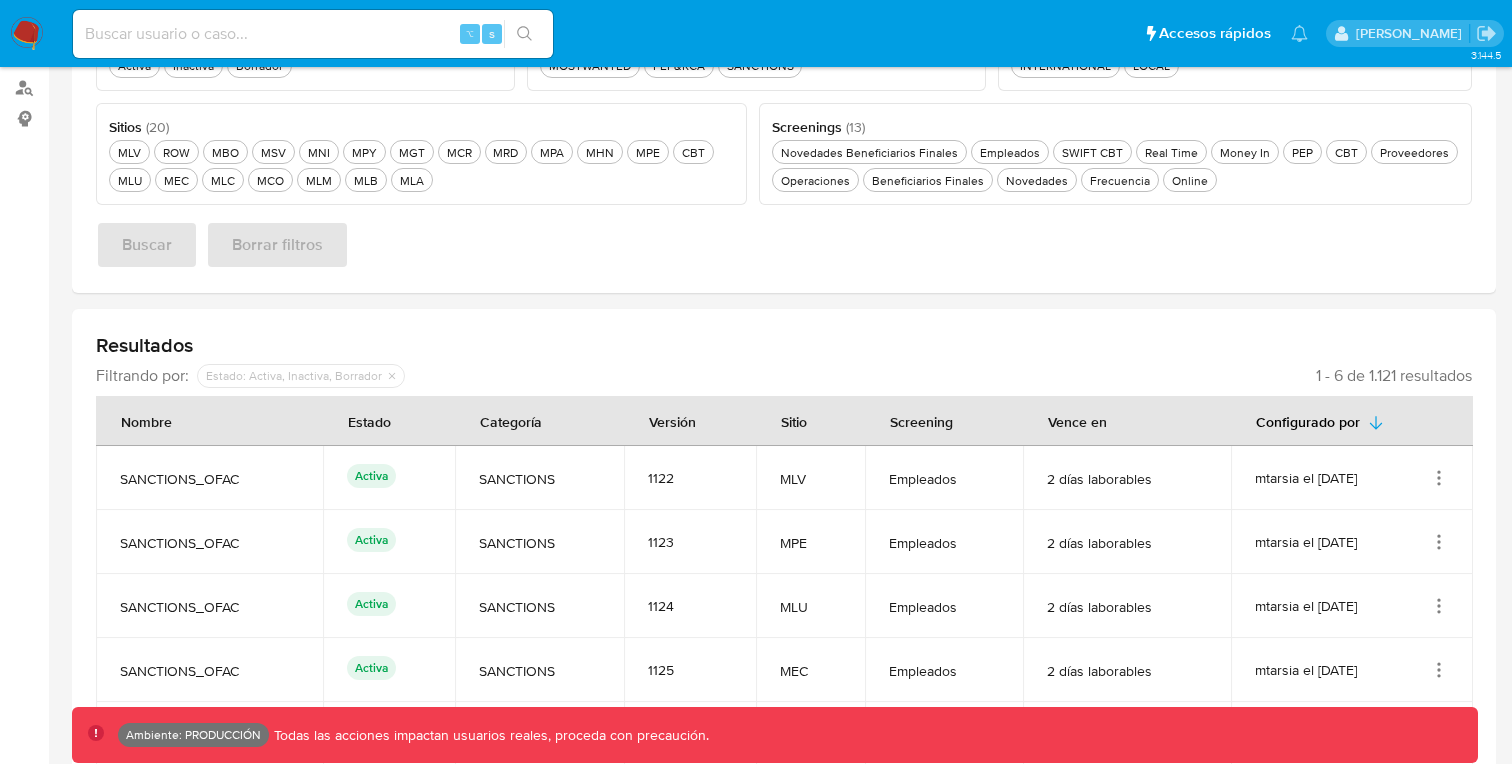 scroll, scrollTop: 0, scrollLeft: 0, axis: both 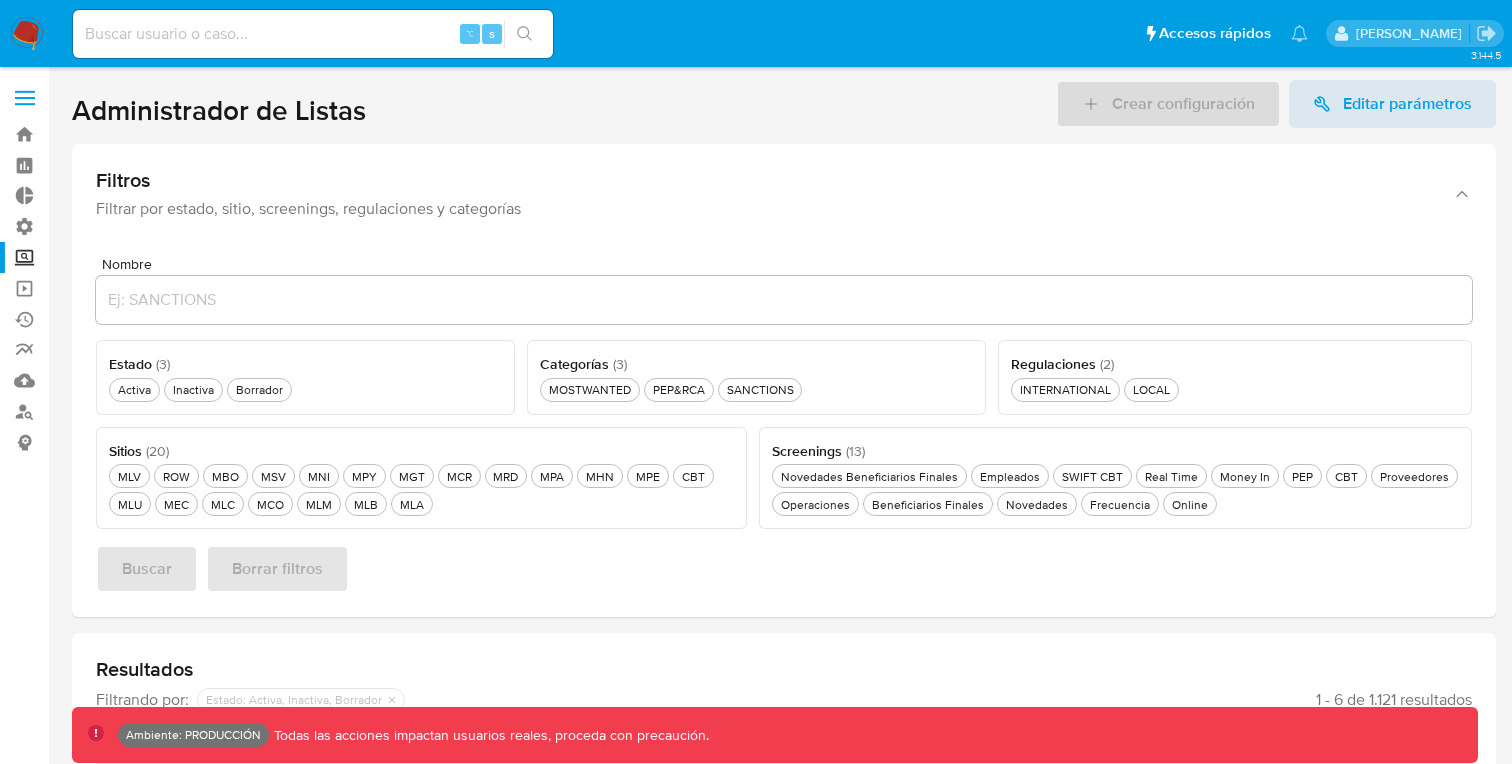 click at bounding box center (27, 34) 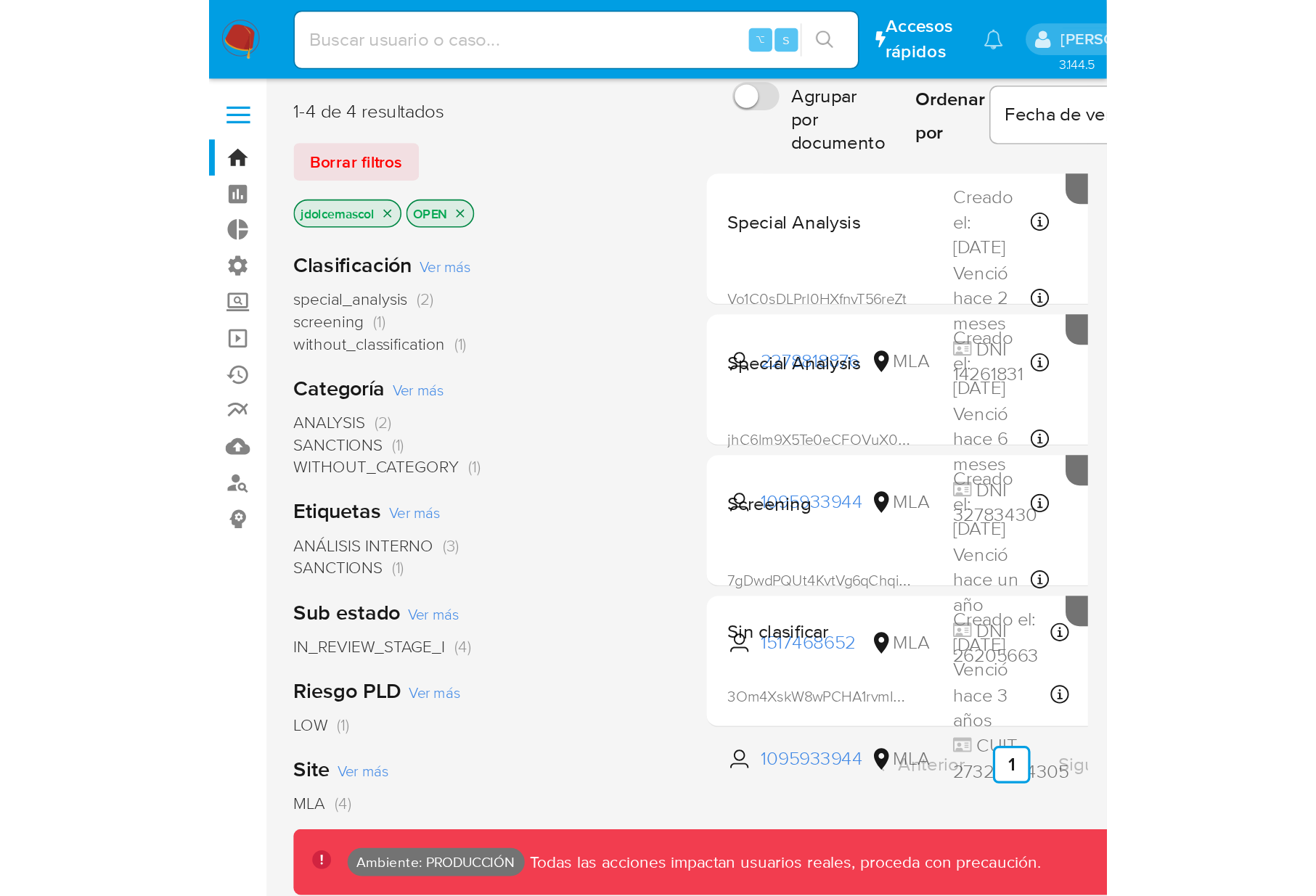 scroll, scrollTop: 0, scrollLeft: 0, axis: both 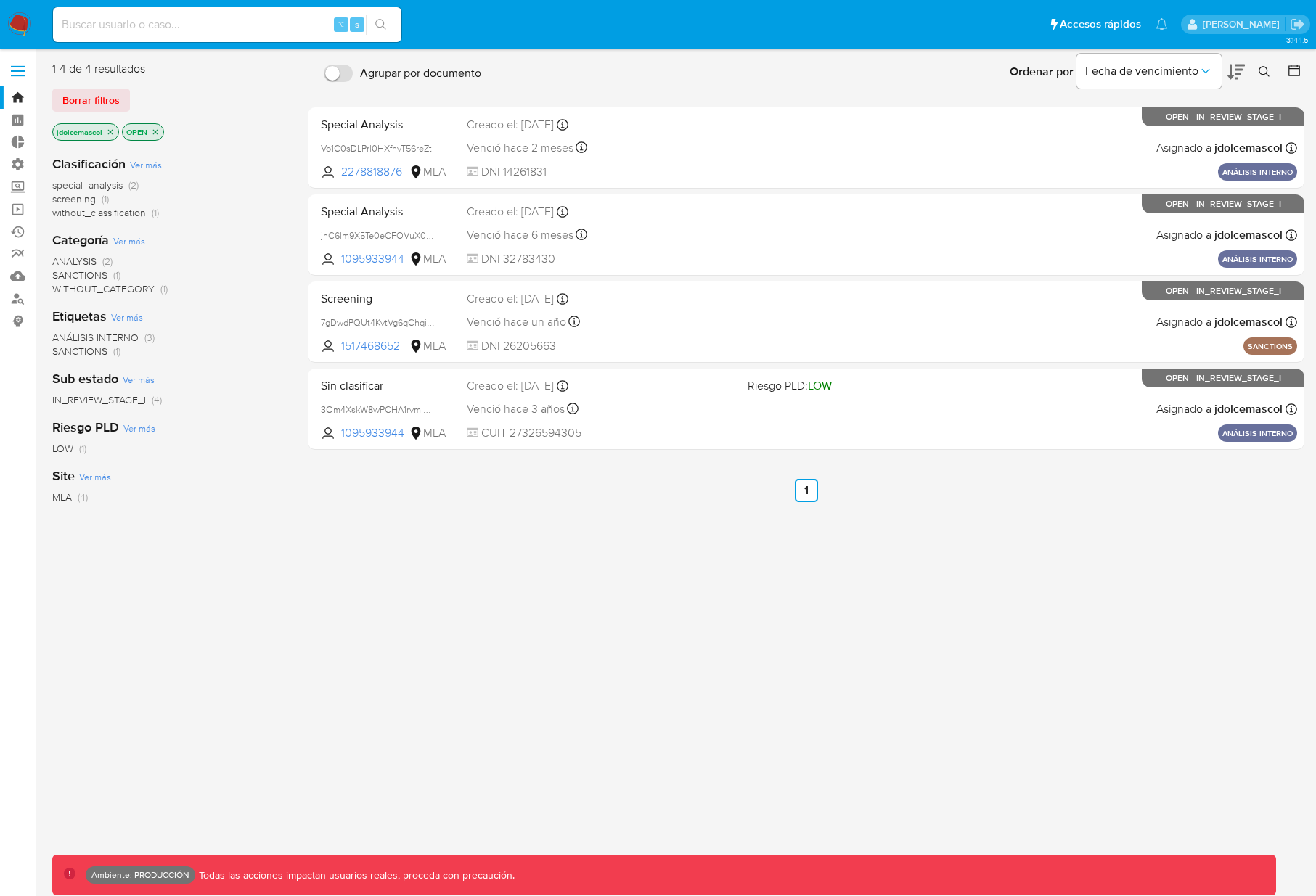 click on "Borrar filtros" at bounding box center [168, 100] 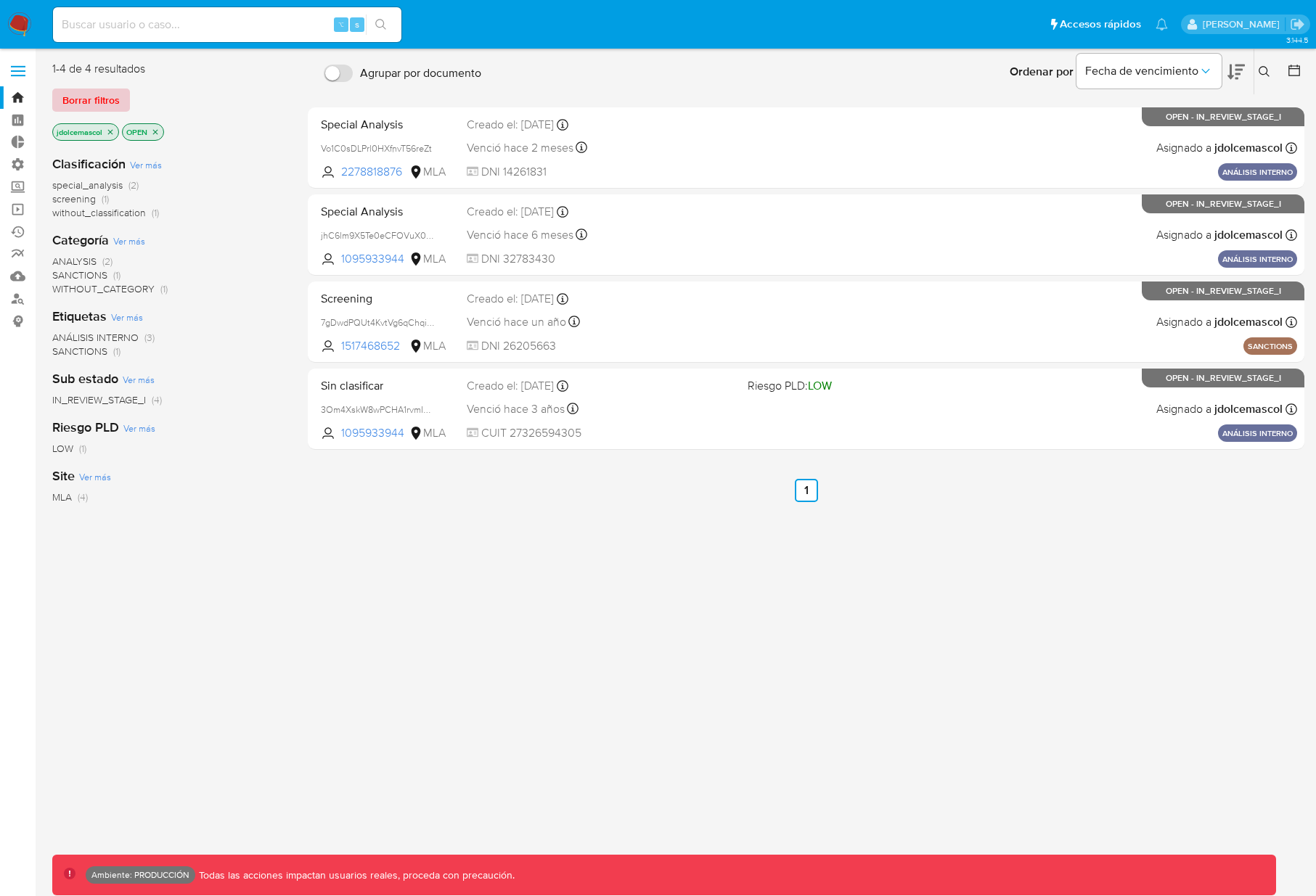 click on "Borrar filtros" at bounding box center [91, 100] 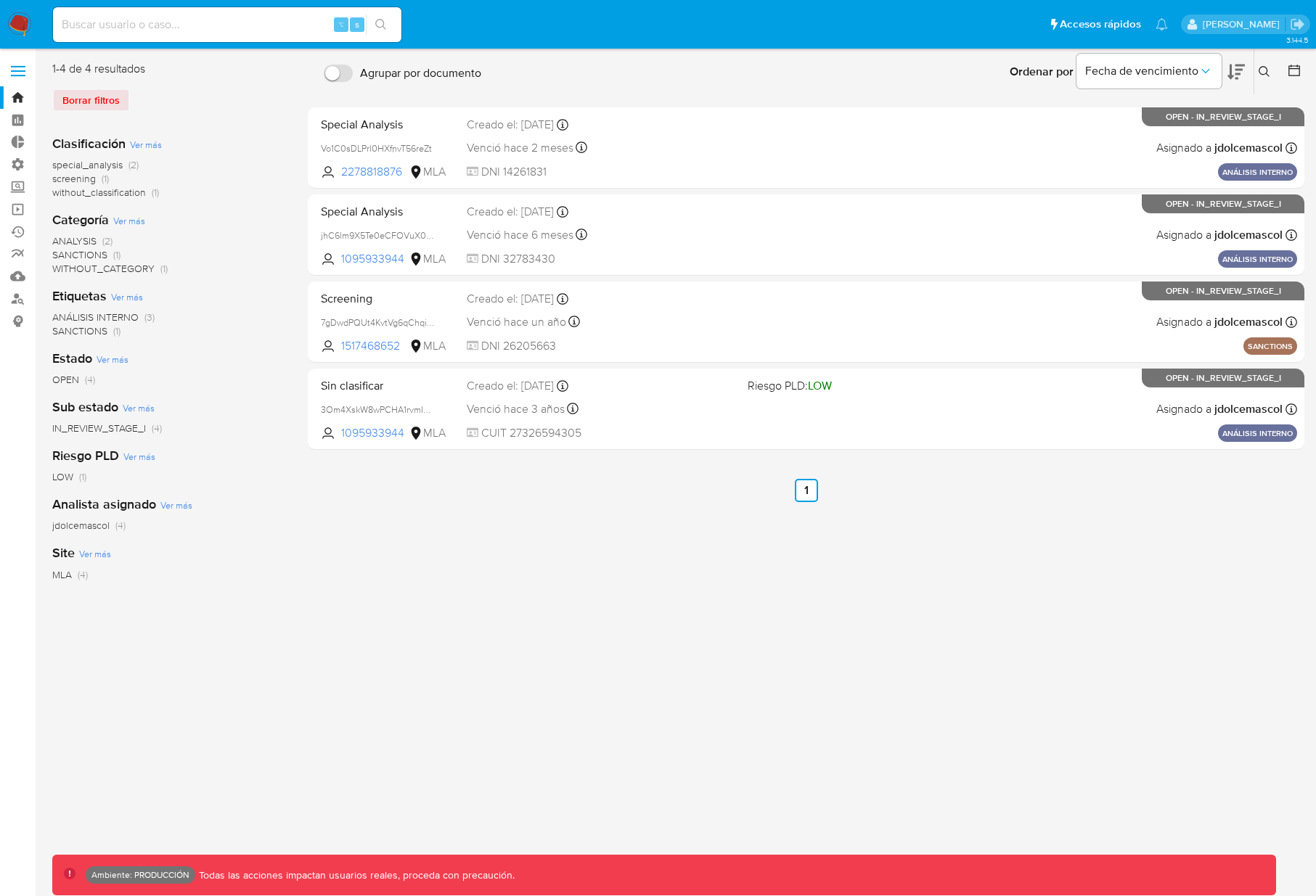 click at bounding box center [20, 25] 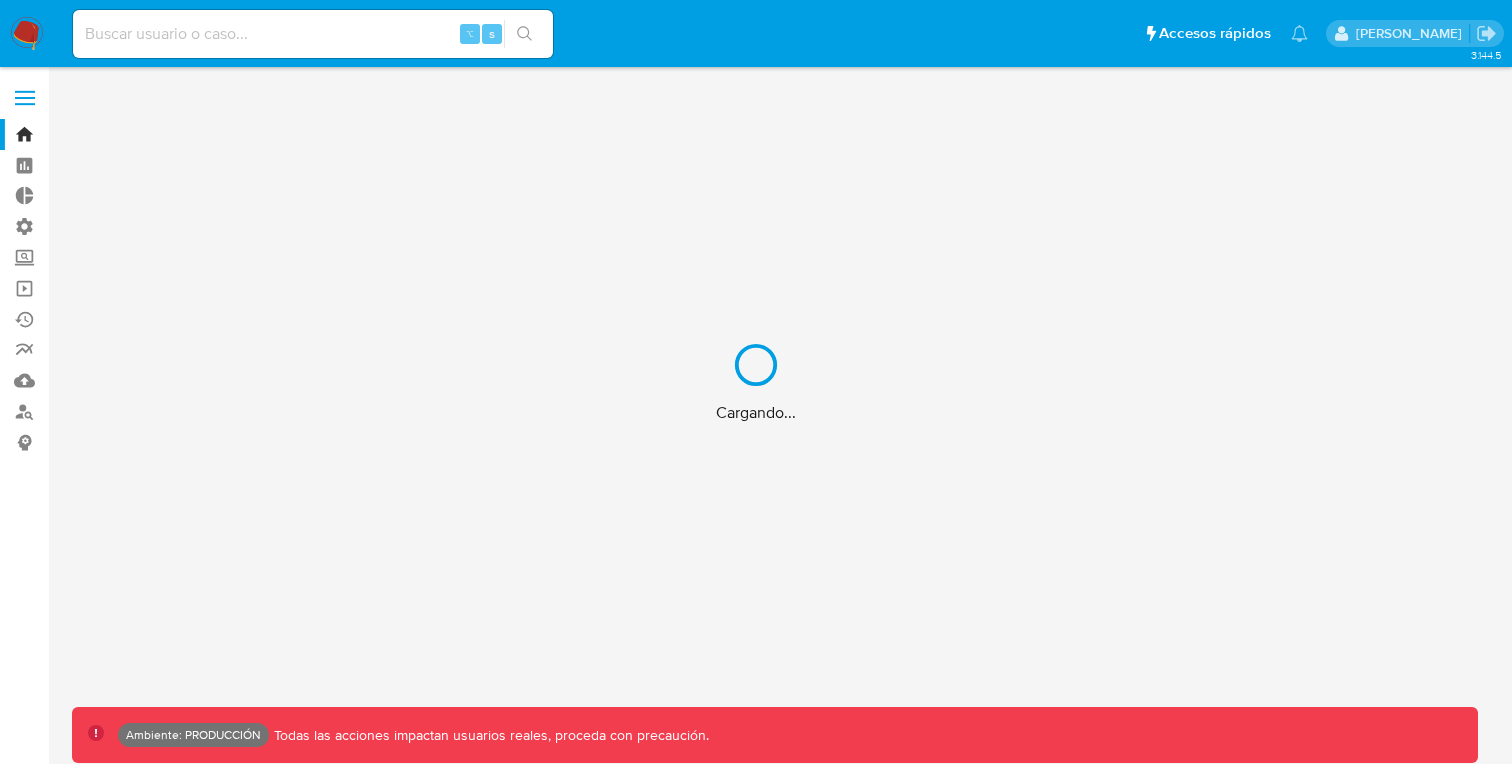 scroll, scrollTop: 0, scrollLeft: 0, axis: both 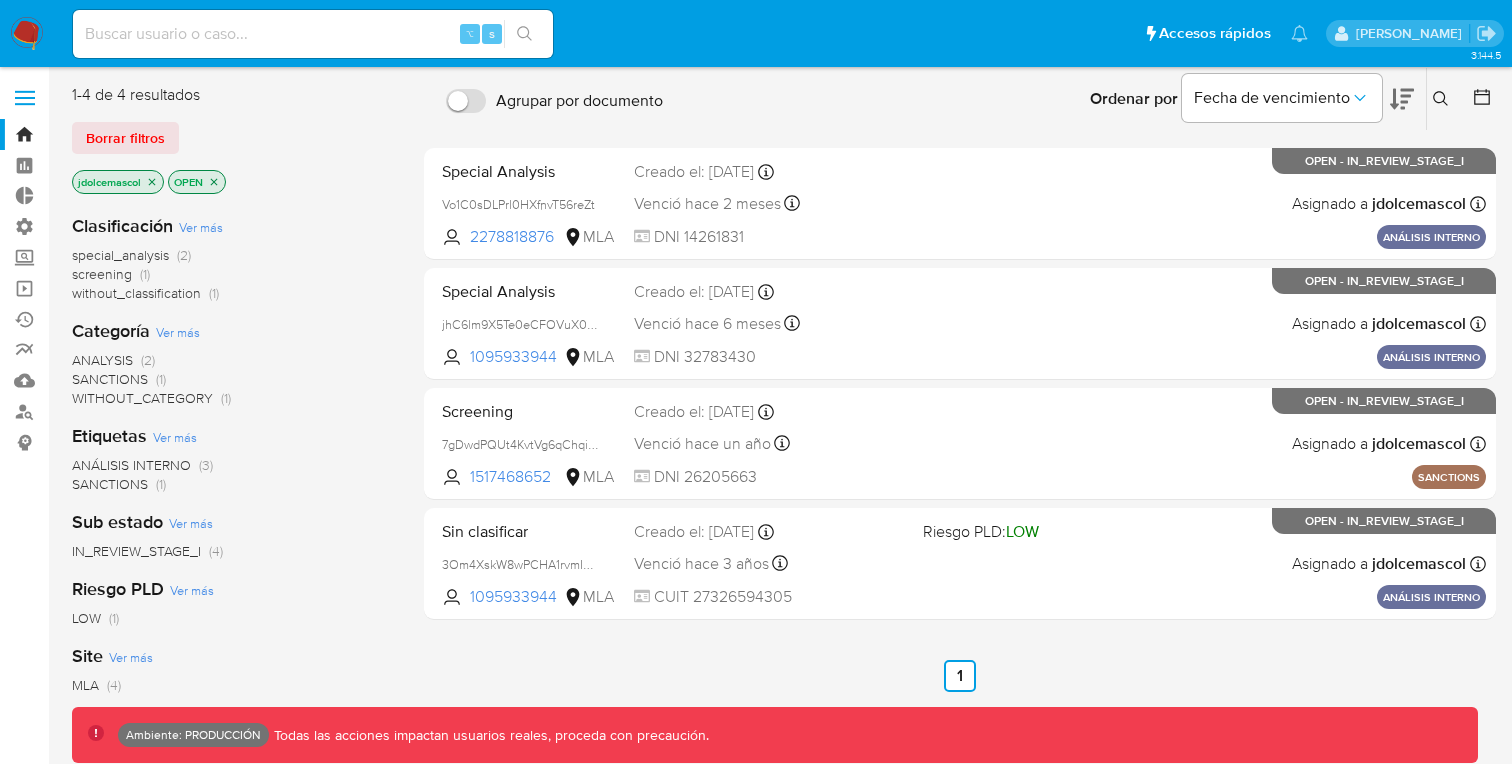 click at bounding box center [27, 34] 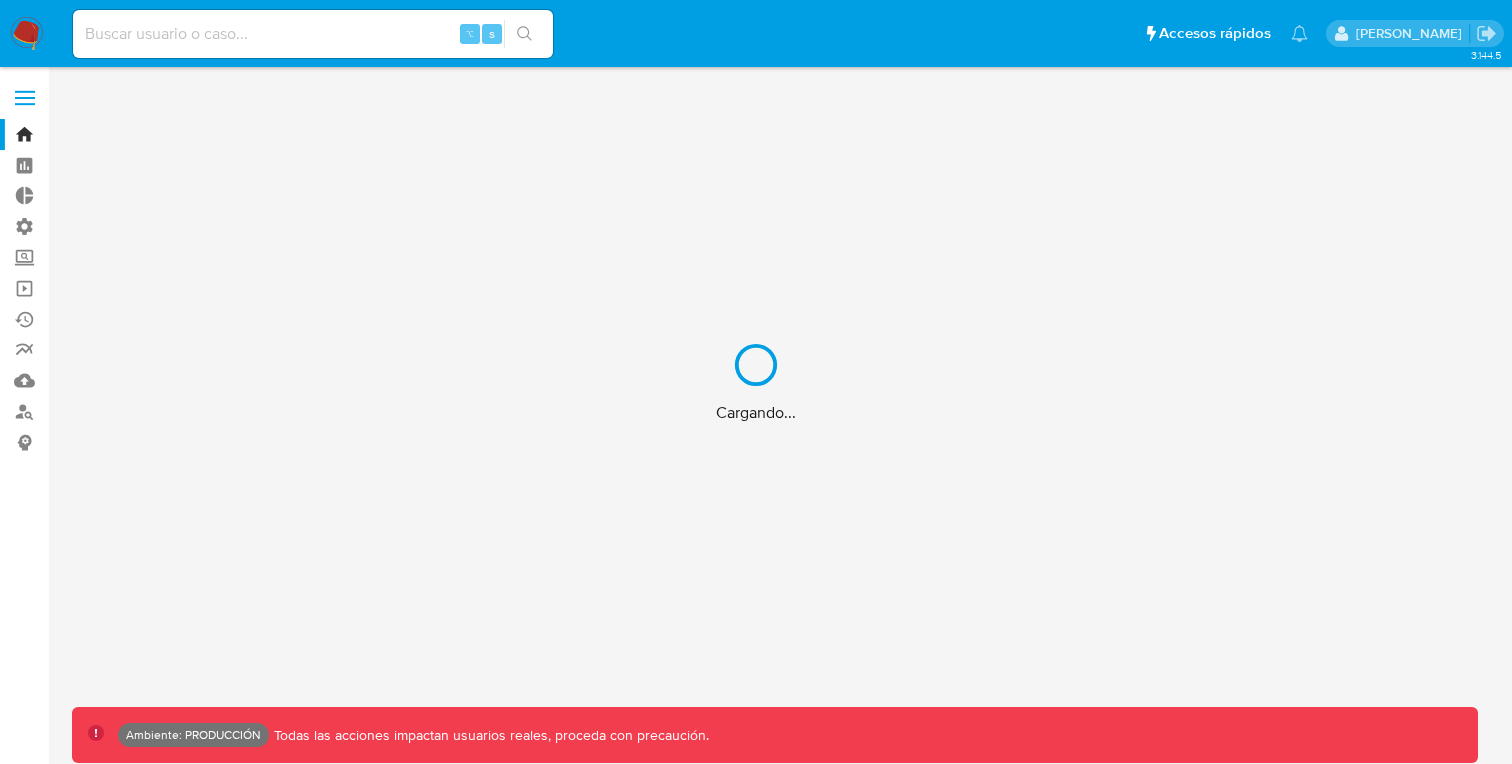 scroll, scrollTop: 0, scrollLeft: 0, axis: both 